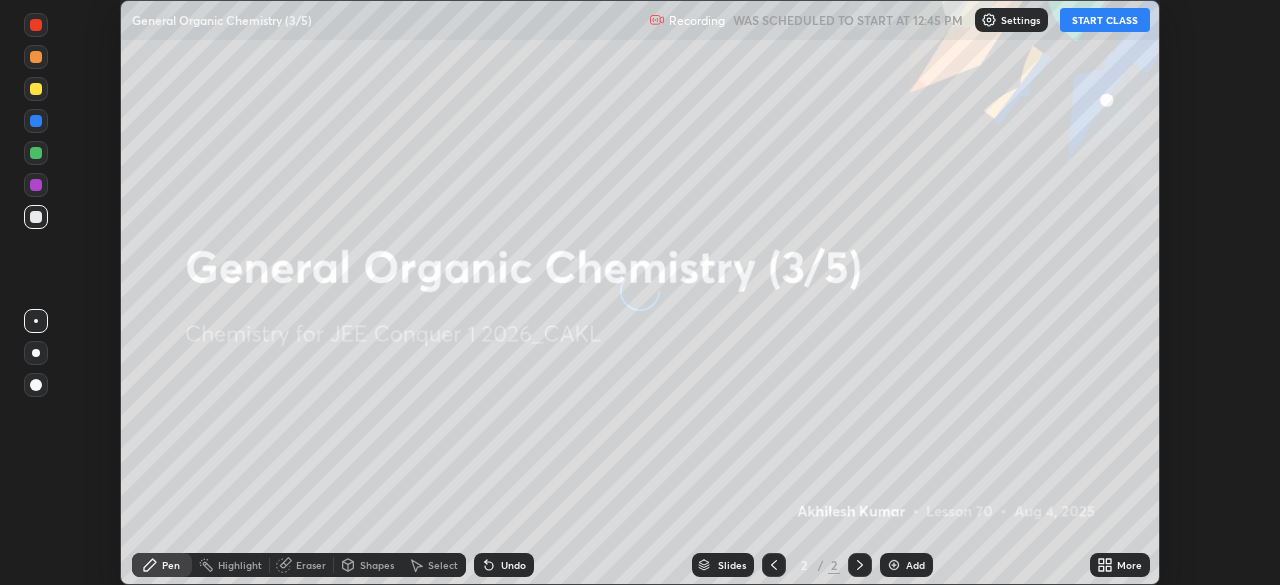 scroll, scrollTop: 0, scrollLeft: 0, axis: both 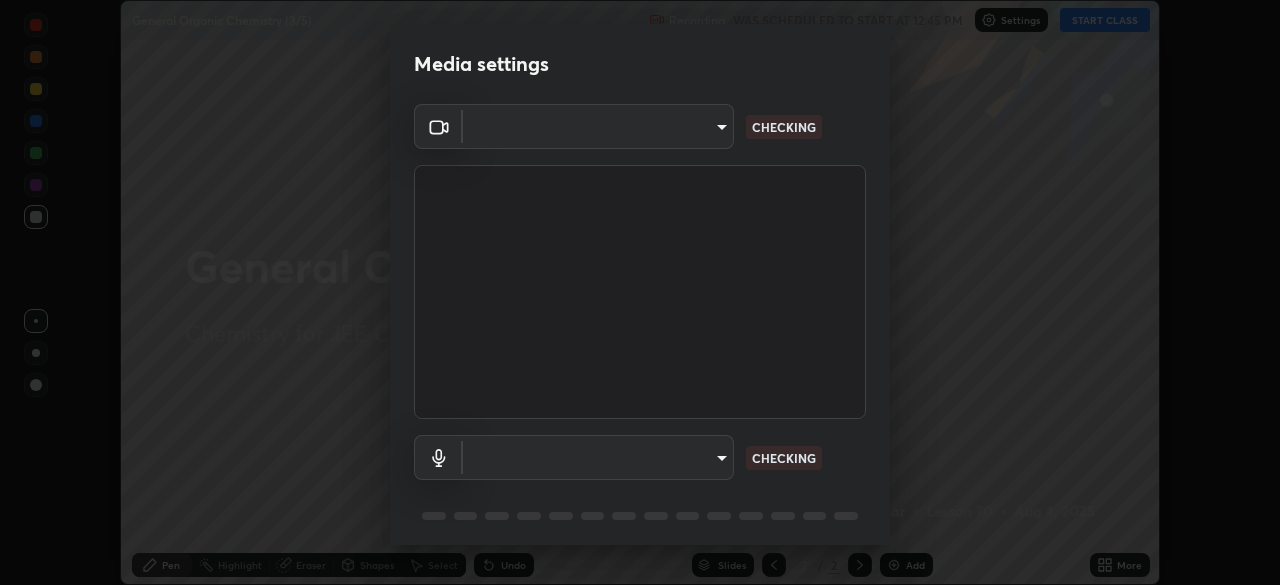 type on "b06fa8ff9ac4ffb7a92976e327235824ae8e01cfa839dbeb6f48655f2a6a4ac4" 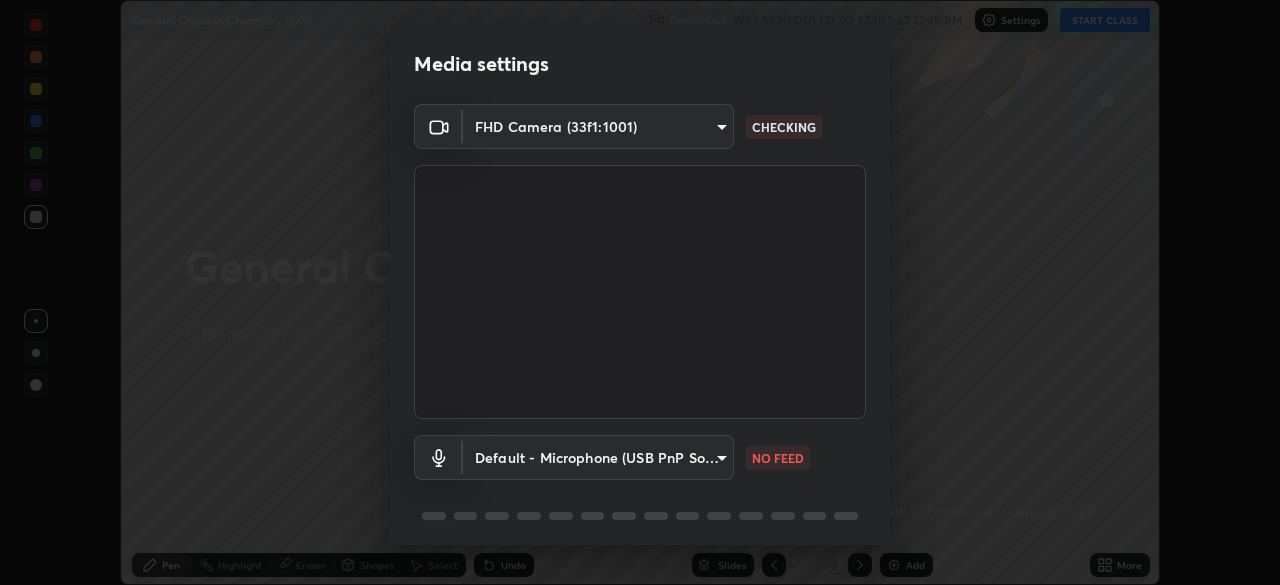 click on "Erase all General Organic Chemistry (3/5) Recording WAS SCHEDULED TO START AT  12:45 PM Settings START CLASS Setting up your live class General Organic Chemistry (3/5) • L70 of Chemistry for JEE Conquer 1 2026_CAKL [FIRST] [LAST] Pen Highlight Eraser Shapes Select Undo Slides 2 / 2 Add More No doubts shared Encourage your learners to ask a doubt for better clarity Report an issue Reason for reporting Buffering Chat not working Audio - Video sync issue Educator video quality low ​ Attach an image Report Media settings FHD Camera (33f1:1001) b06fa8ff9ac4ffb7a92976e327235824ae8e01cfa839dbeb6f48655f2a6a4ac4 CHECKING Default - Microphone (USB PnP Sound Device) default NO FEED 1 / 5 Next" at bounding box center (640, 292) 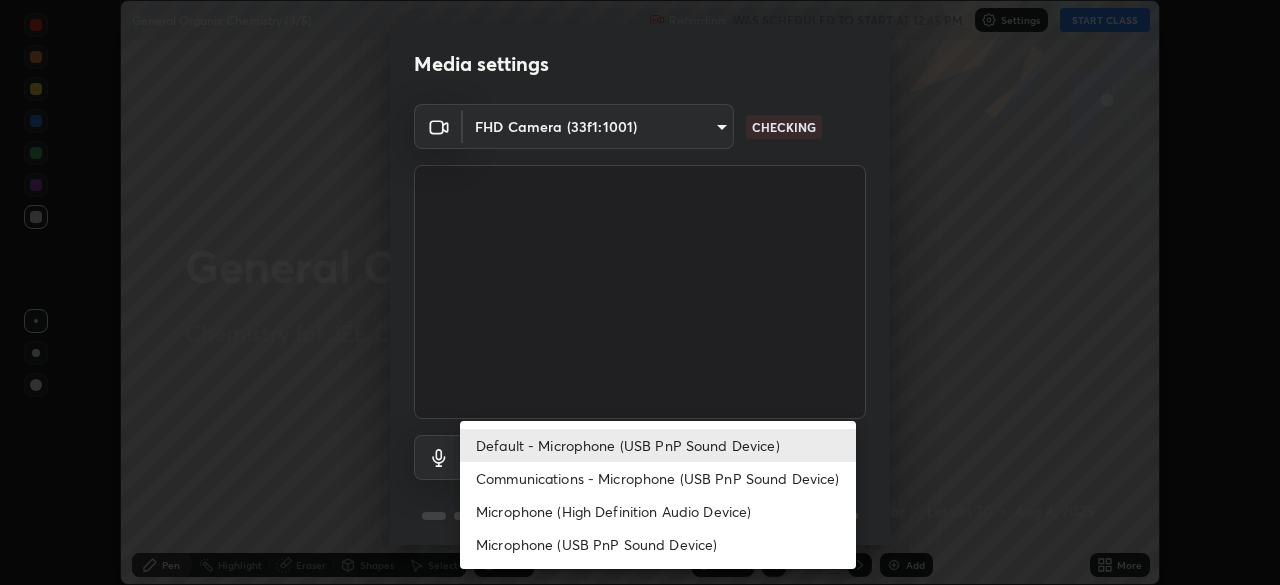 click on "Microphone (USB PnP Sound Device)" at bounding box center [658, 544] 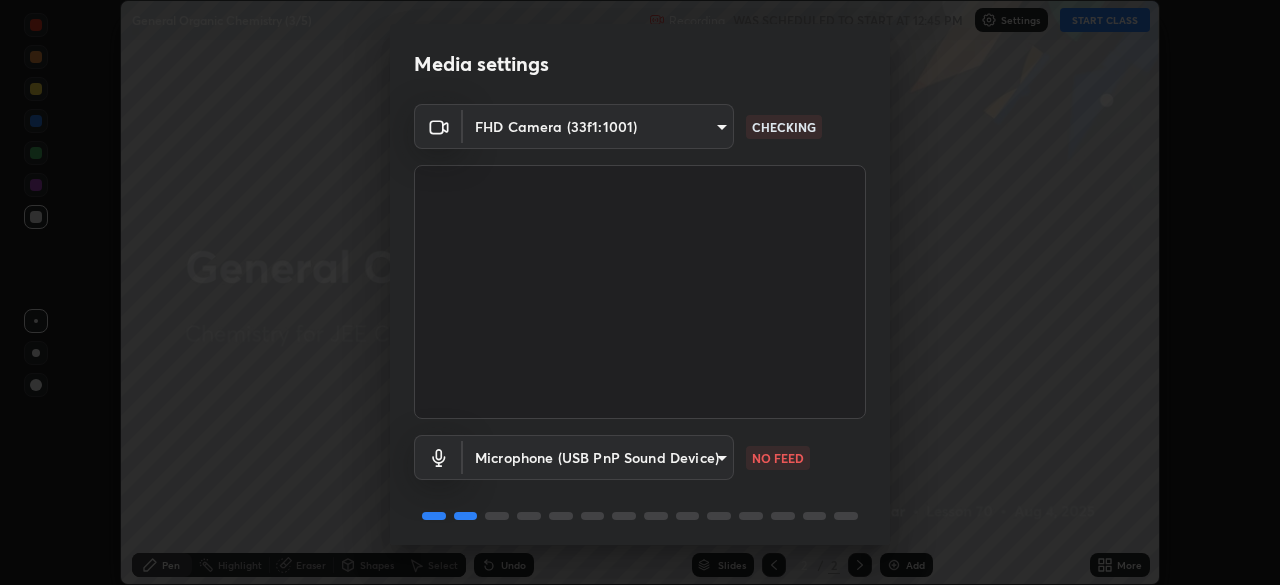 click on "Erase all General Organic Chemistry (3/5) Recording WAS SCHEDULED TO START AT  12:45 PM Settings START CLASS Setting up your live class General Organic Chemistry (3/5) • L70 of Chemistry for JEE Conquer 1 2026_CAKL [FIRST] [LAST] Pen Highlight Eraser Shapes Select Undo Slides 2 / 2 Add More No doubts shared Encourage your learners to ask a doubt for better clarity Report an issue Reason for reporting Buffering Chat not working Audio - Video sync issue Educator video quality low ​ Attach an image Report Media settings FHD Camera (33f1:1001) b06fa8ff9ac4ffb7a92976e327235824ae8e01cfa839dbeb6f48655f2a6a4ac4 CHECKING Microphone (USB PnP Sound Device) b9048836b338a4c019871d36dc3b8fed2b61475f6995236da9a681181ab16b5d NO FEED 1 / 5 Next" at bounding box center [640, 292] 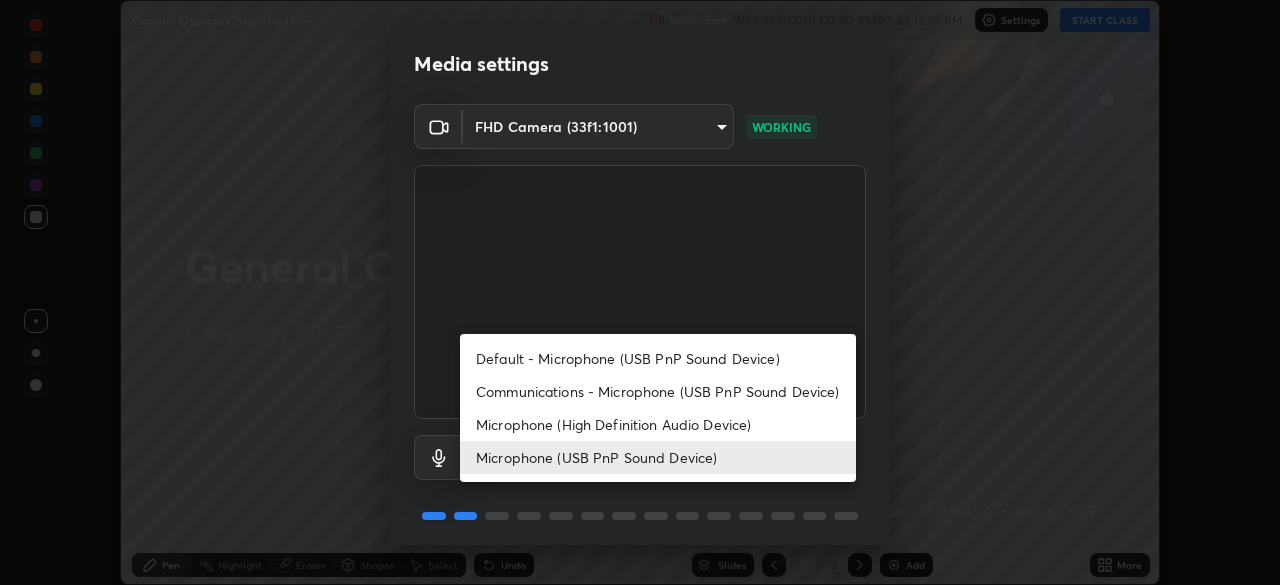 click on "Default - Microphone (USB PnP Sound Device)" at bounding box center (658, 358) 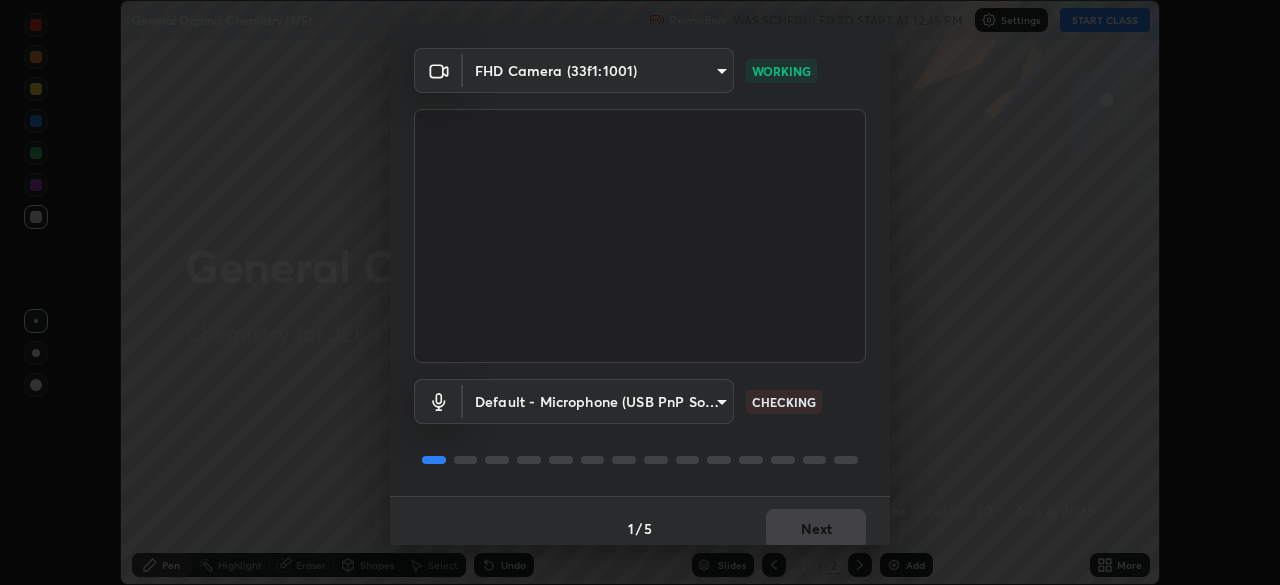 scroll, scrollTop: 71, scrollLeft: 0, axis: vertical 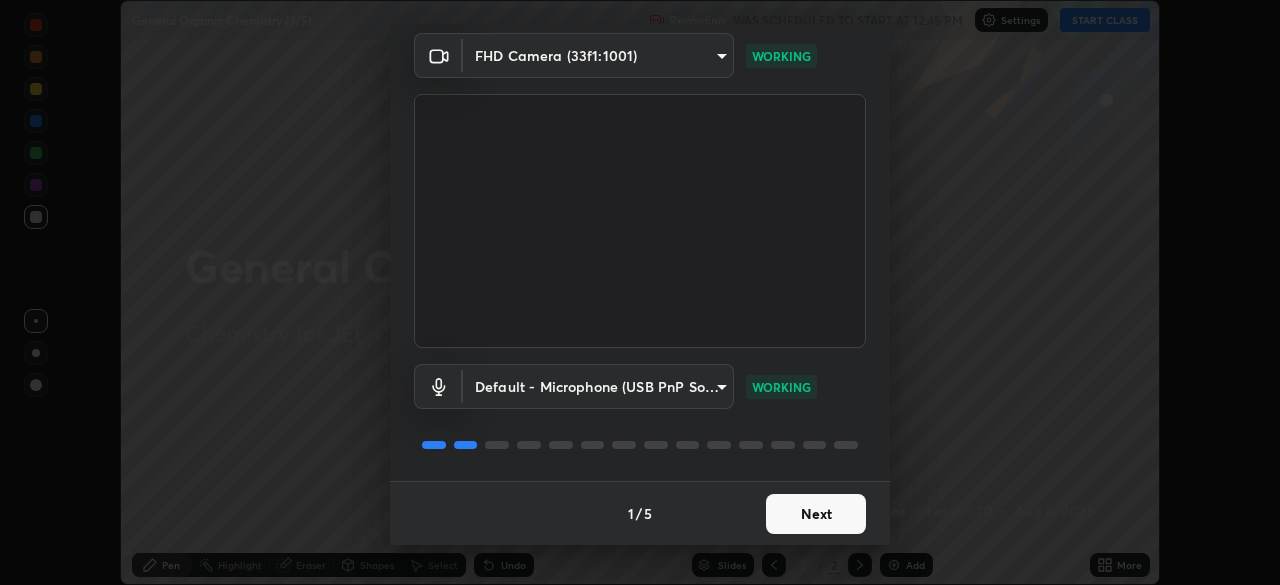 click on "Next" at bounding box center (816, 514) 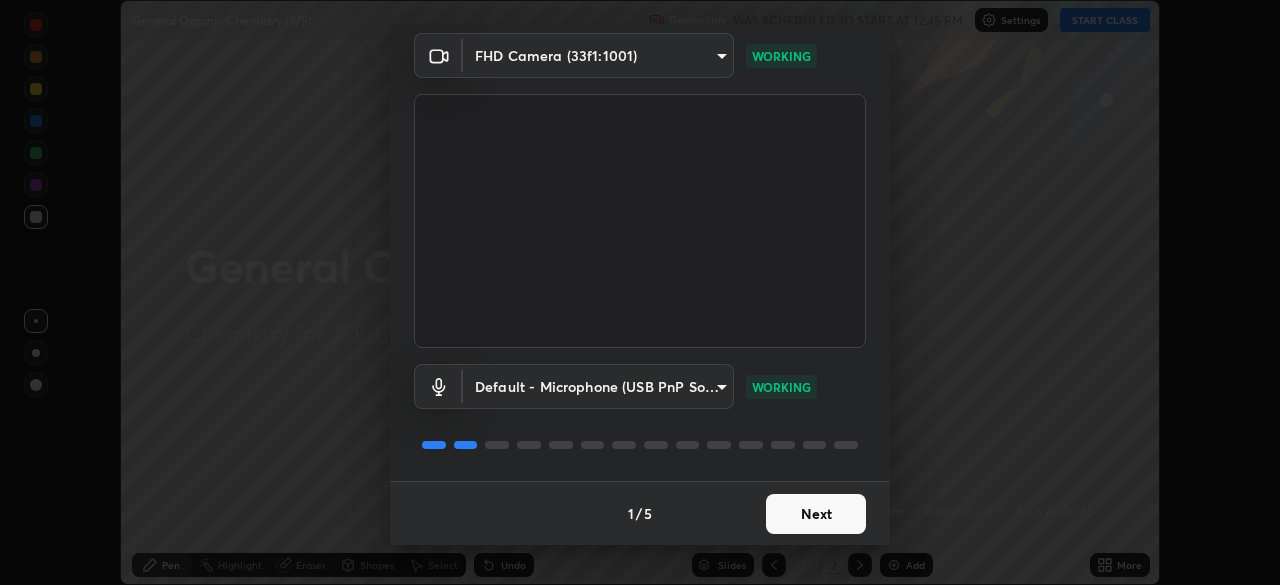 scroll, scrollTop: 0, scrollLeft: 0, axis: both 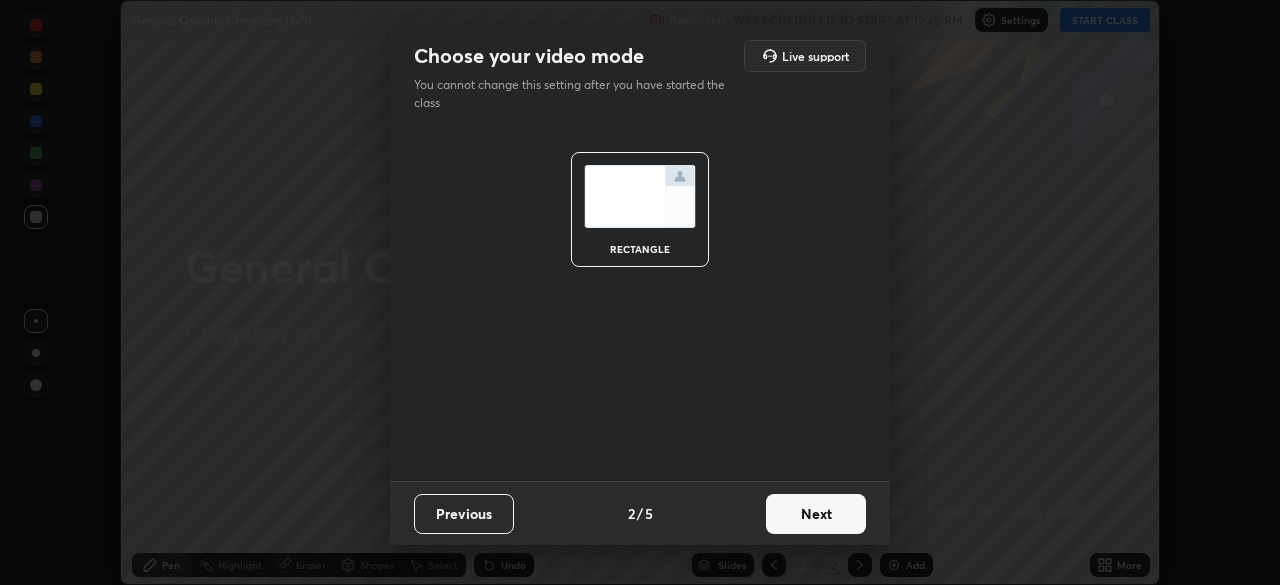 click on "Next" at bounding box center (816, 514) 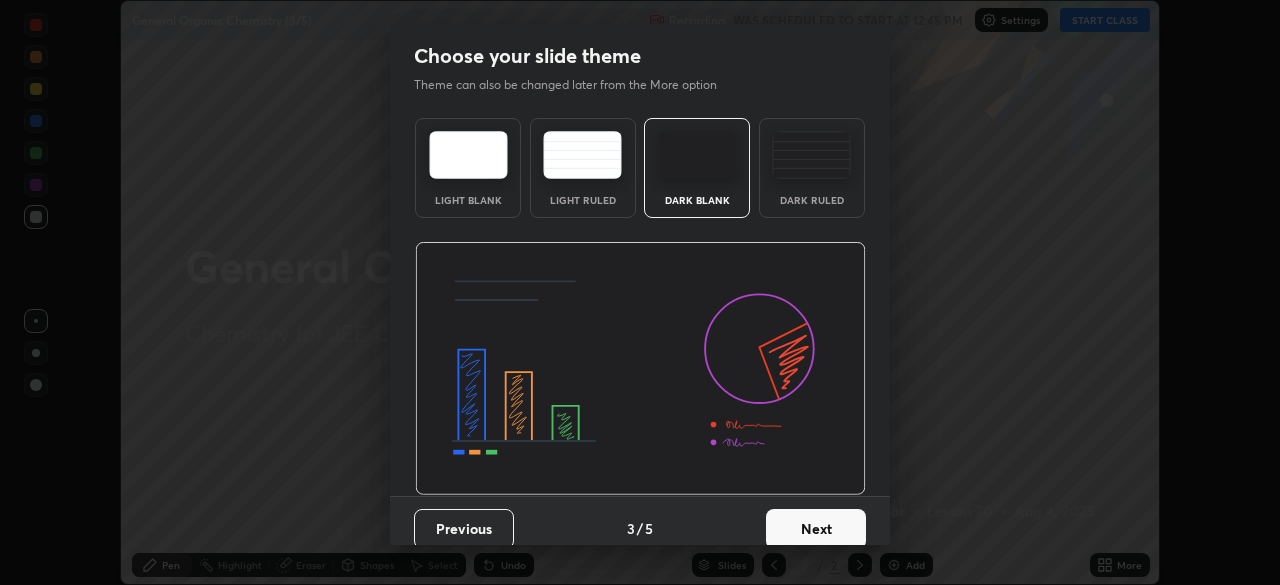 click on "Next" at bounding box center (816, 529) 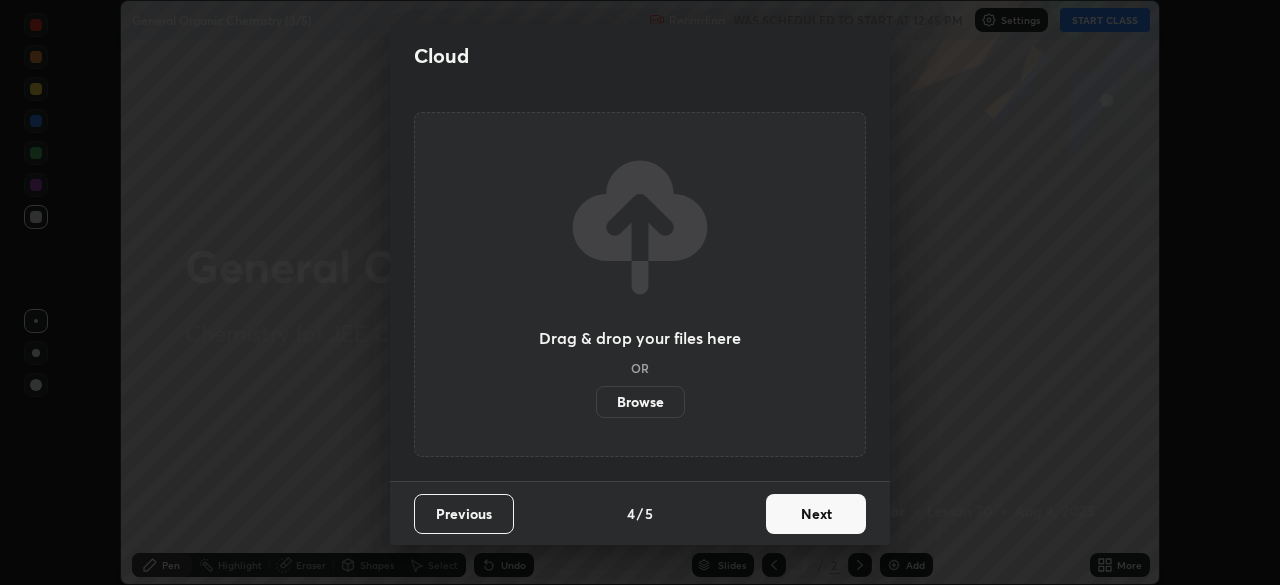 click on "Next" at bounding box center (816, 514) 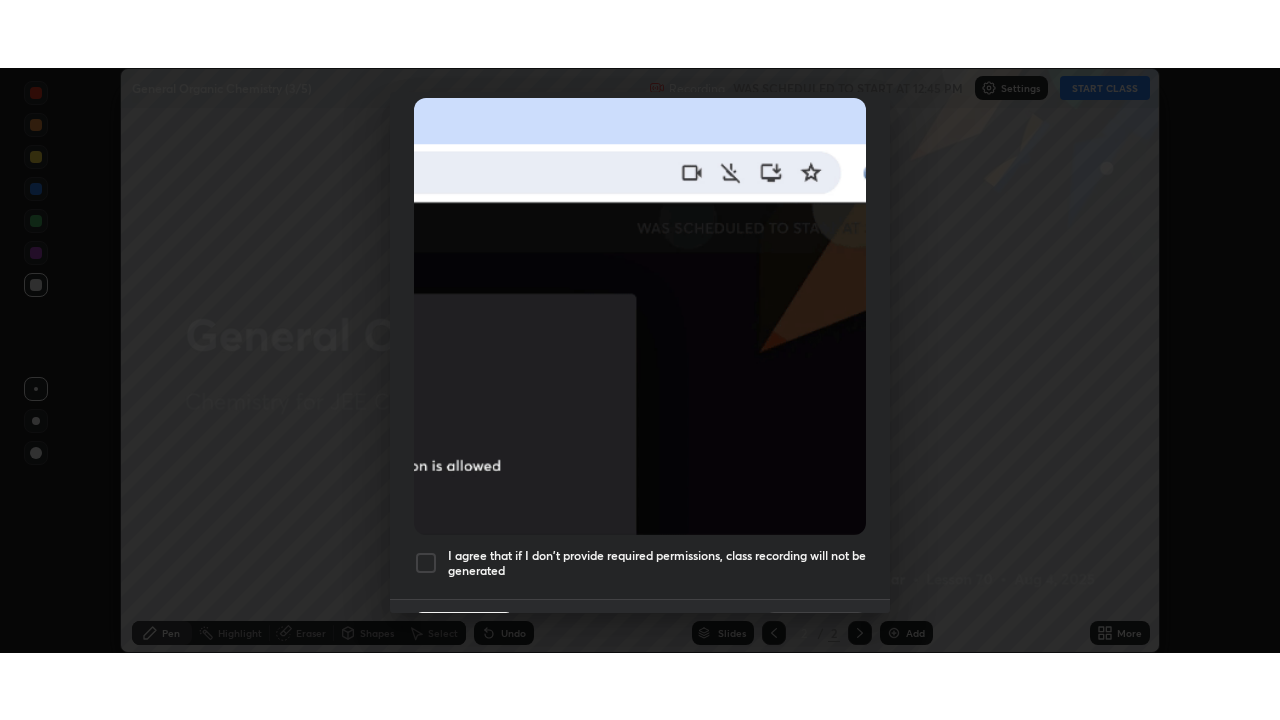 scroll, scrollTop: 479, scrollLeft: 0, axis: vertical 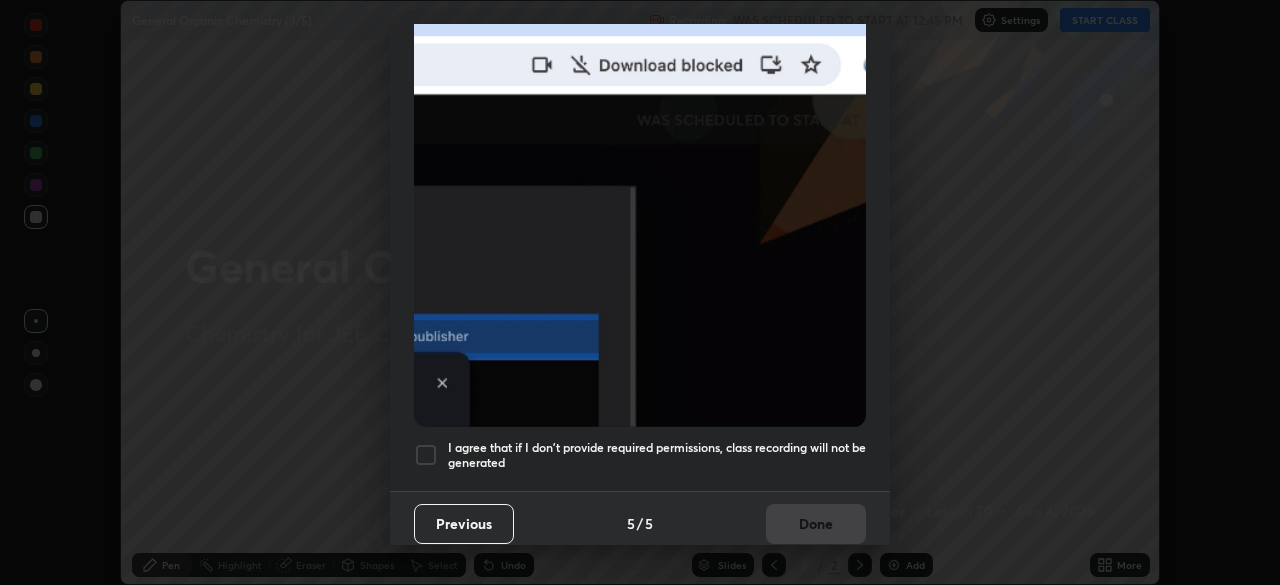 click at bounding box center (426, 455) 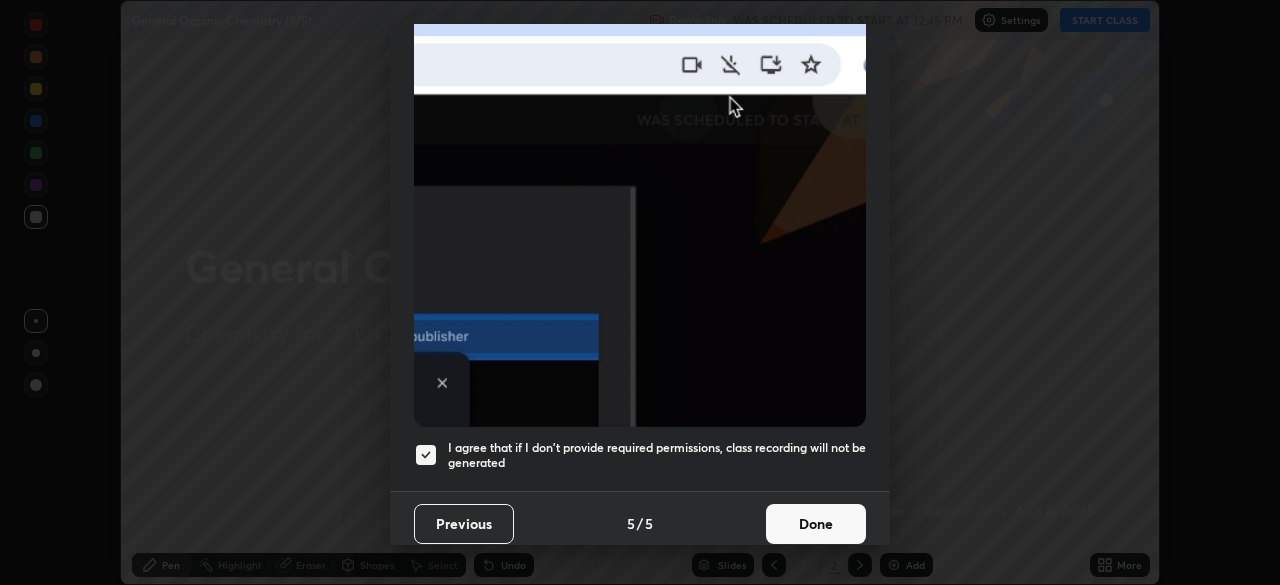 click on "Done" at bounding box center (816, 524) 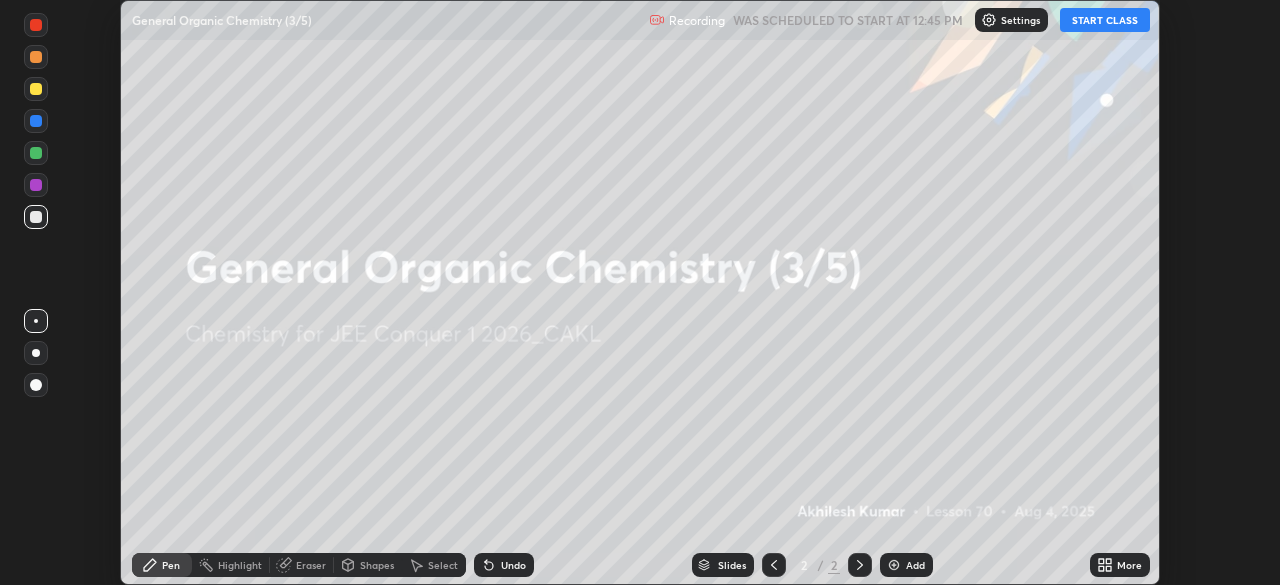 click on "START CLASS" at bounding box center (1105, 20) 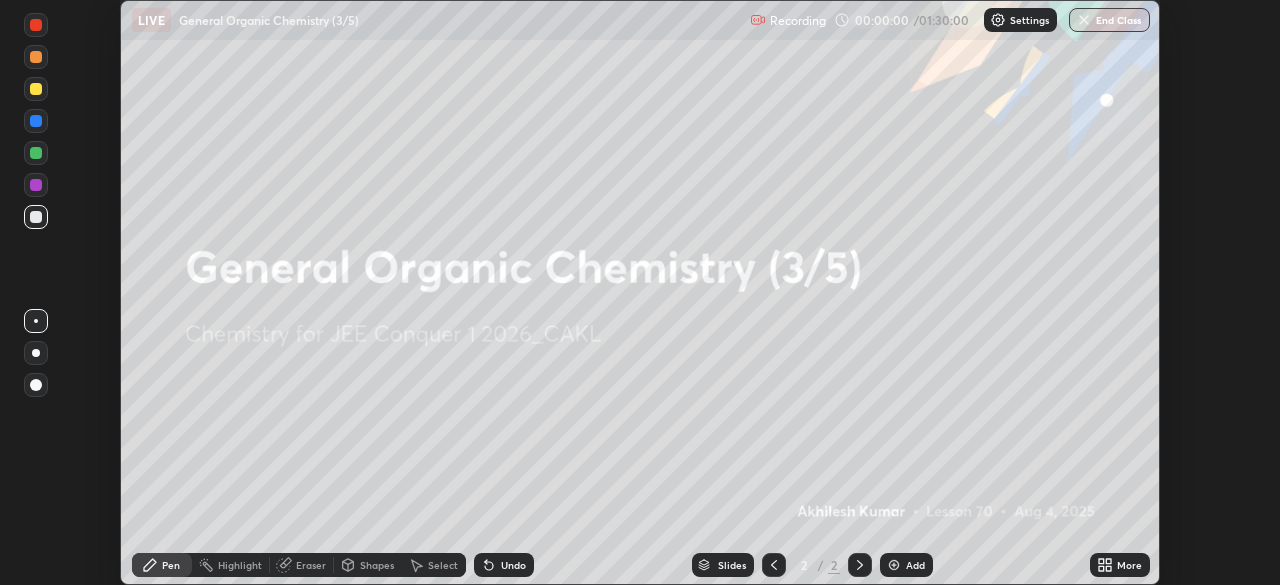 click 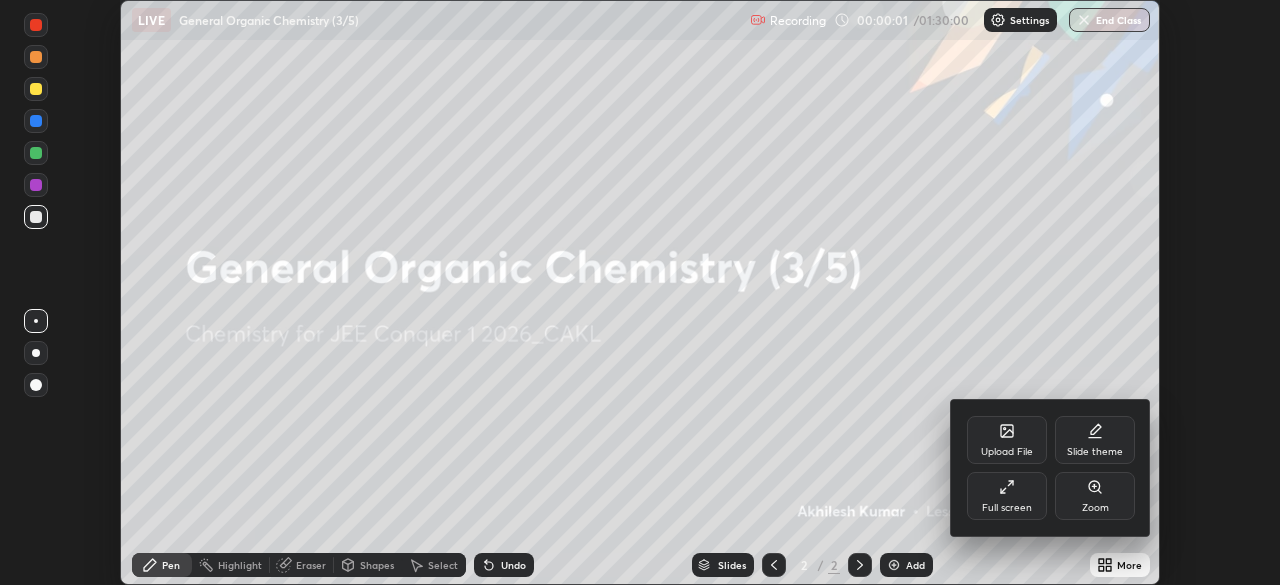 click on "Full screen" at bounding box center (1007, 496) 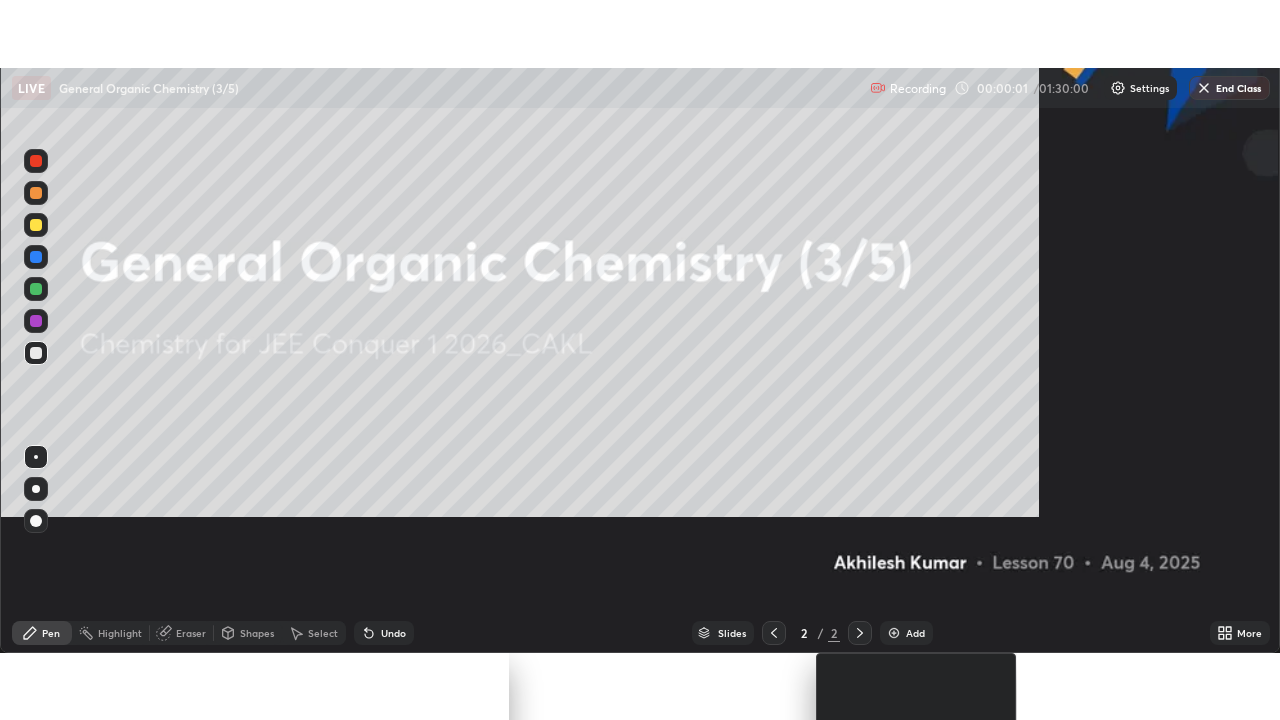 scroll, scrollTop: 99280, scrollLeft: 98720, axis: both 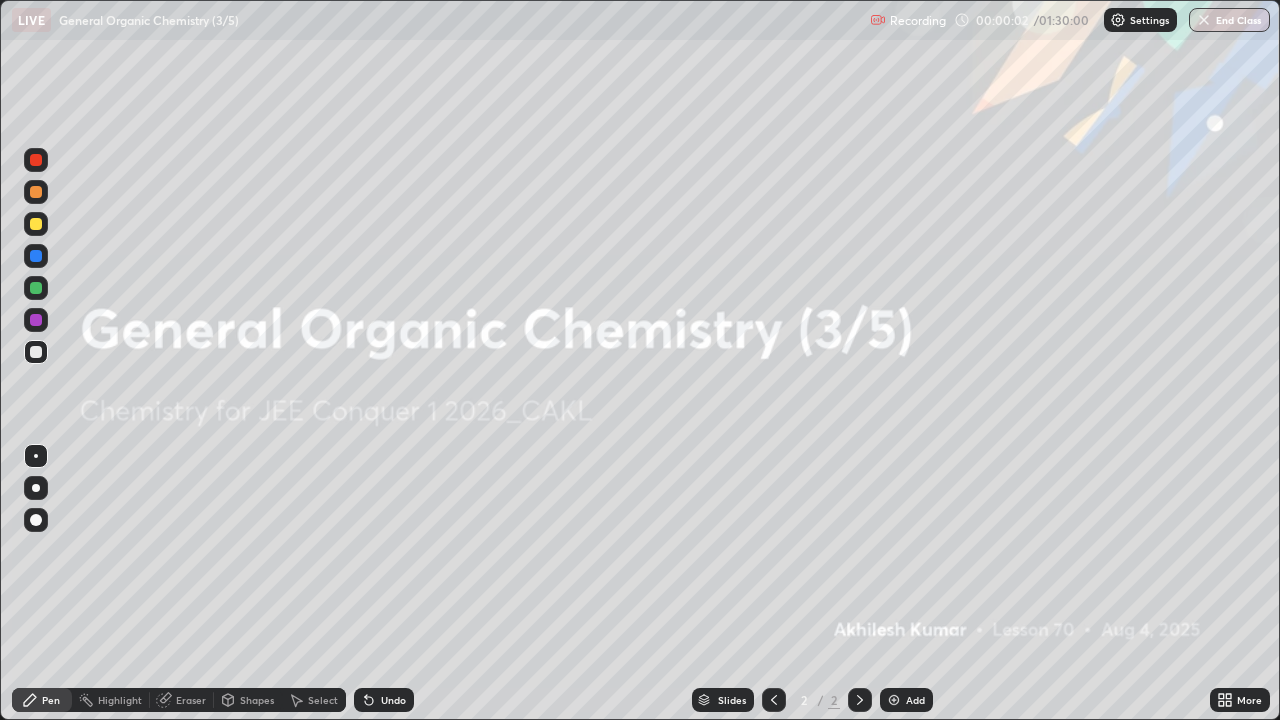 click at bounding box center (894, 700) 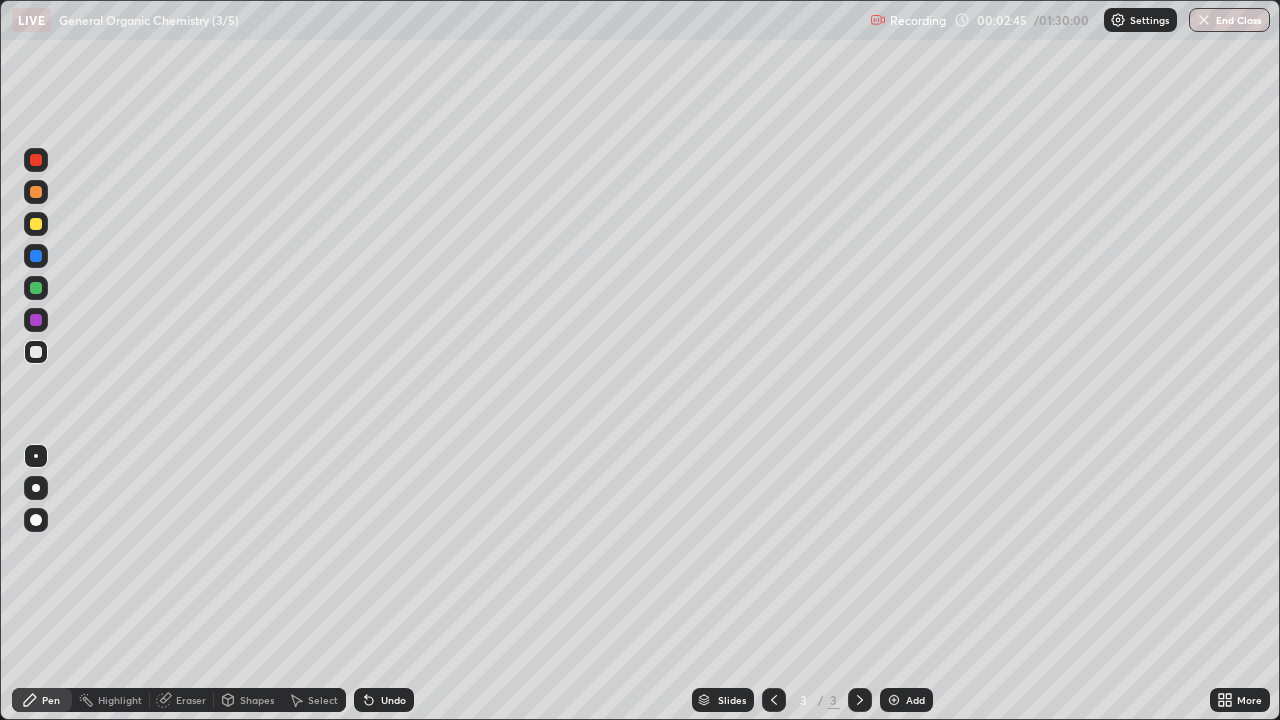 click on "Shapes" at bounding box center [257, 700] 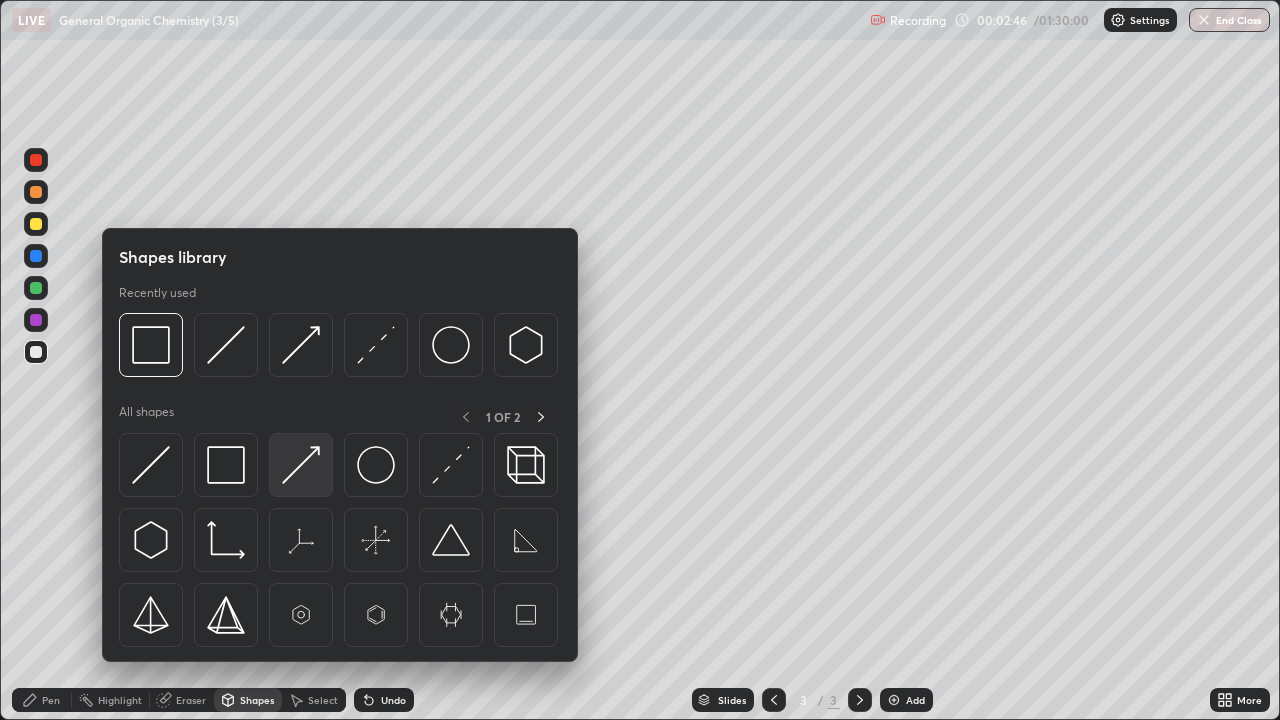 click at bounding box center [301, 465] 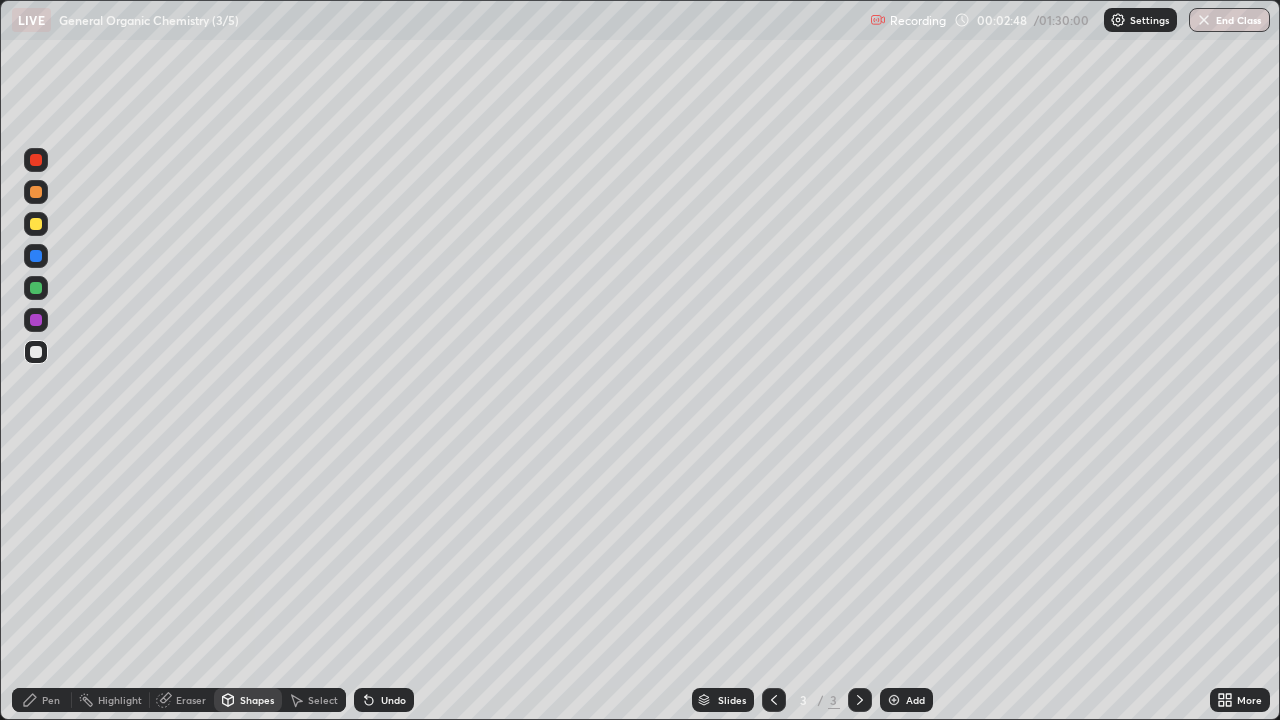click on "Pen" at bounding box center (51, 700) 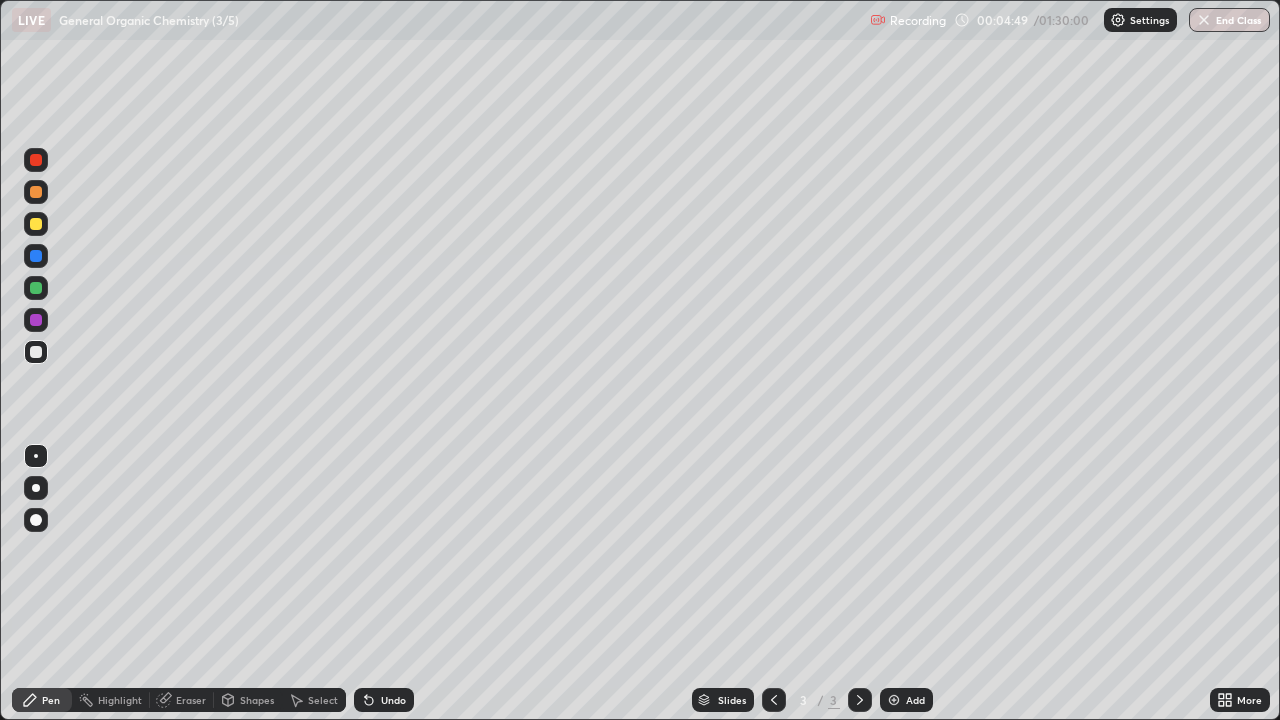 click on "Select" at bounding box center (323, 700) 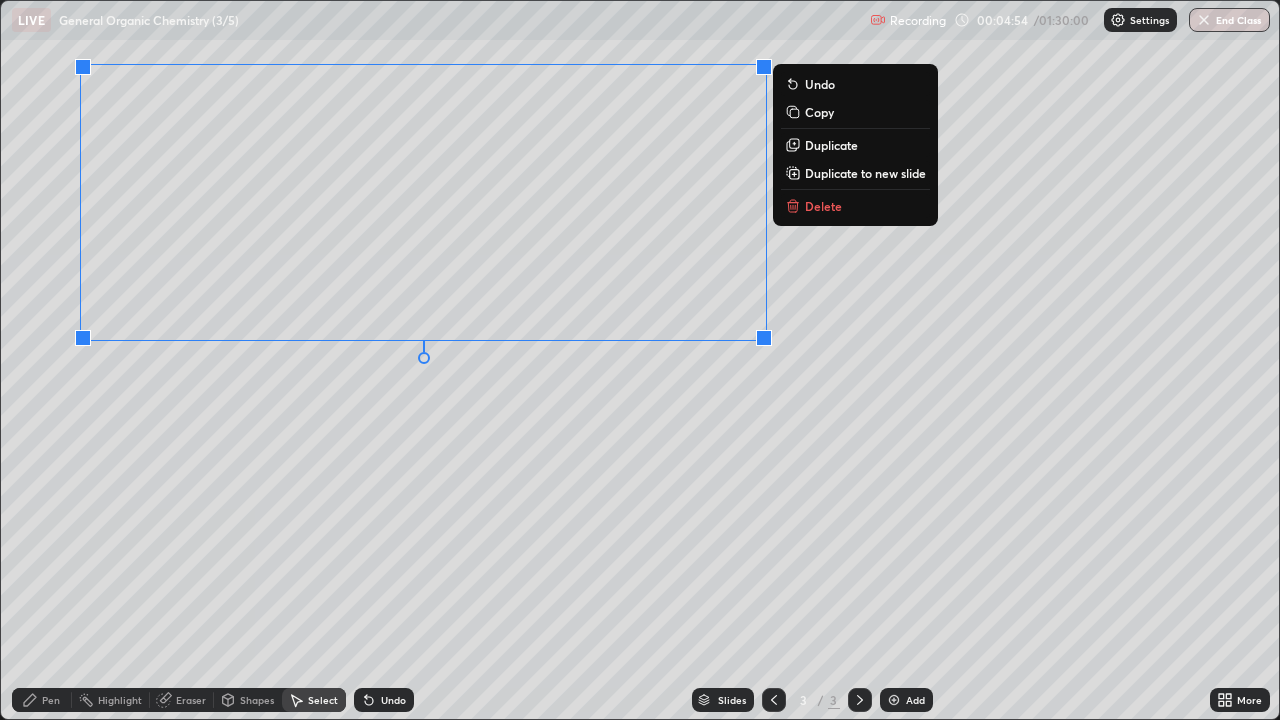 click on "Pen" at bounding box center [42, 700] 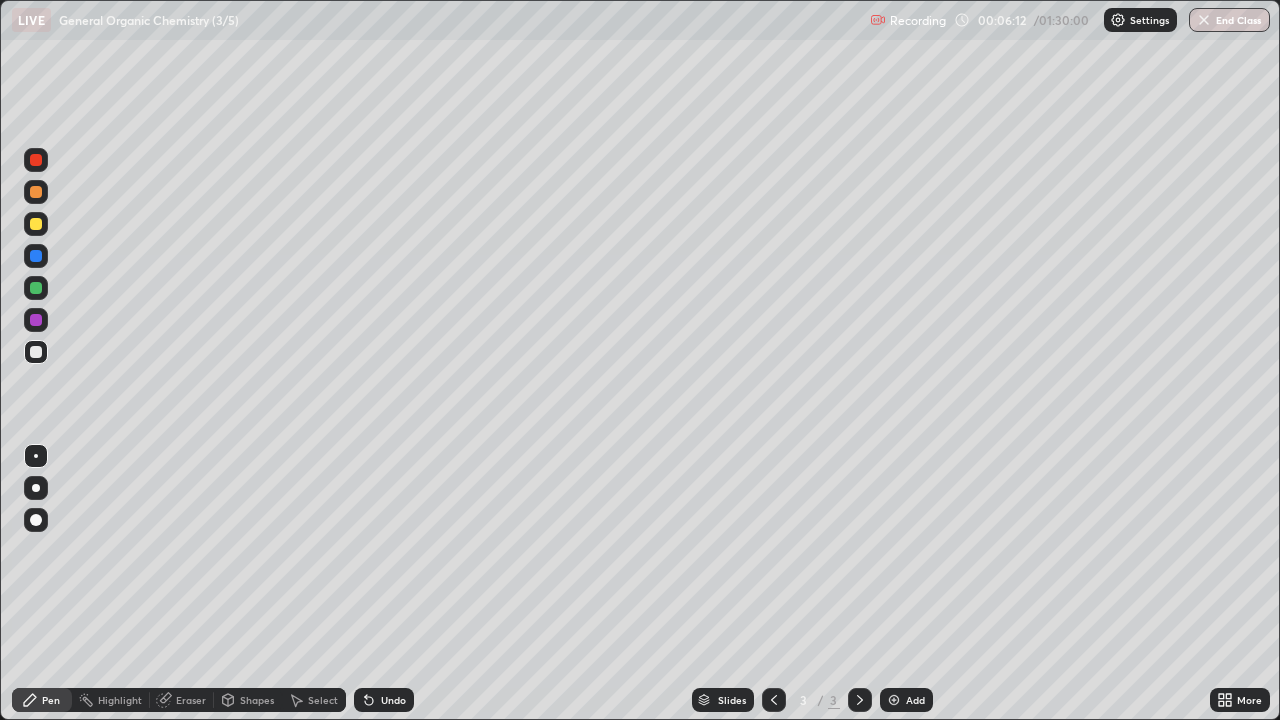 click 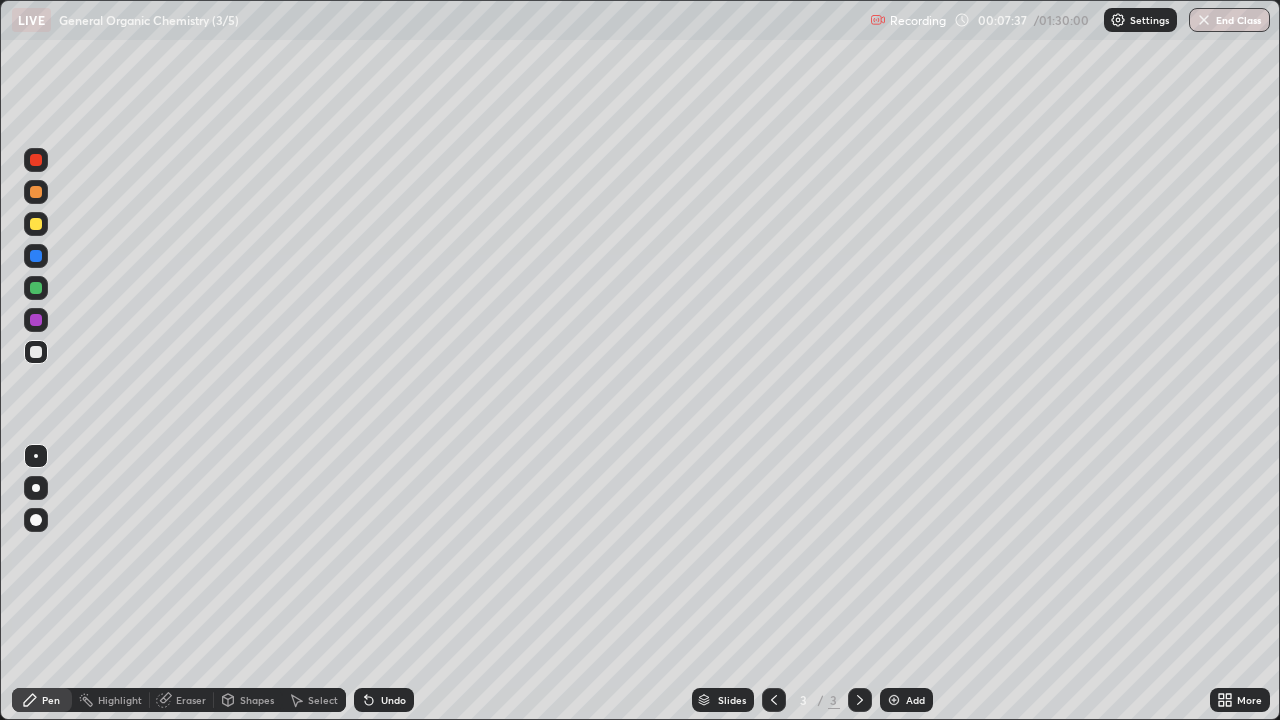 click on "Add" at bounding box center [906, 700] 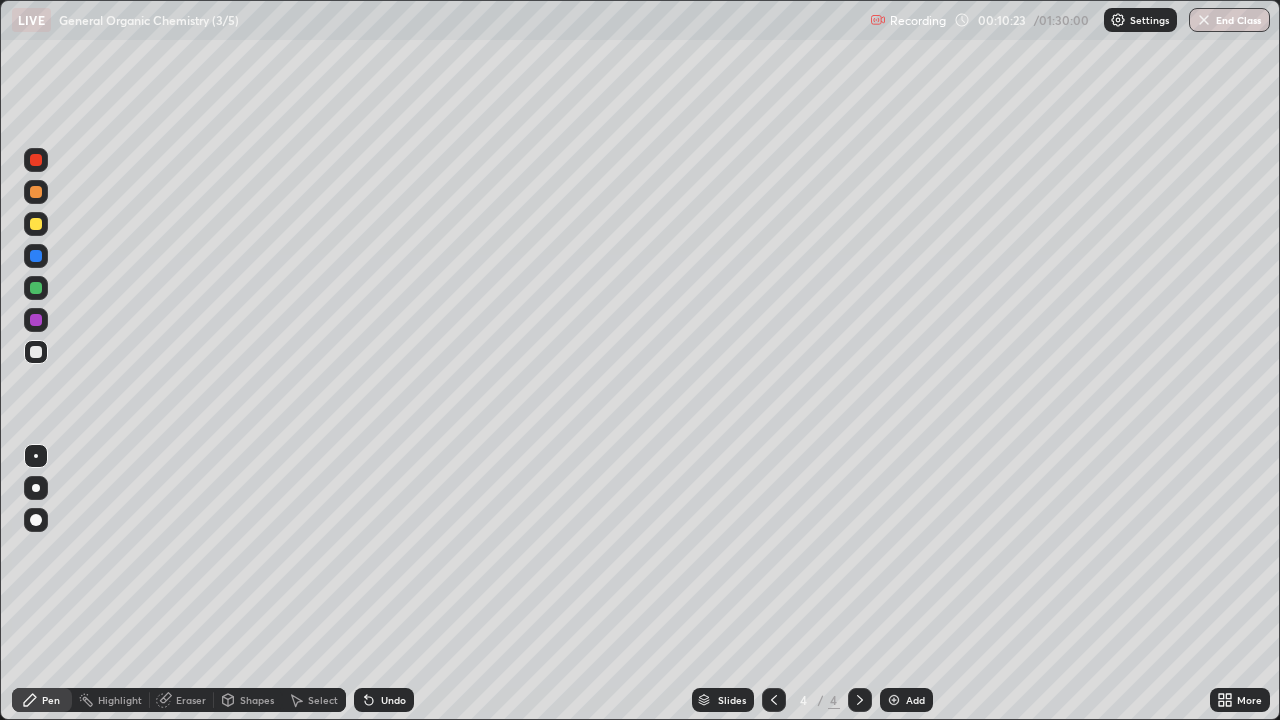 click at bounding box center [894, 700] 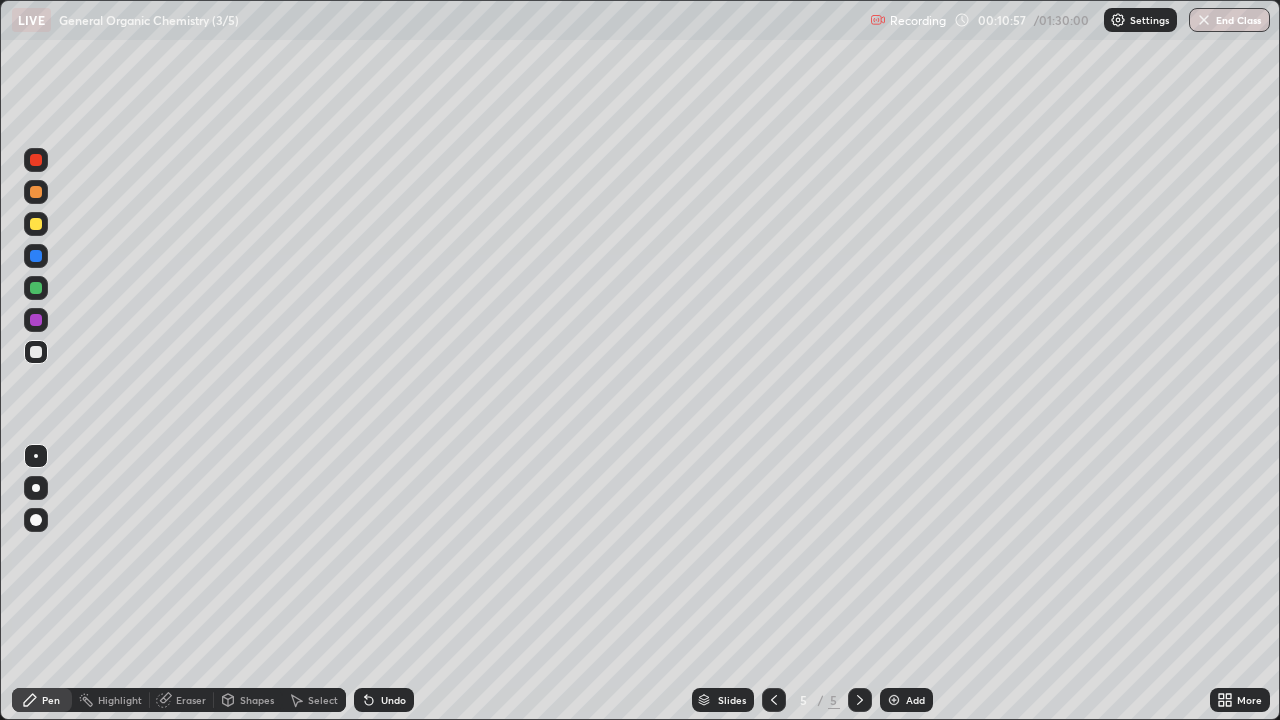 click 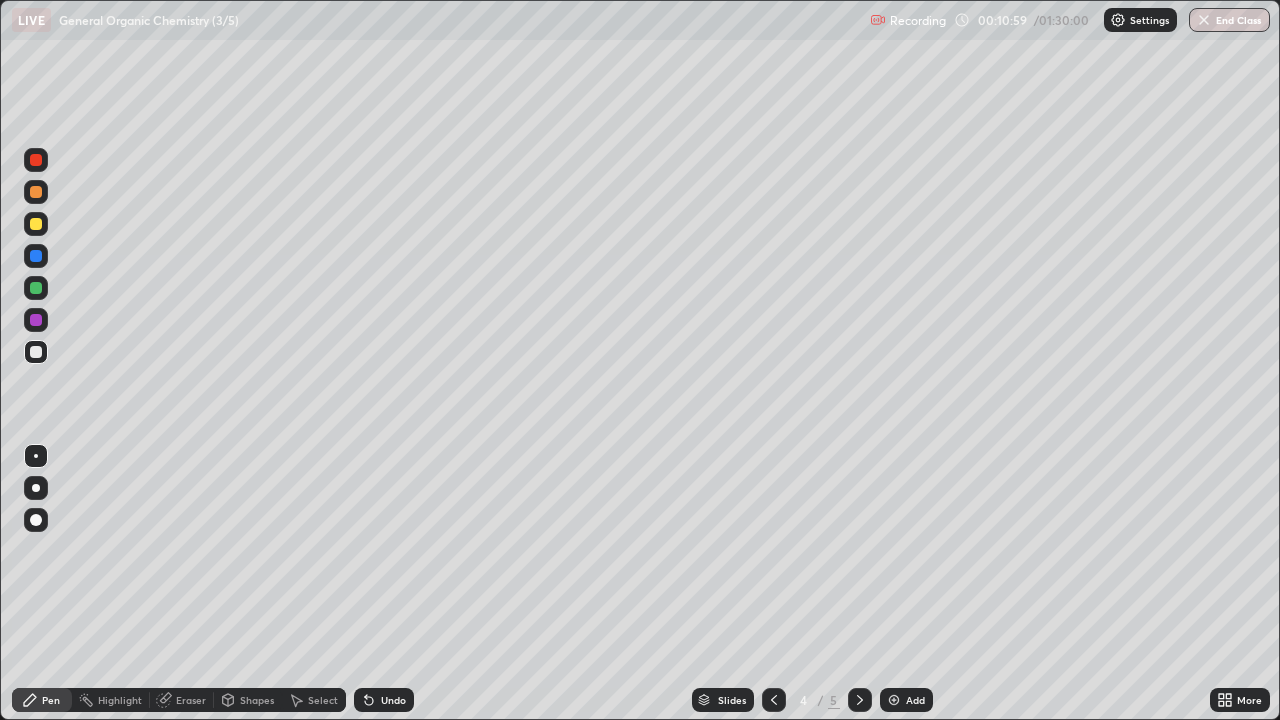 click 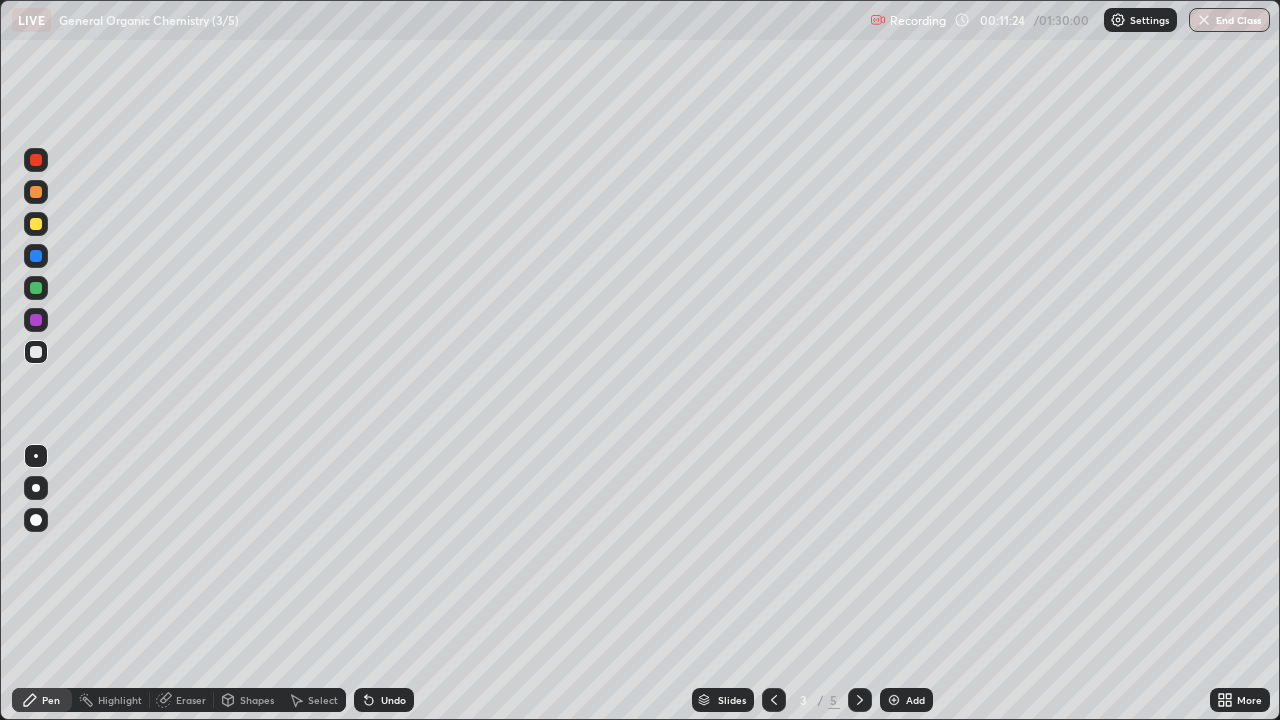 click 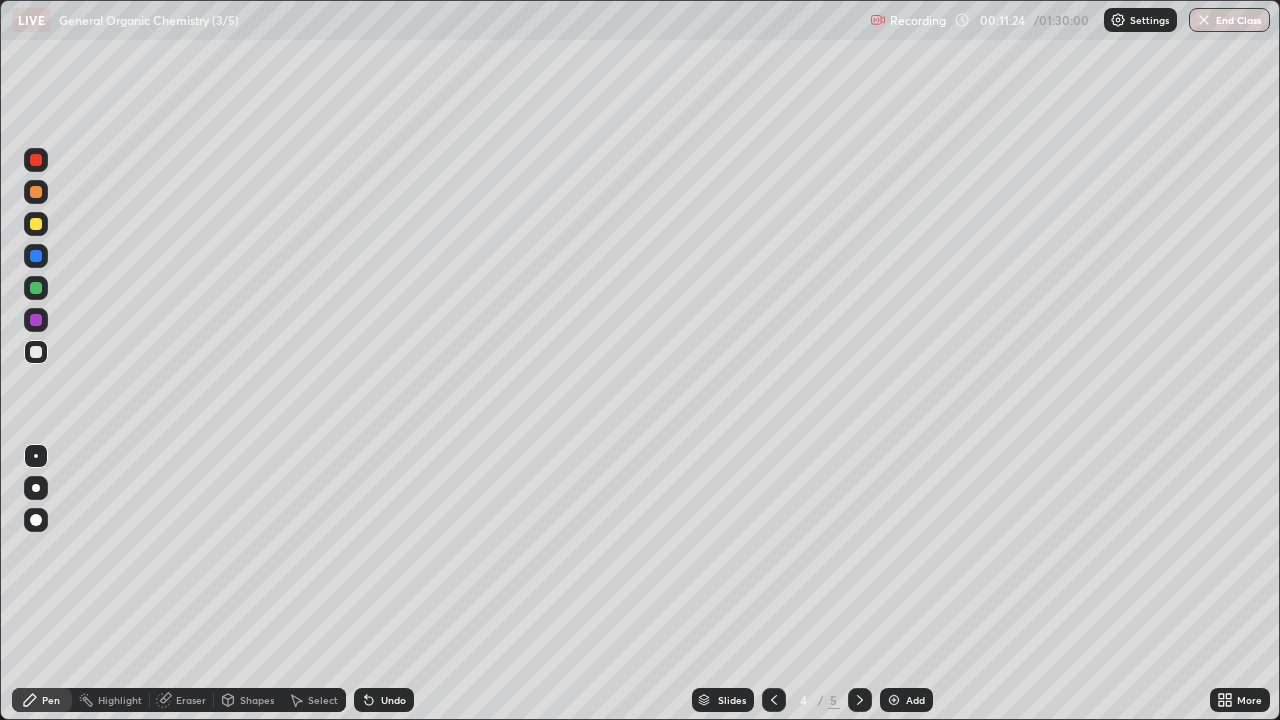 click 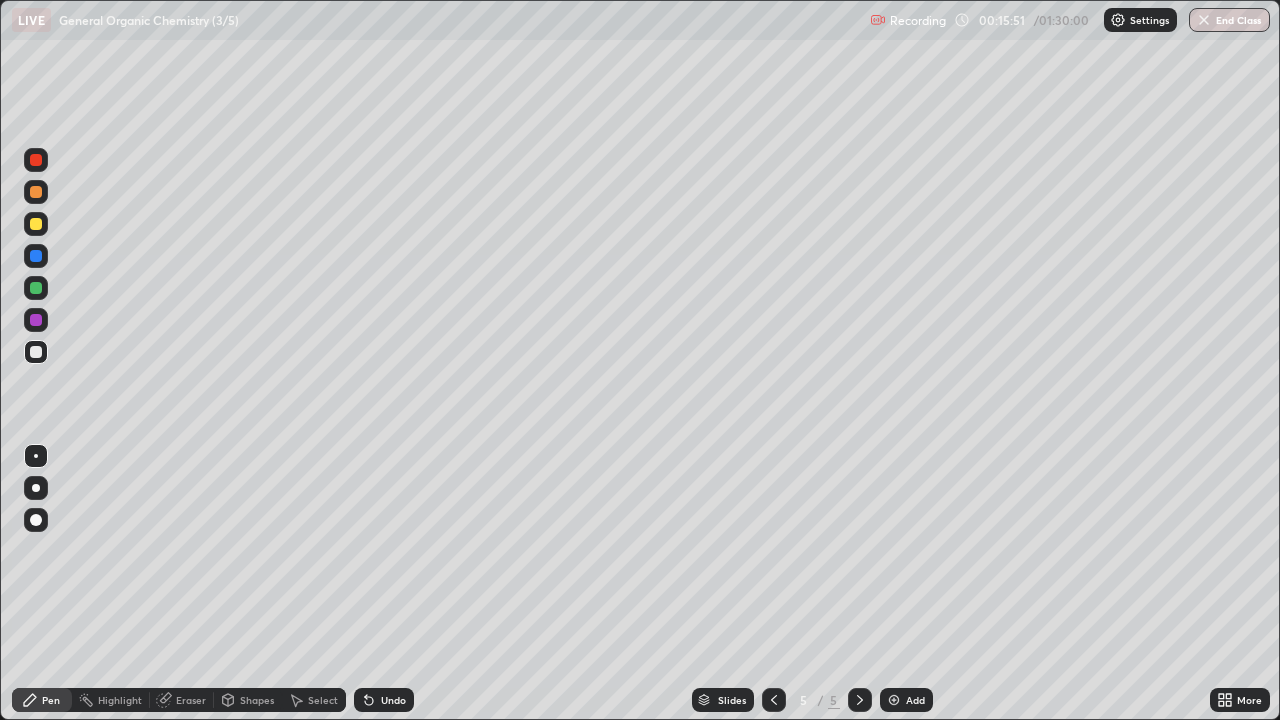 click on "Select" at bounding box center [314, 700] 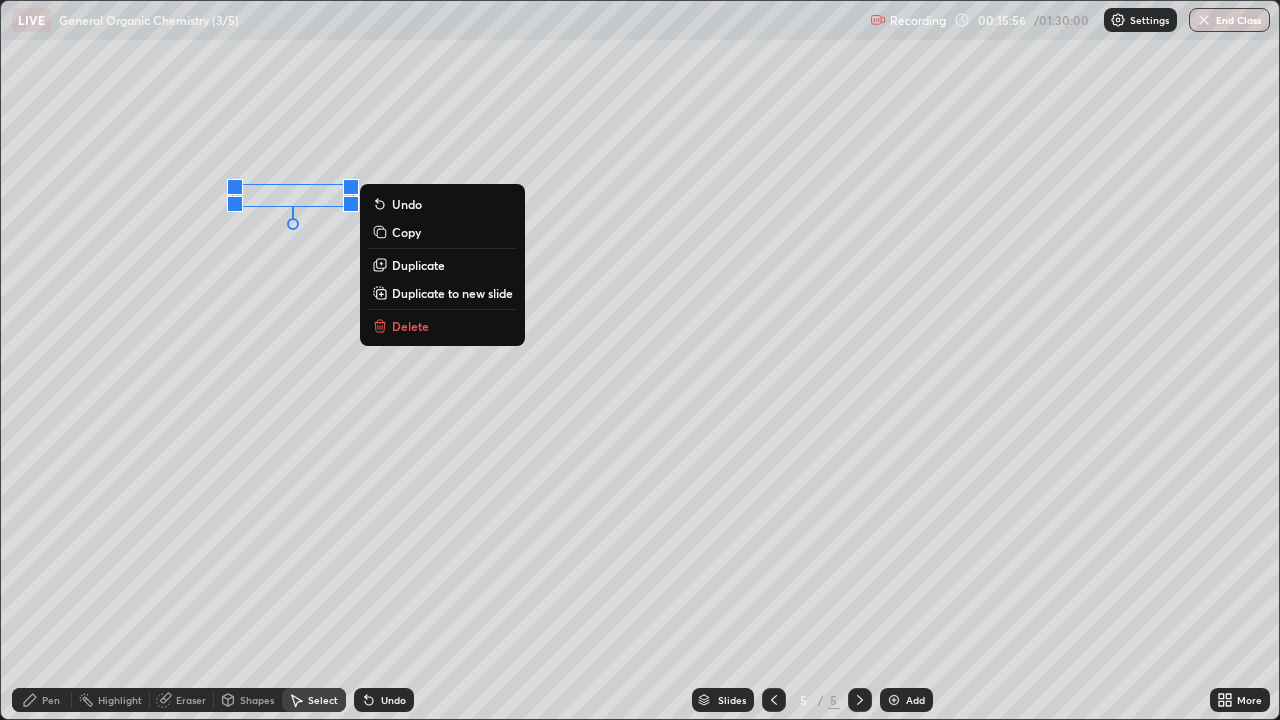 click on "Eraser" at bounding box center [182, 700] 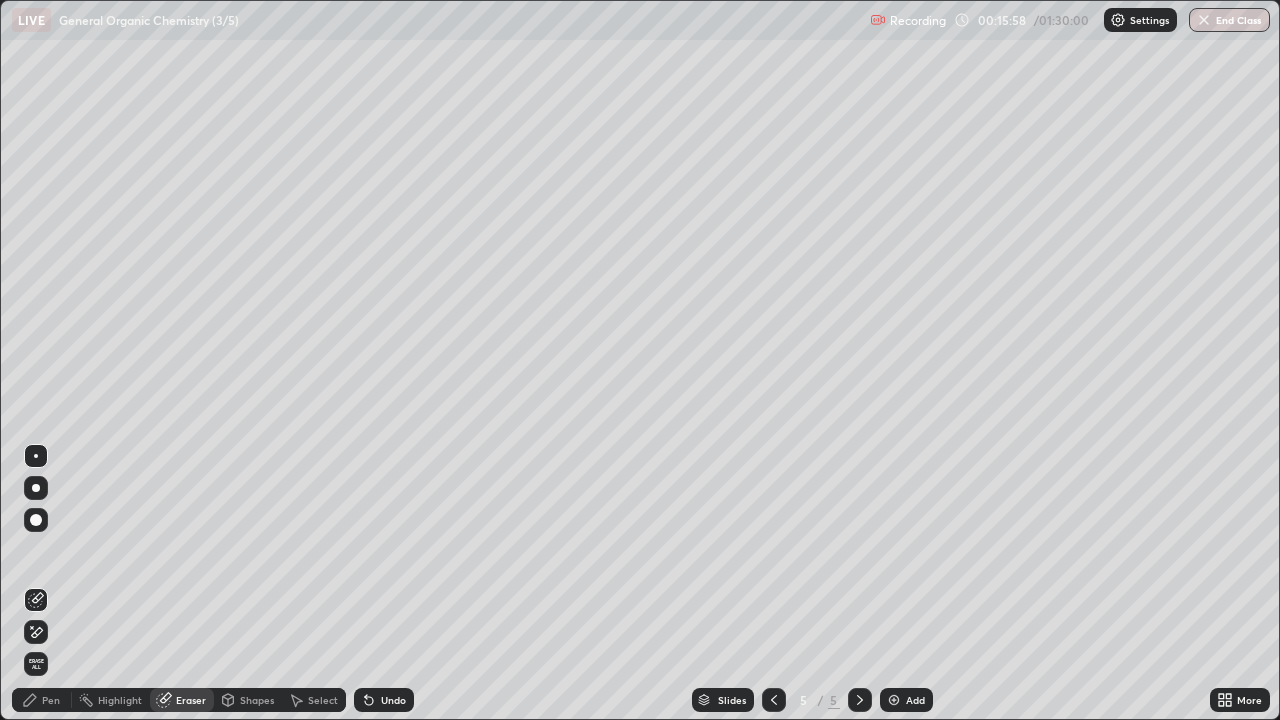 click 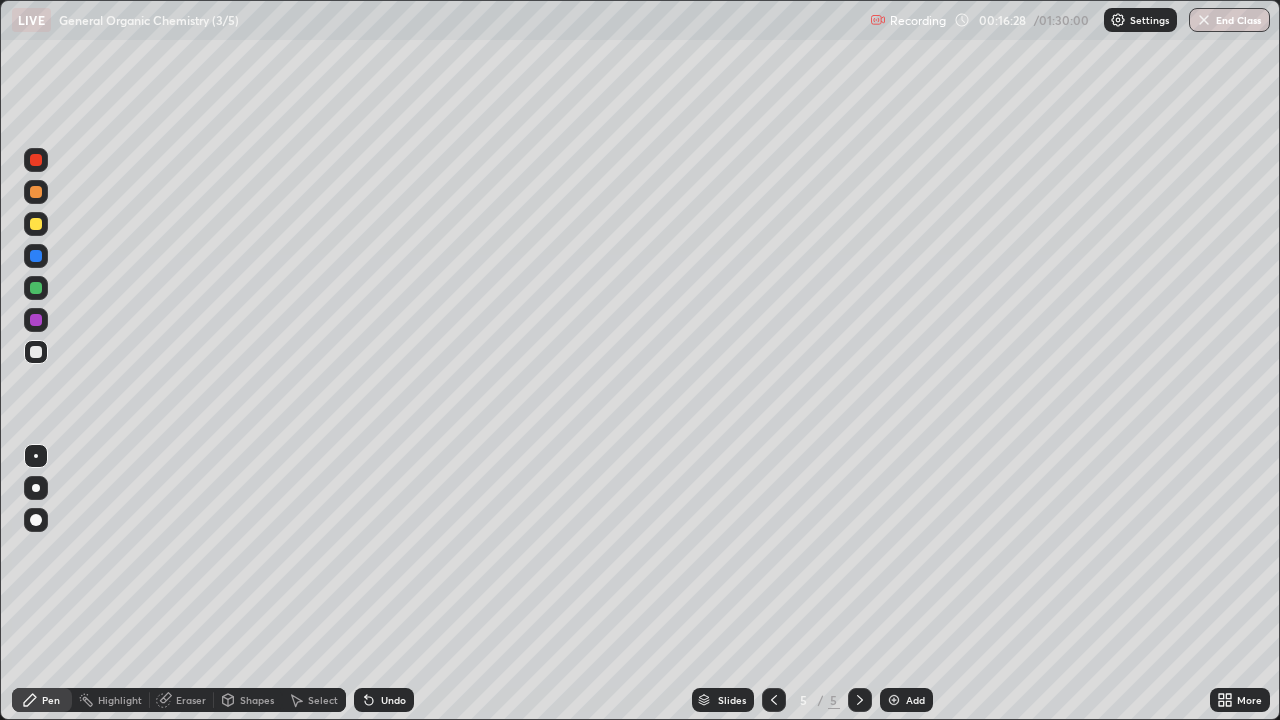 click at bounding box center [36, 320] 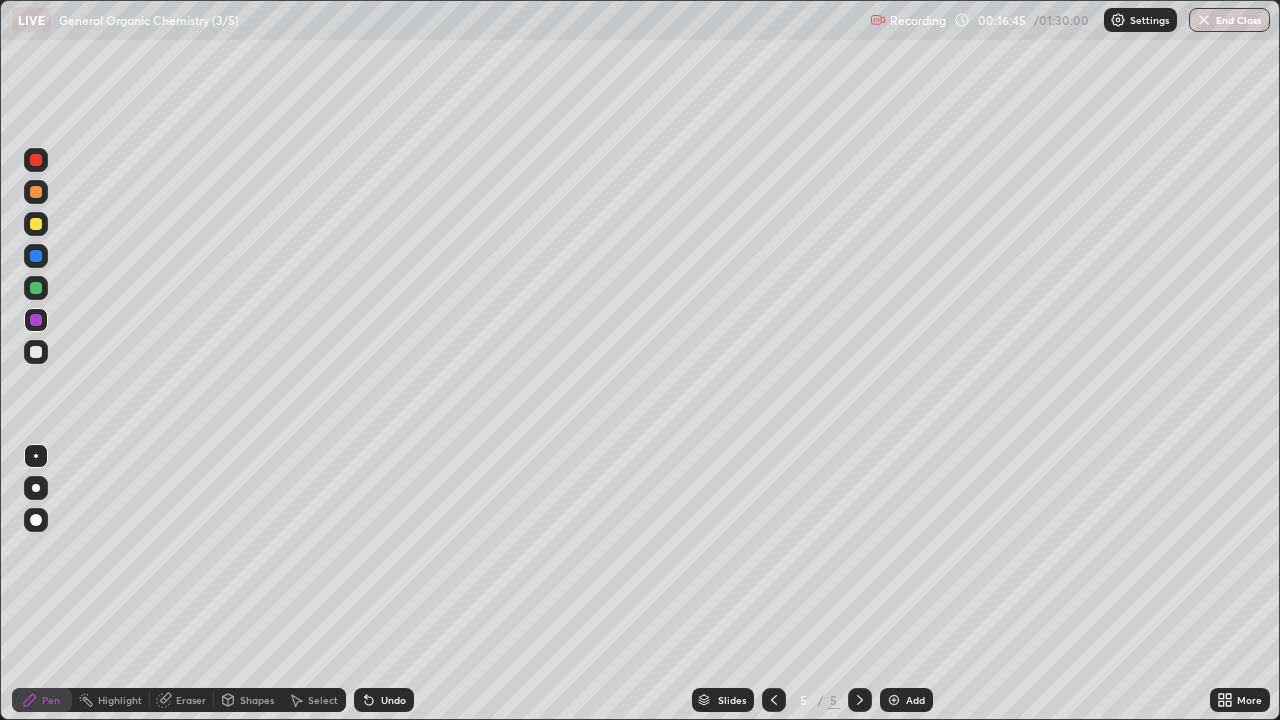 click at bounding box center (36, 352) 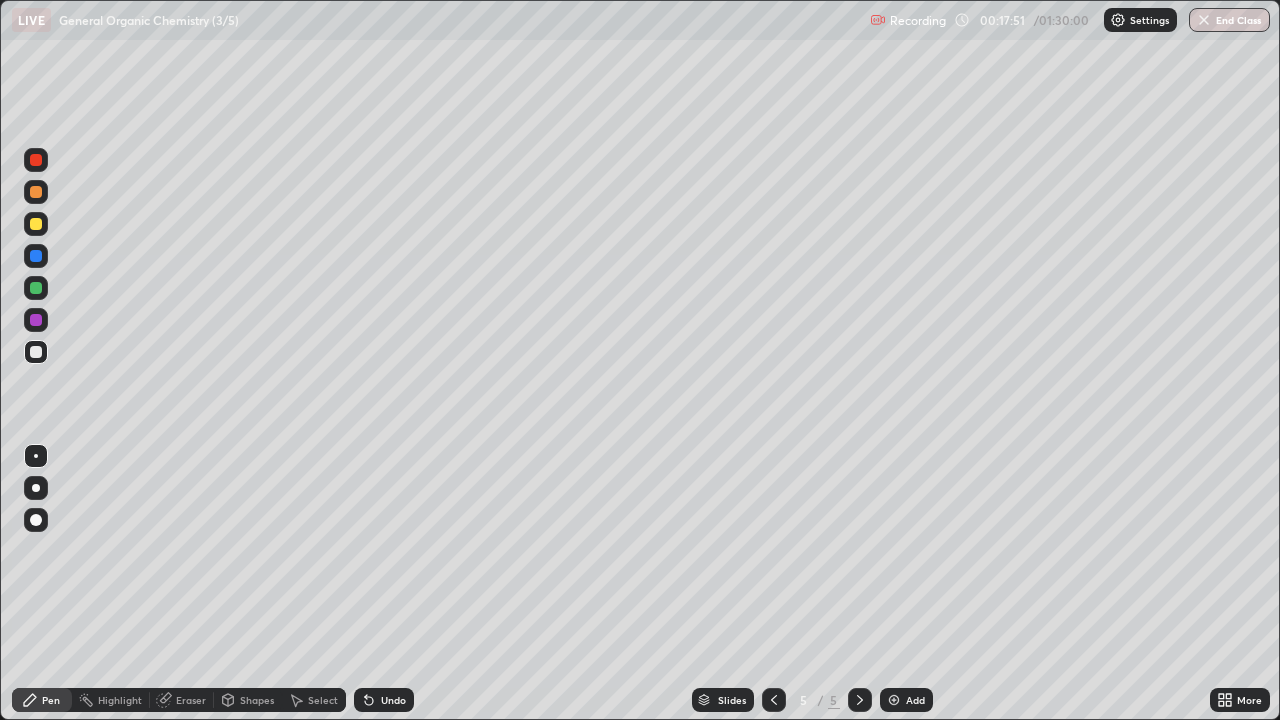 click on "Select" at bounding box center [323, 700] 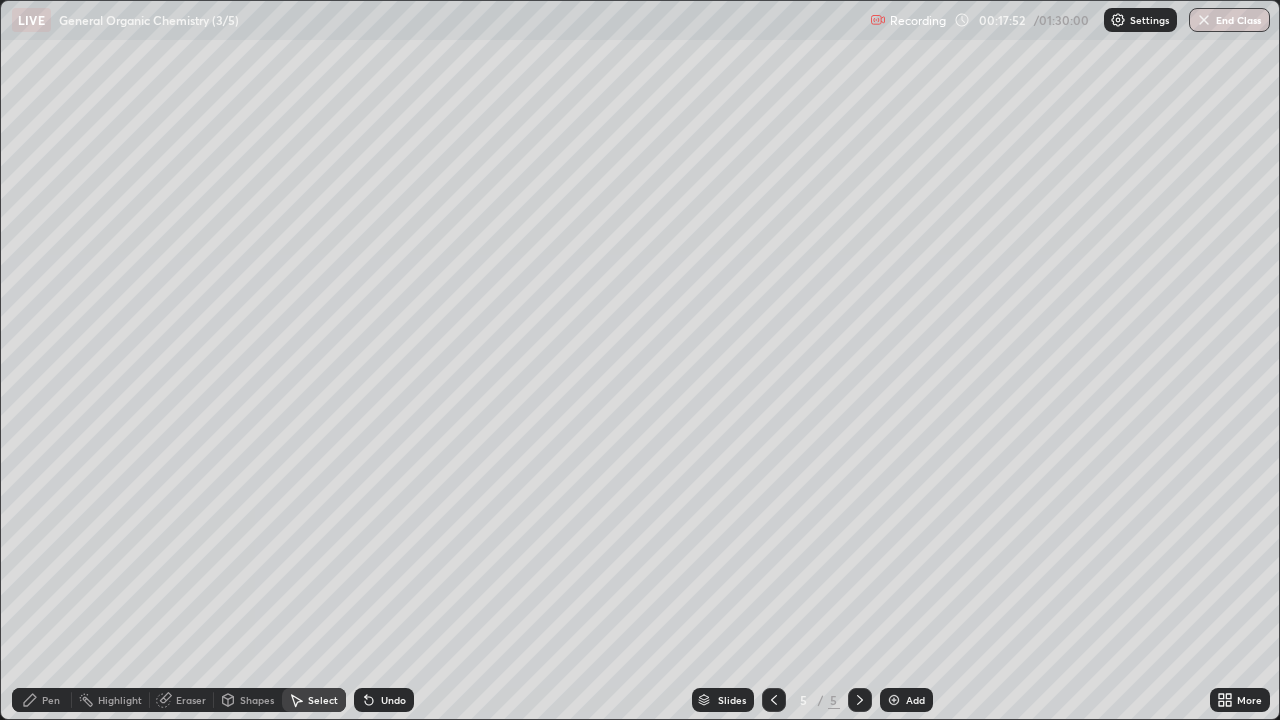 click at bounding box center (894, 700) 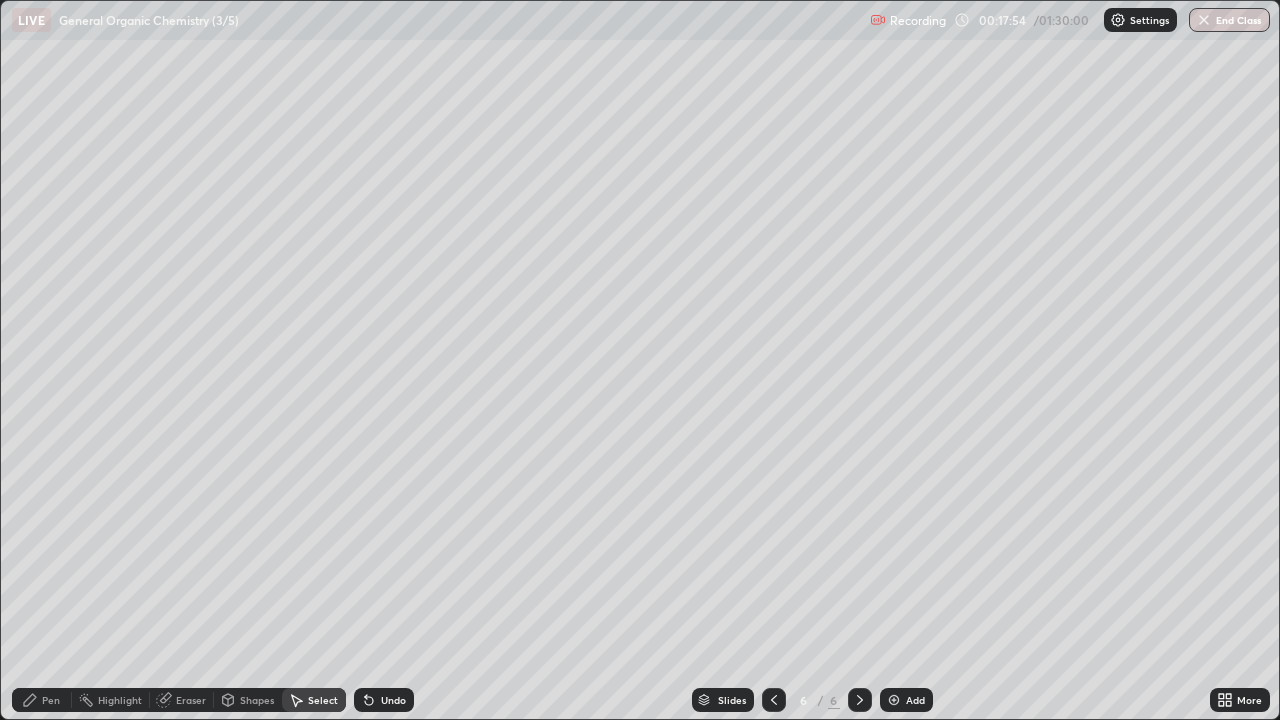 click on "Pen" at bounding box center (51, 700) 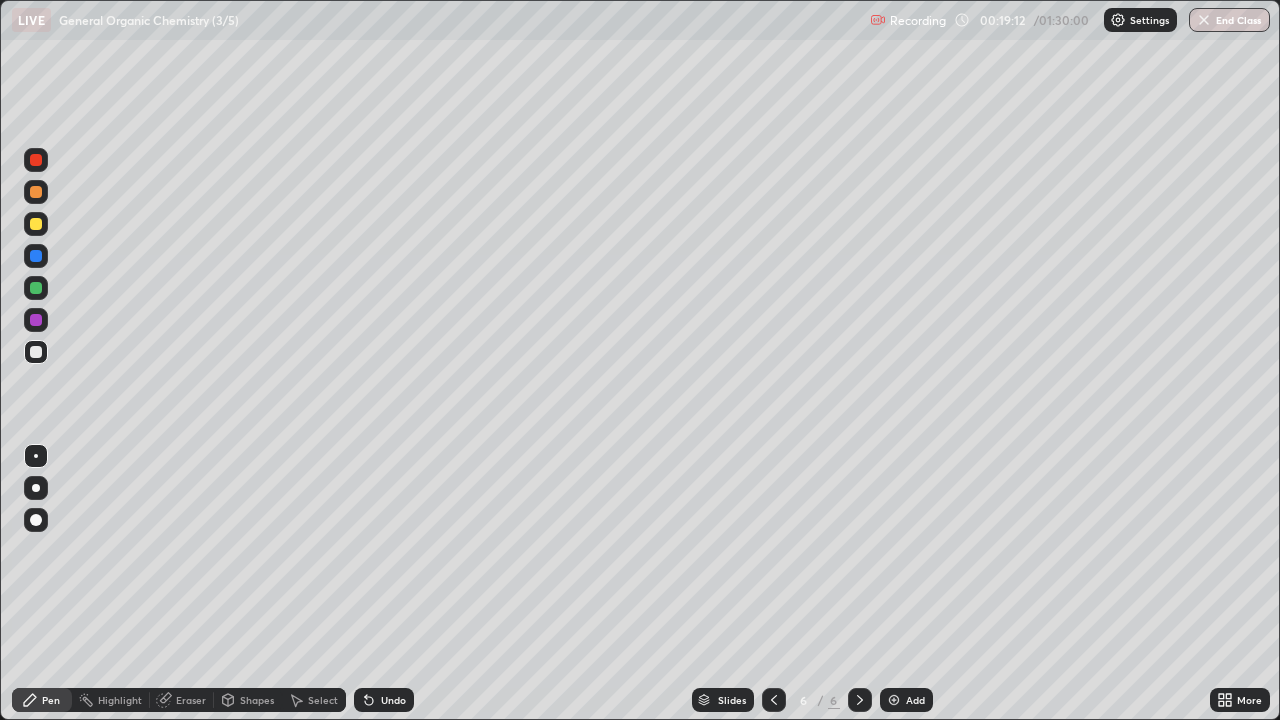 click on "Select" at bounding box center [323, 700] 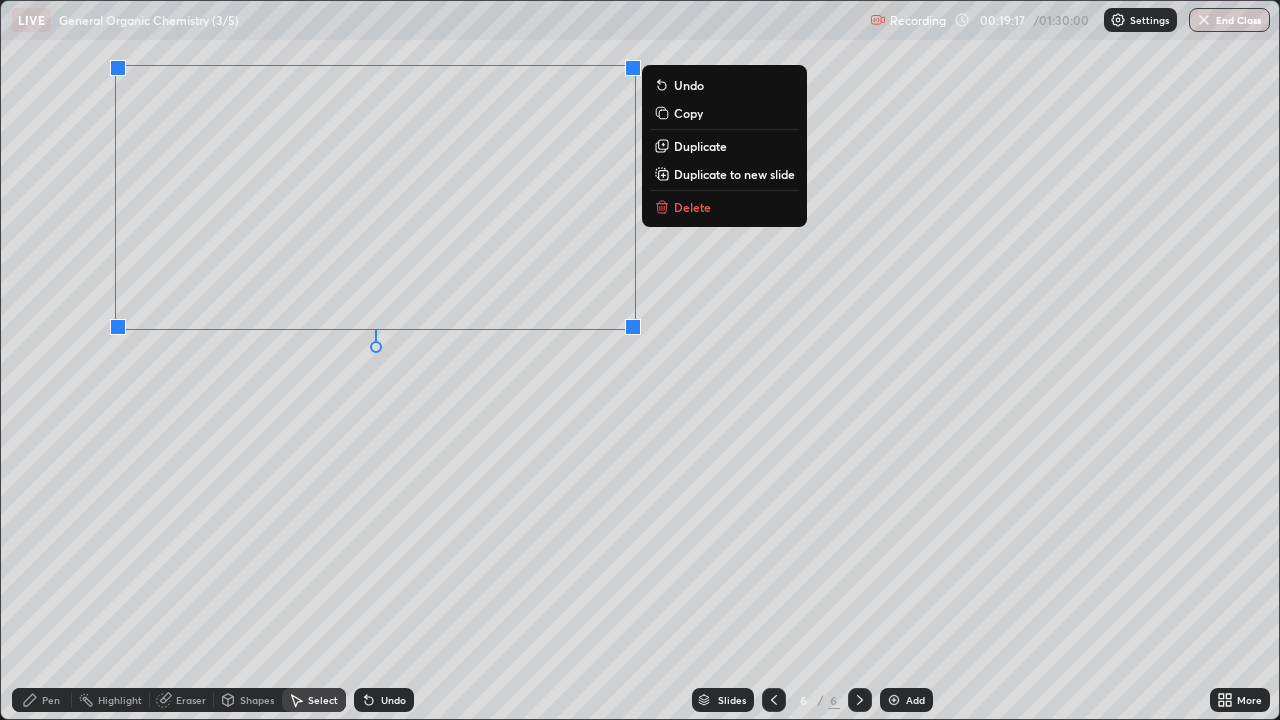 click 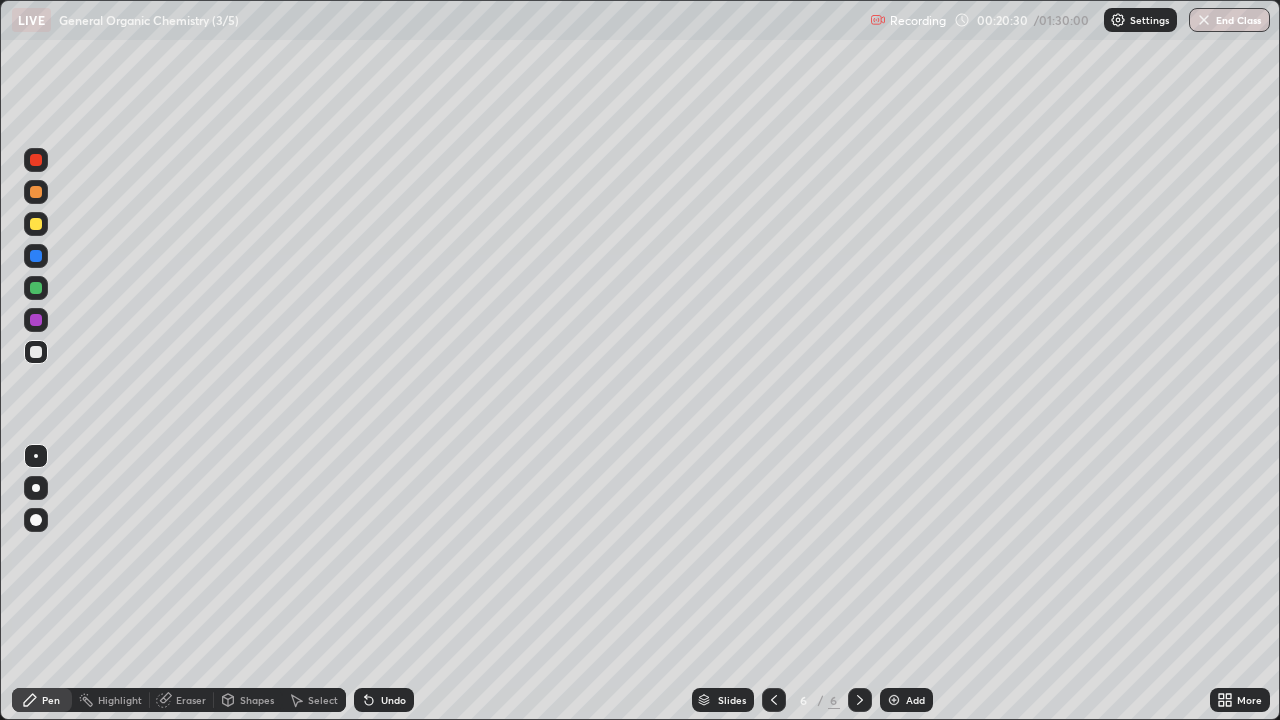 click 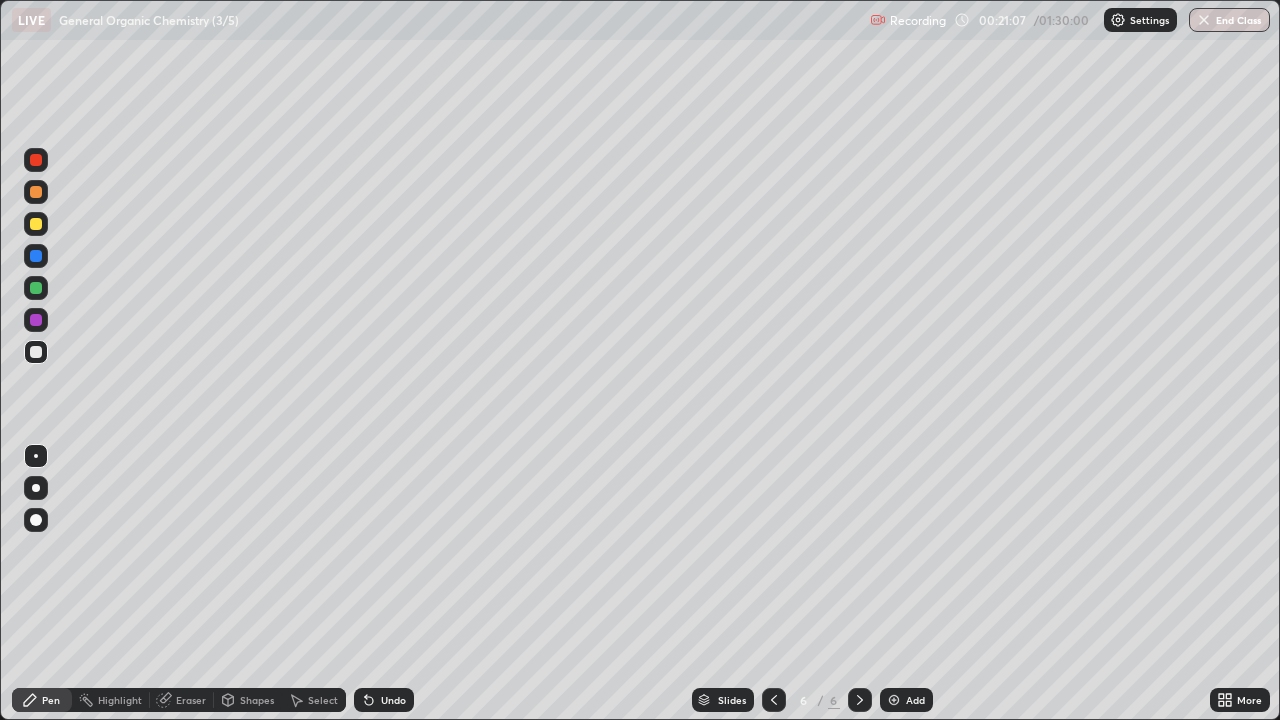 click at bounding box center (894, 700) 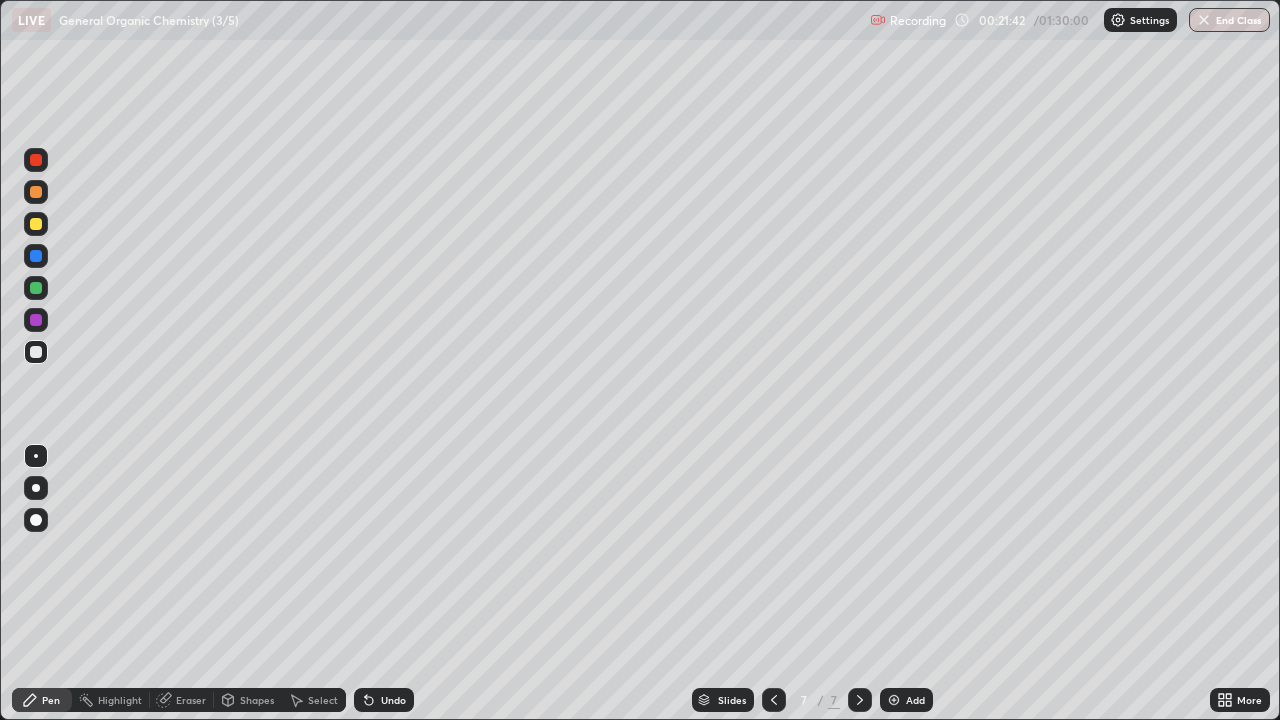 click at bounding box center [36, 320] 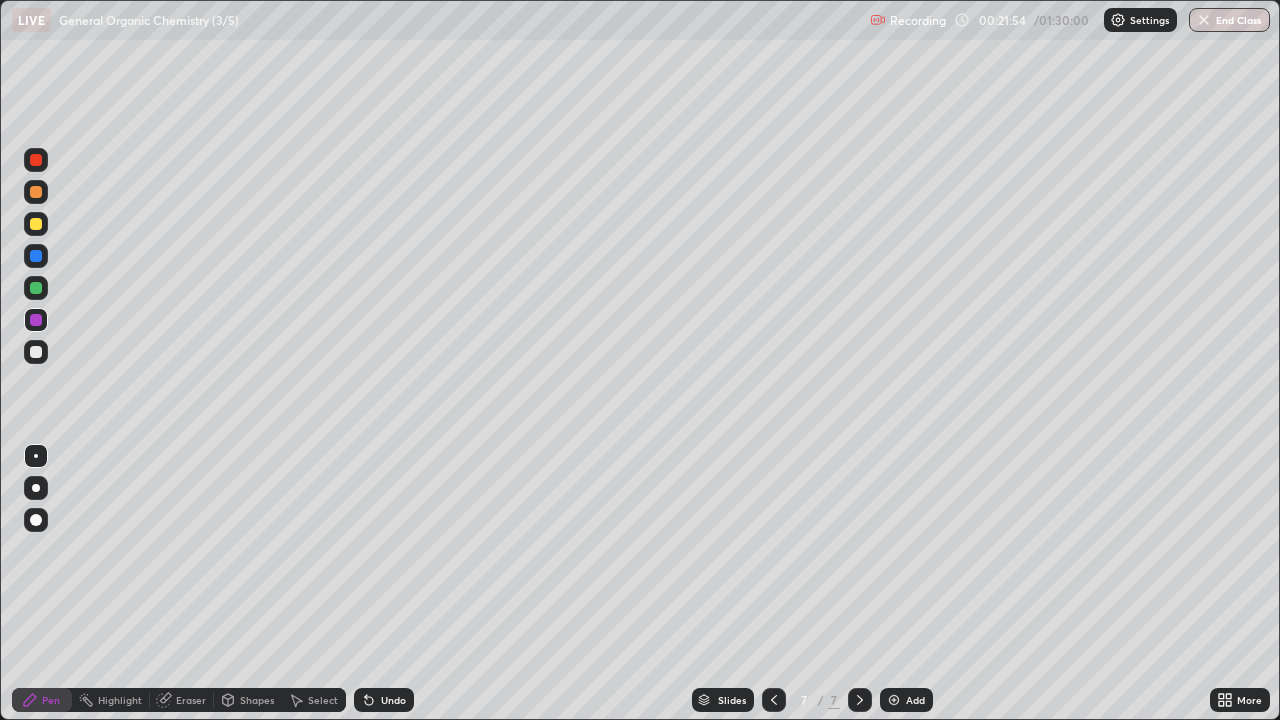 click at bounding box center (36, 288) 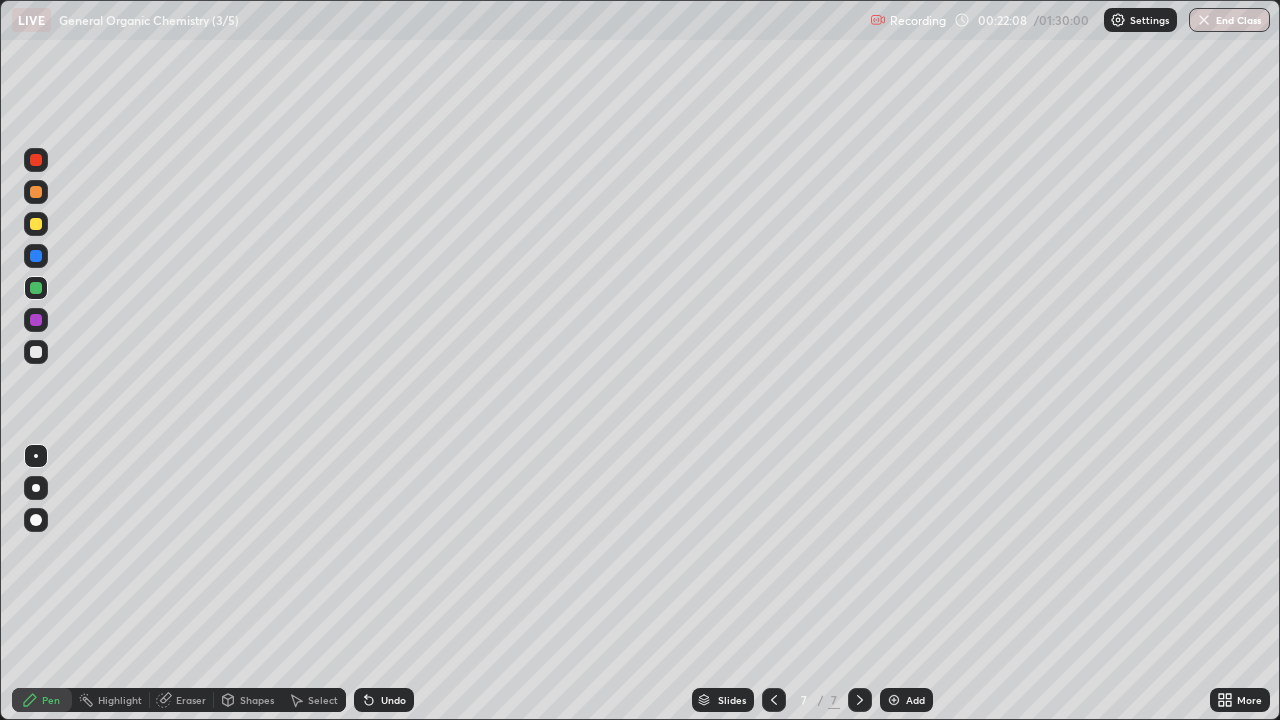 click at bounding box center [36, 352] 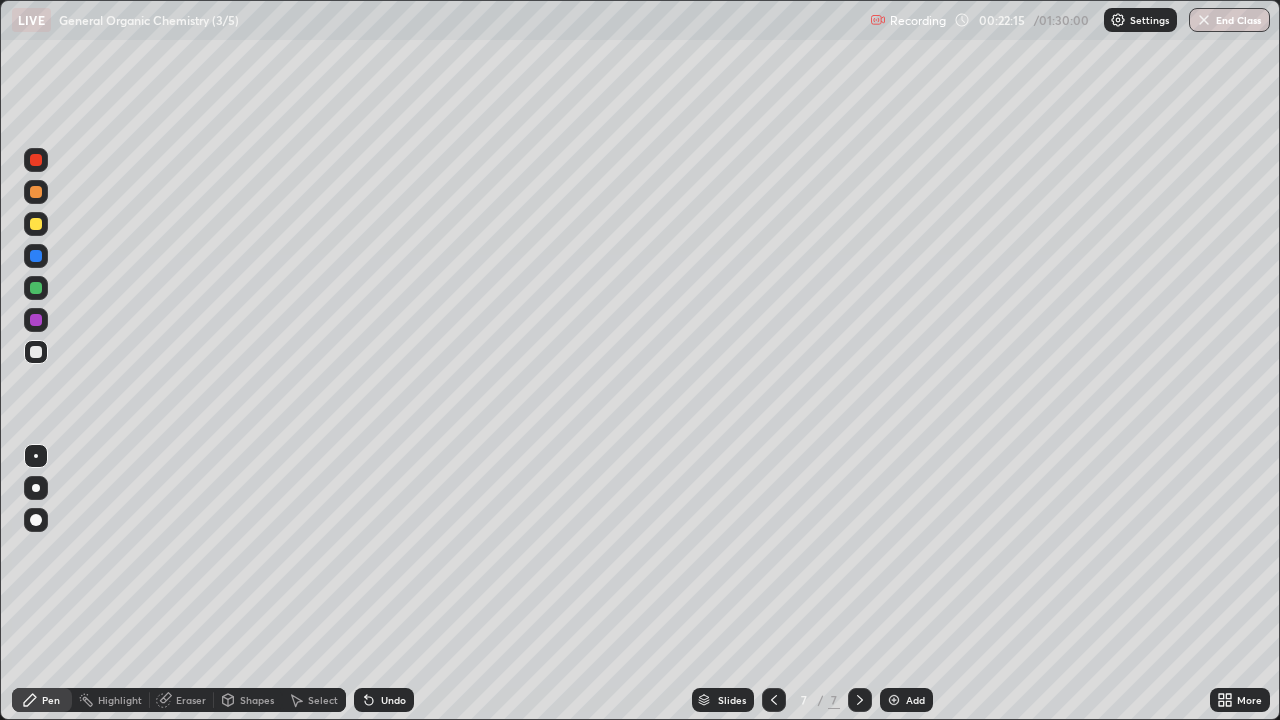click at bounding box center (36, 288) 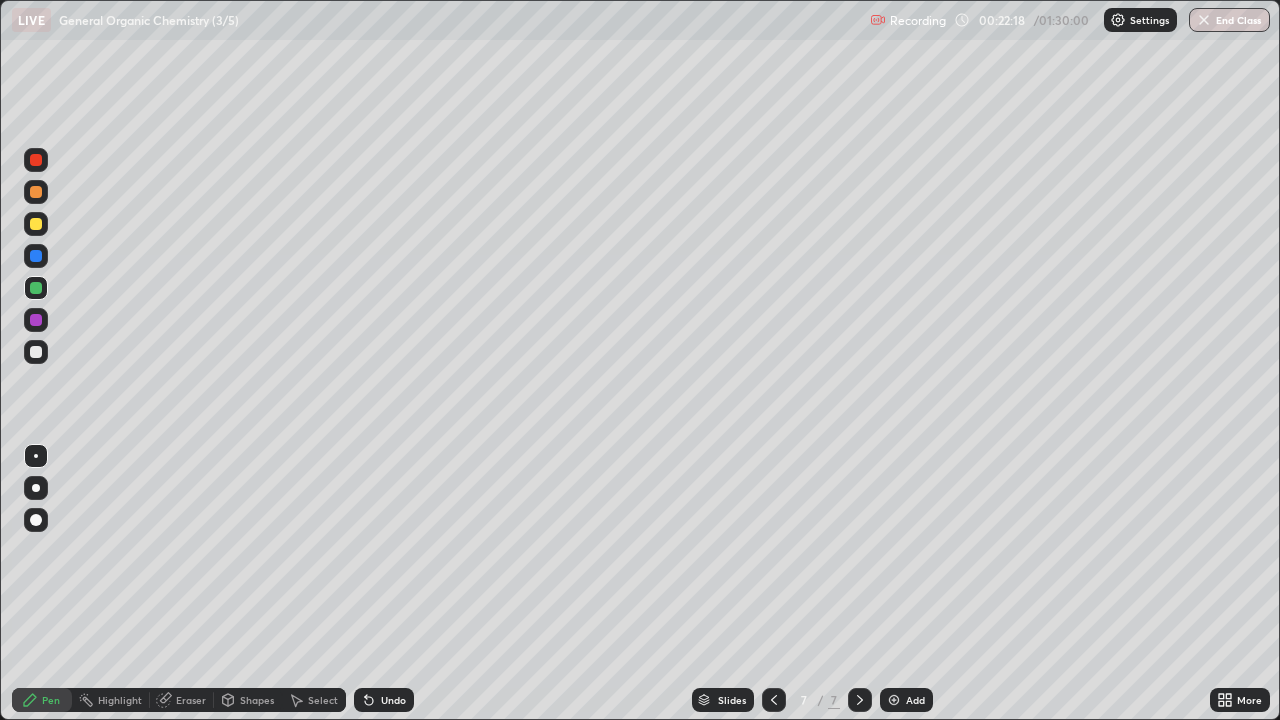 click at bounding box center (36, 352) 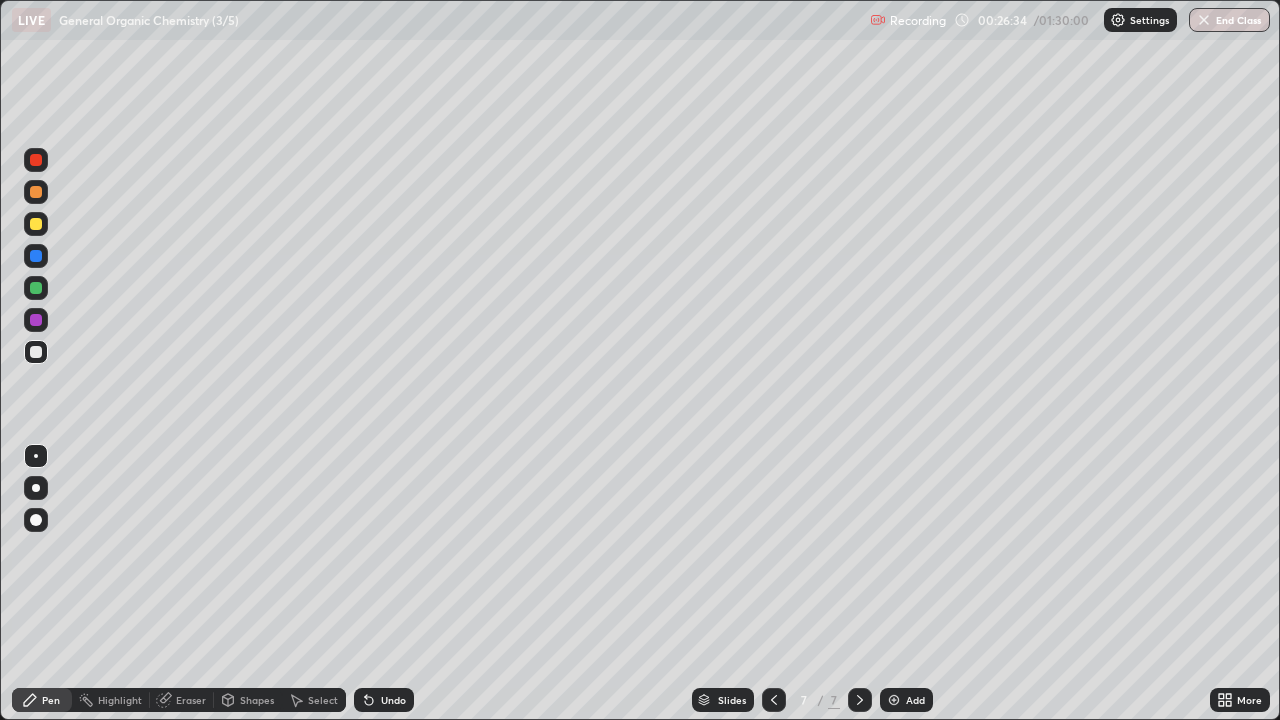 click at bounding box center (894, 700) 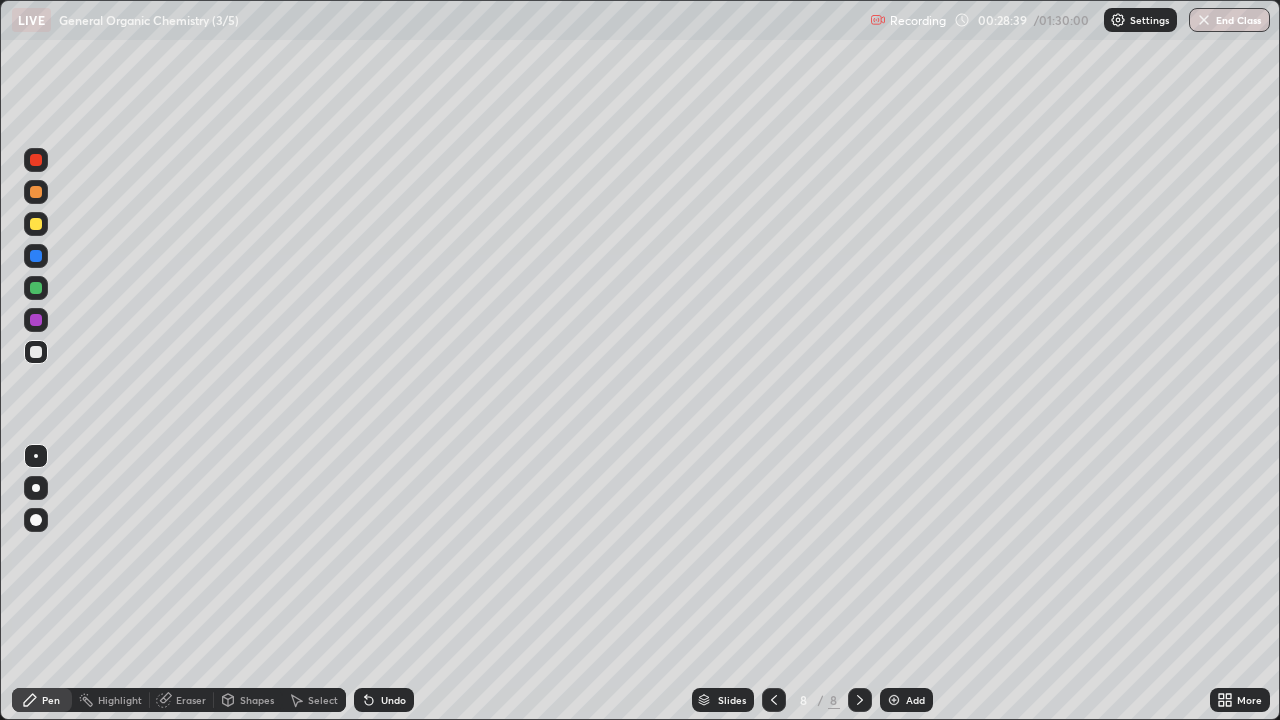 click 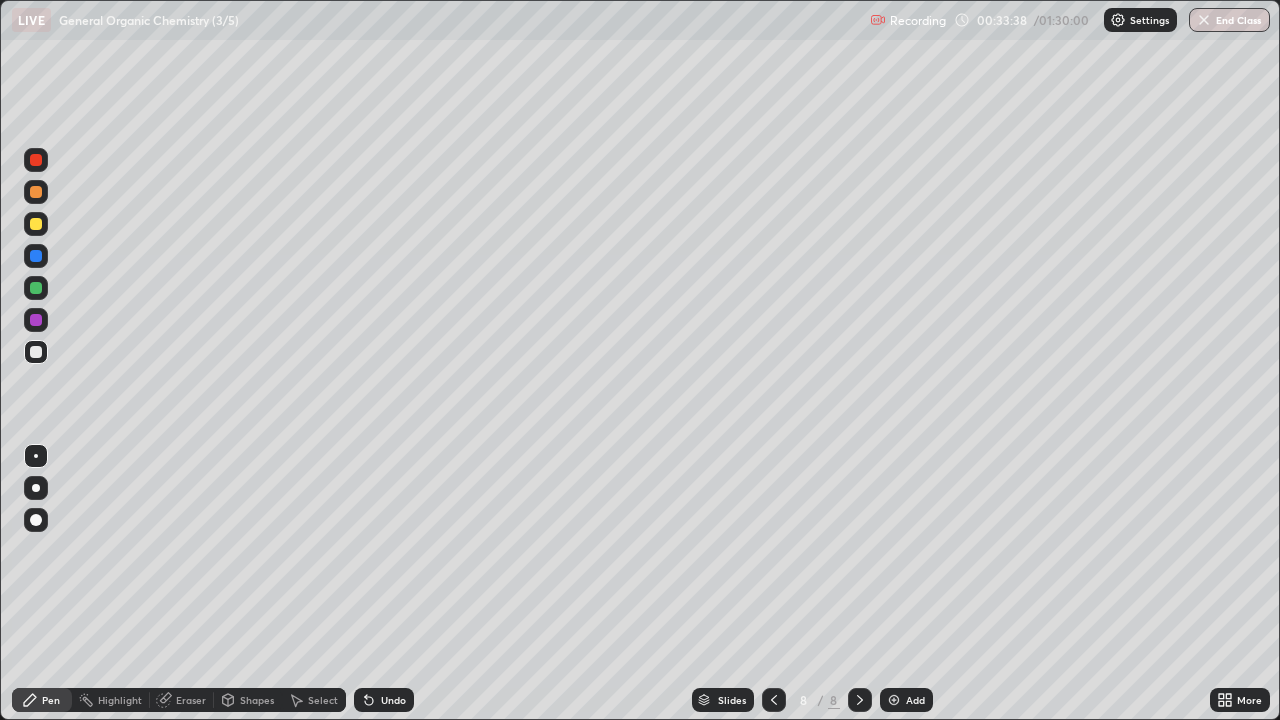 click at bounding box center [36, 320] 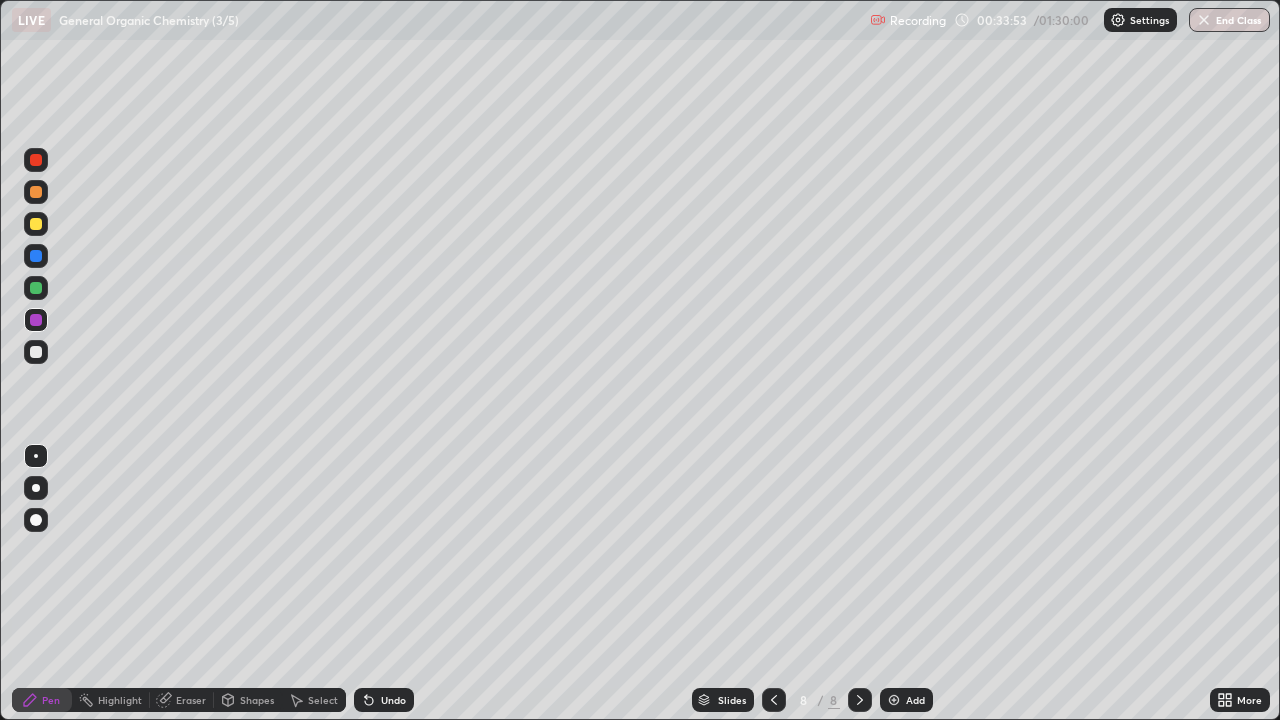 click 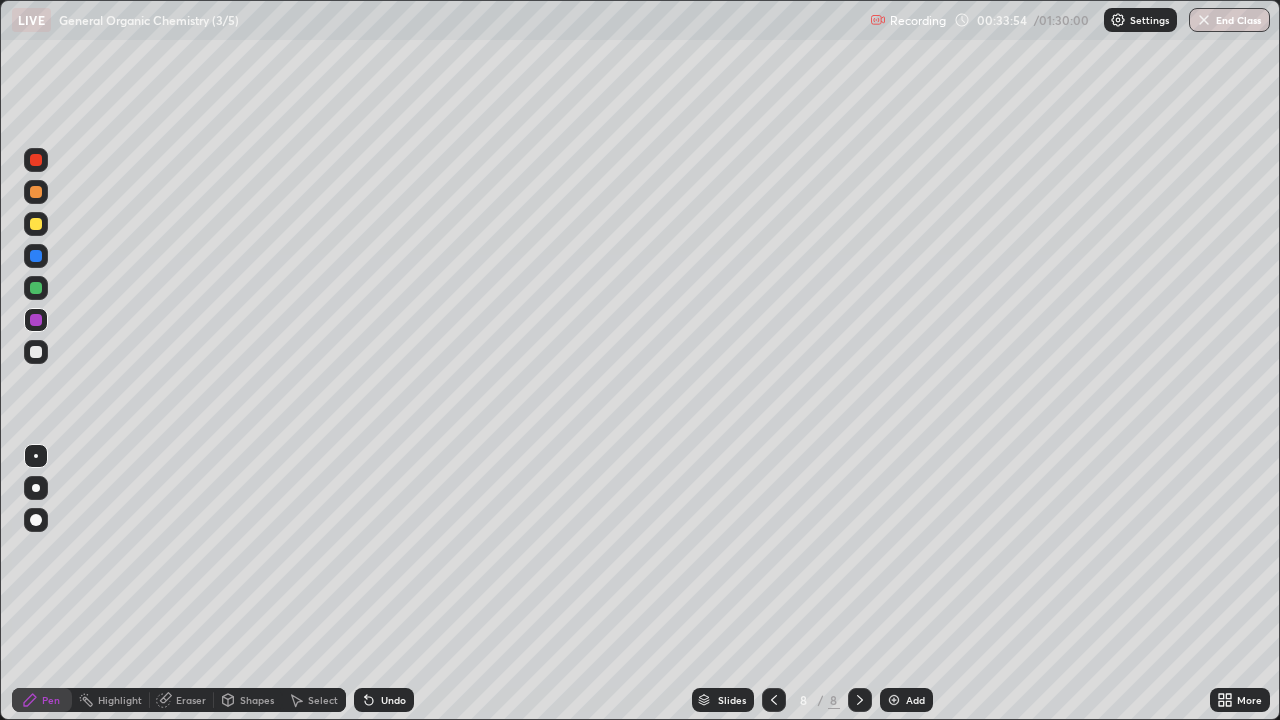 click 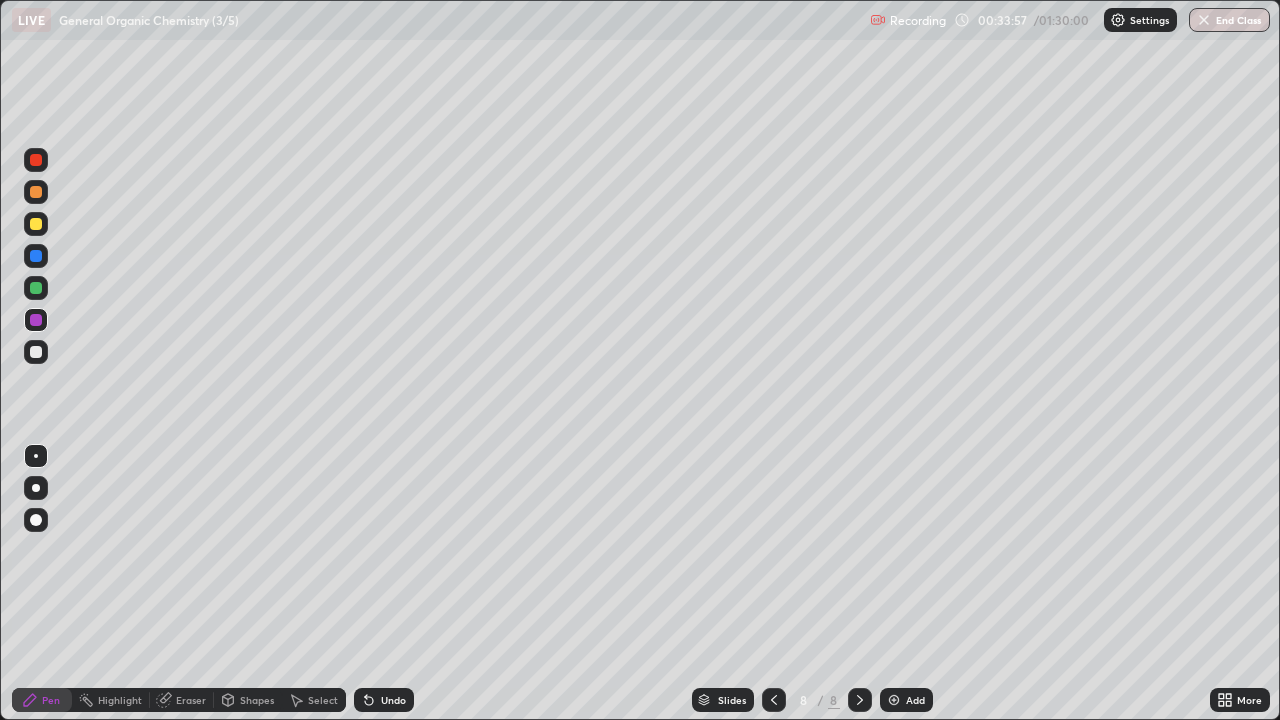 click at bounding box center [36, 288] 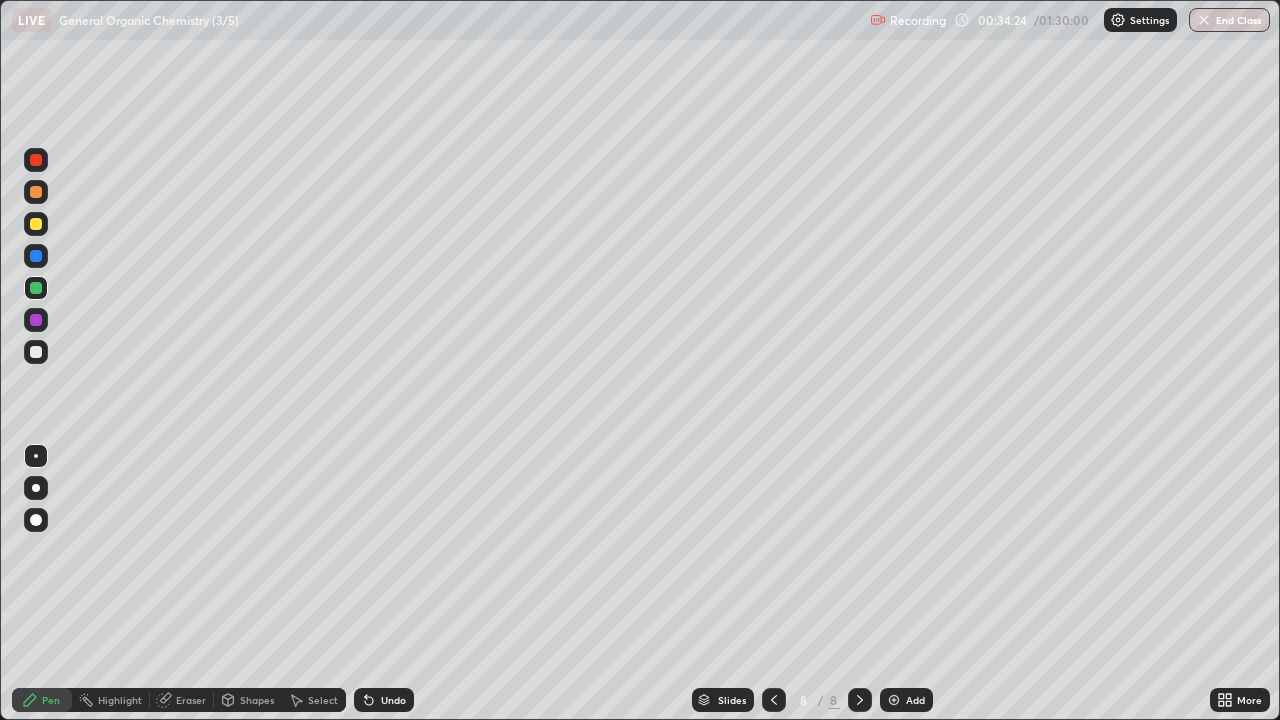 click at bounding box center (36, 224) 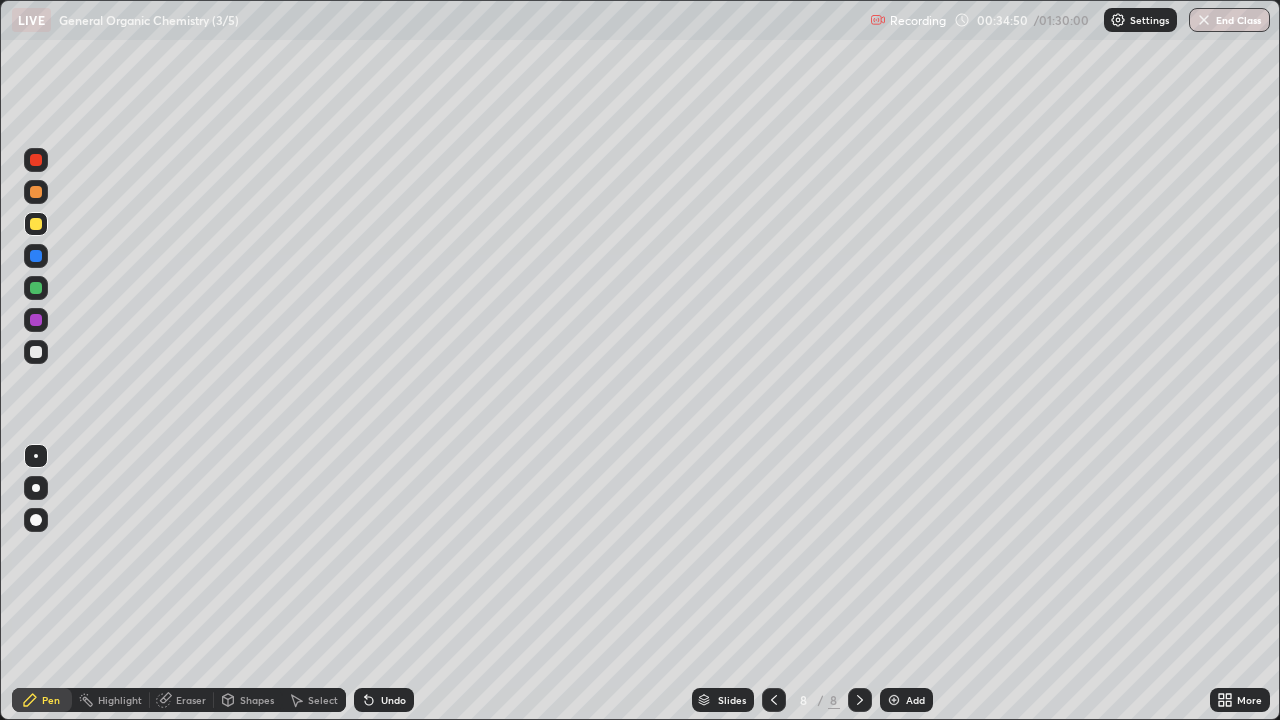 click at bounding box center (36, 352) 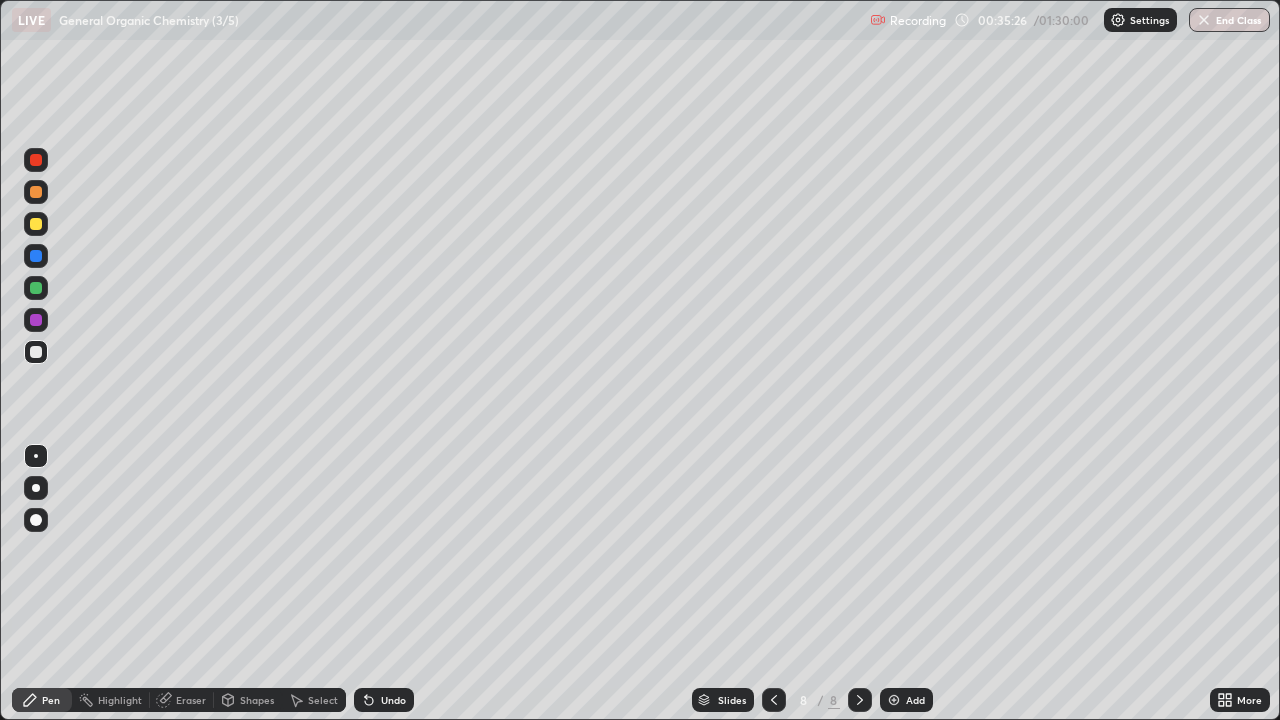 click at bounding box center [36, 320] 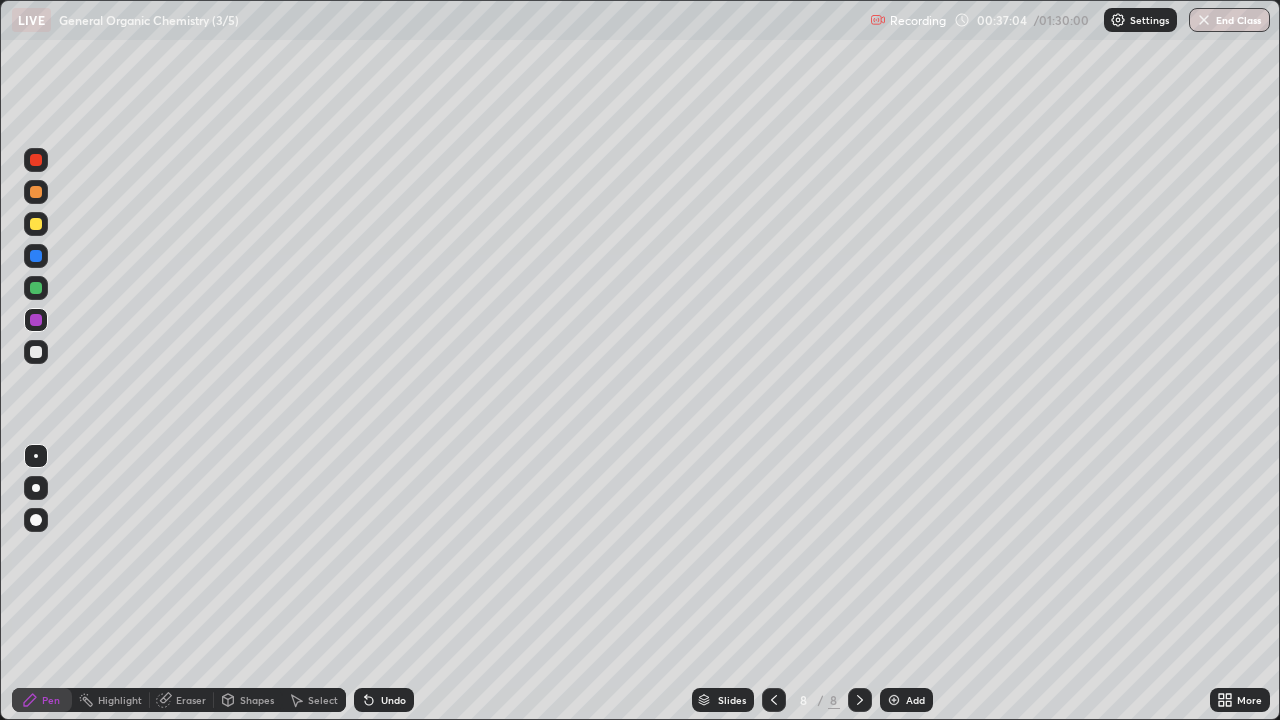 click on "Select" at bounding box center [323, 700] 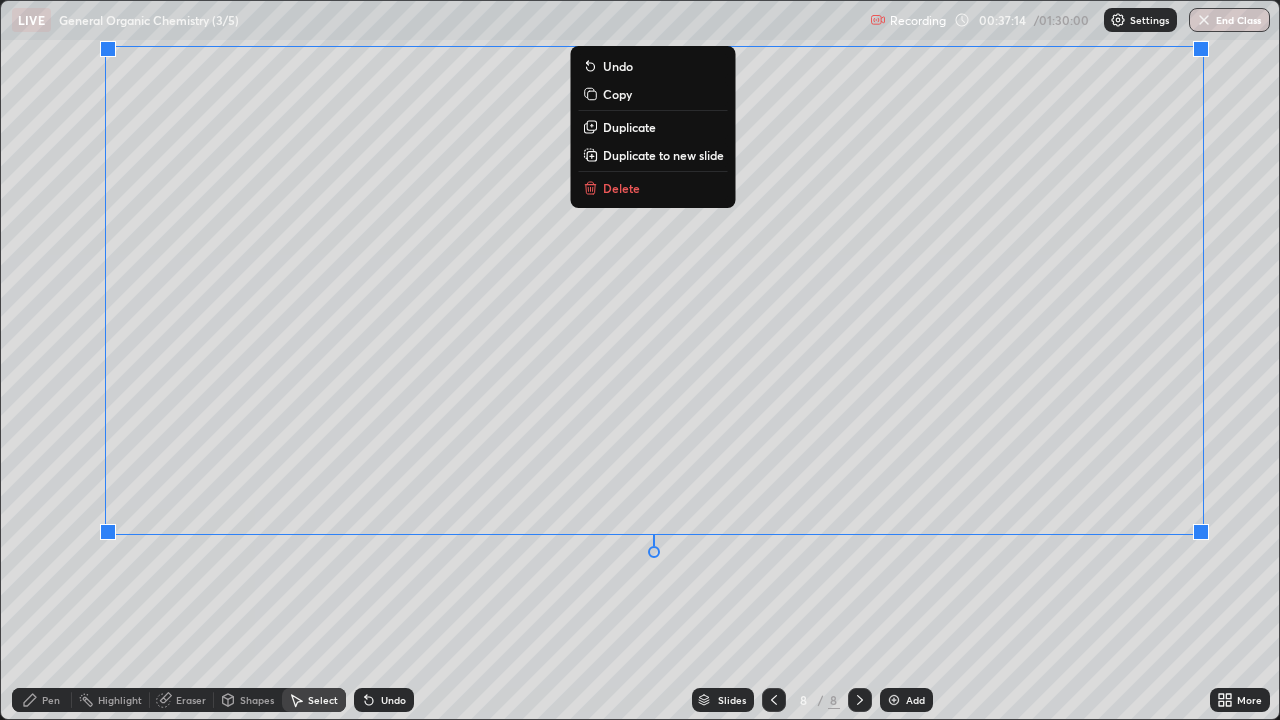 click on "Pen" at bounding box center (42, 700) 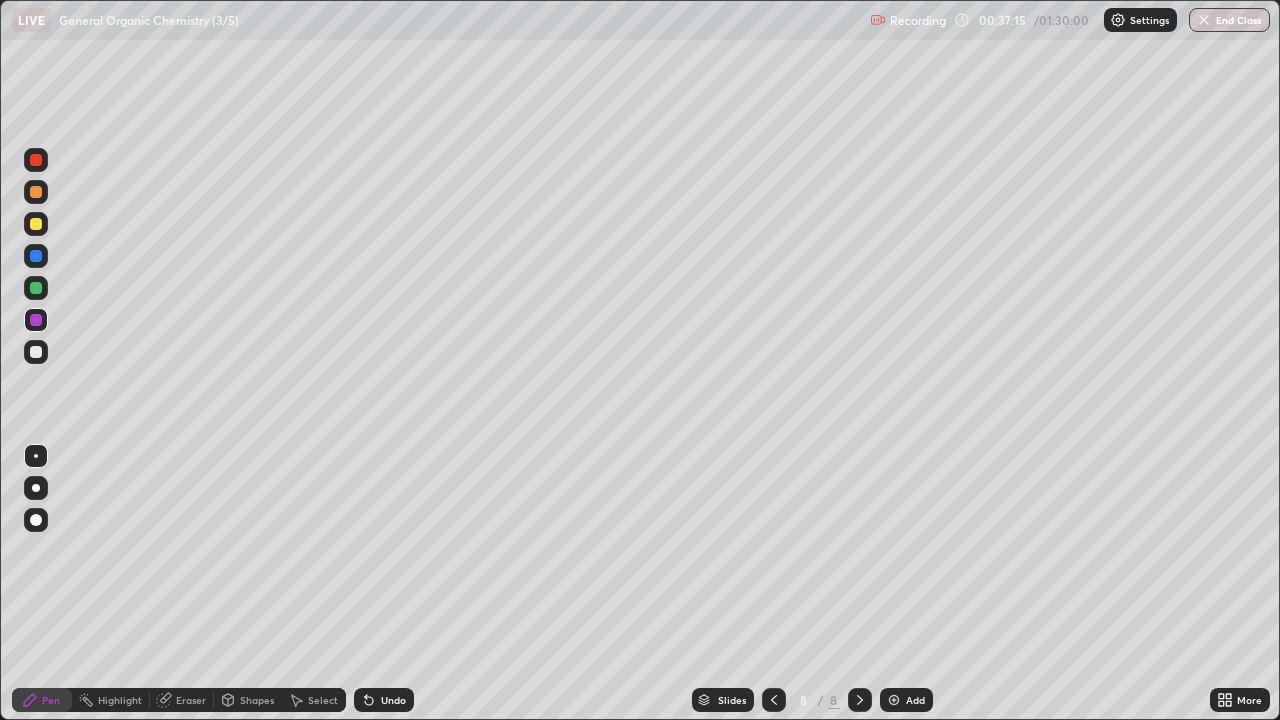 click at bounding box center (36, 352) 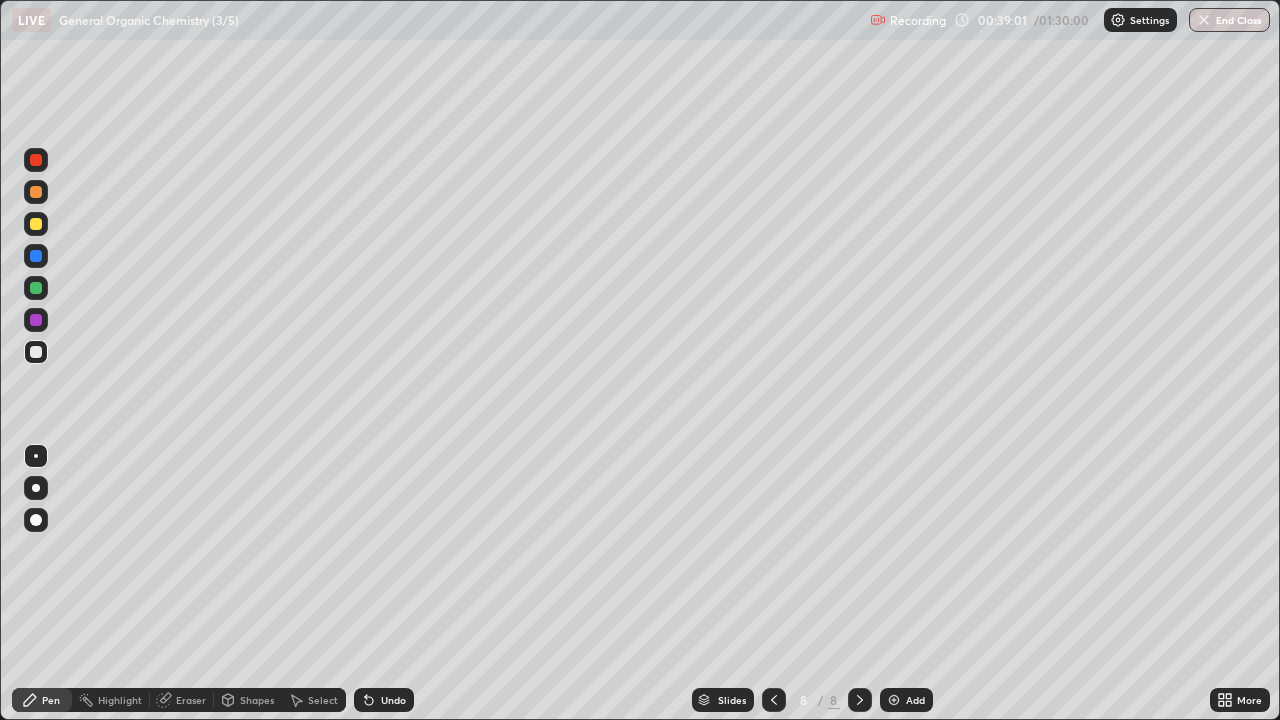 click at bounding box center (894, 700) 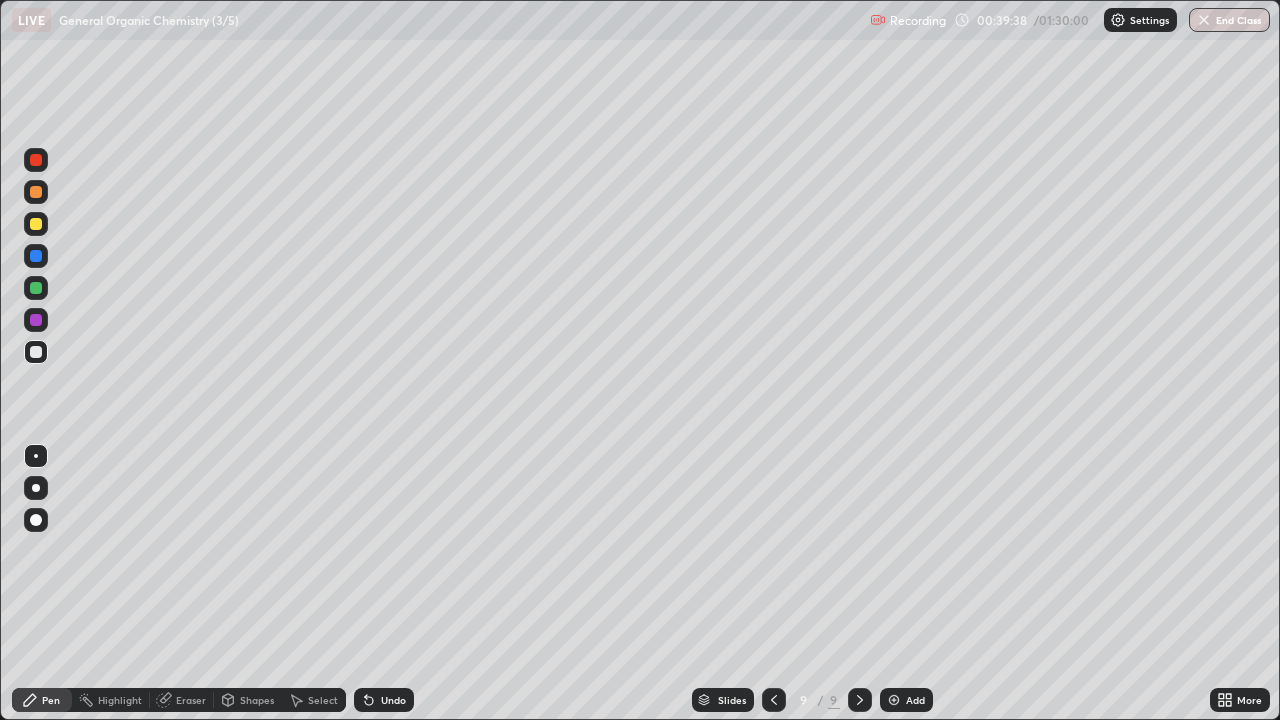 click on "Shapes" at bounding box center (257, 700) 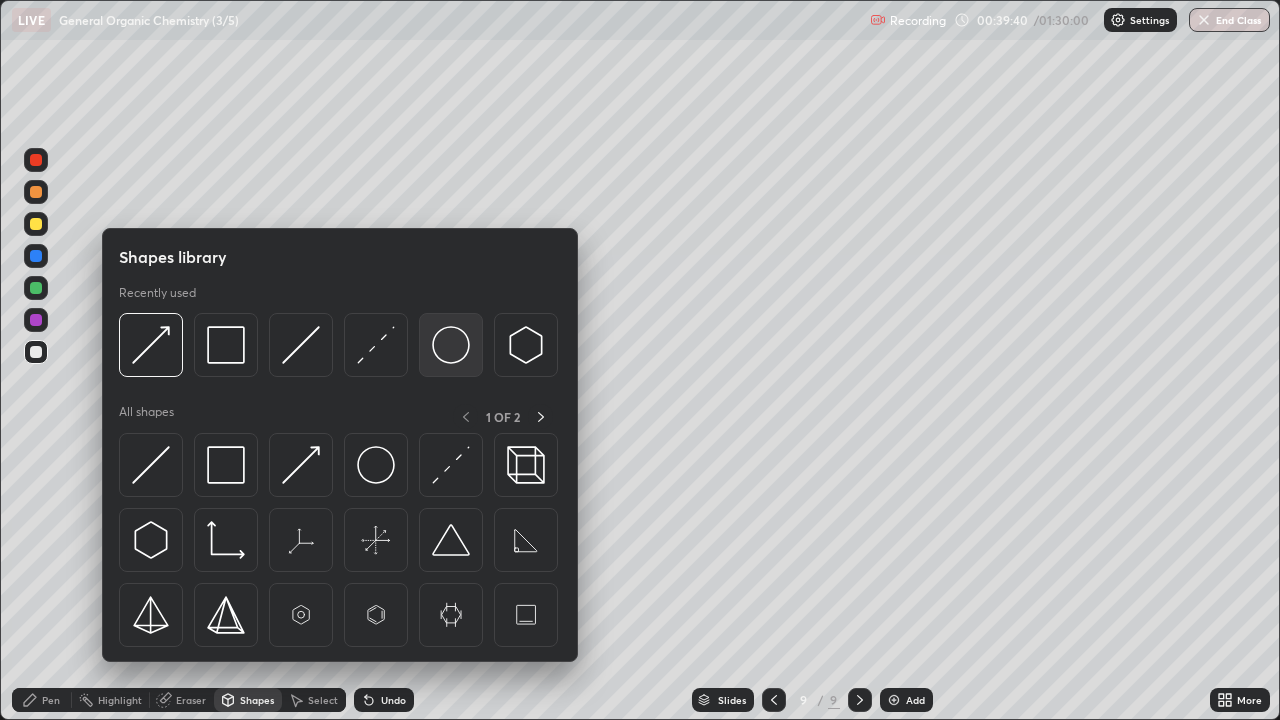 click at bounding box center [451, 345] 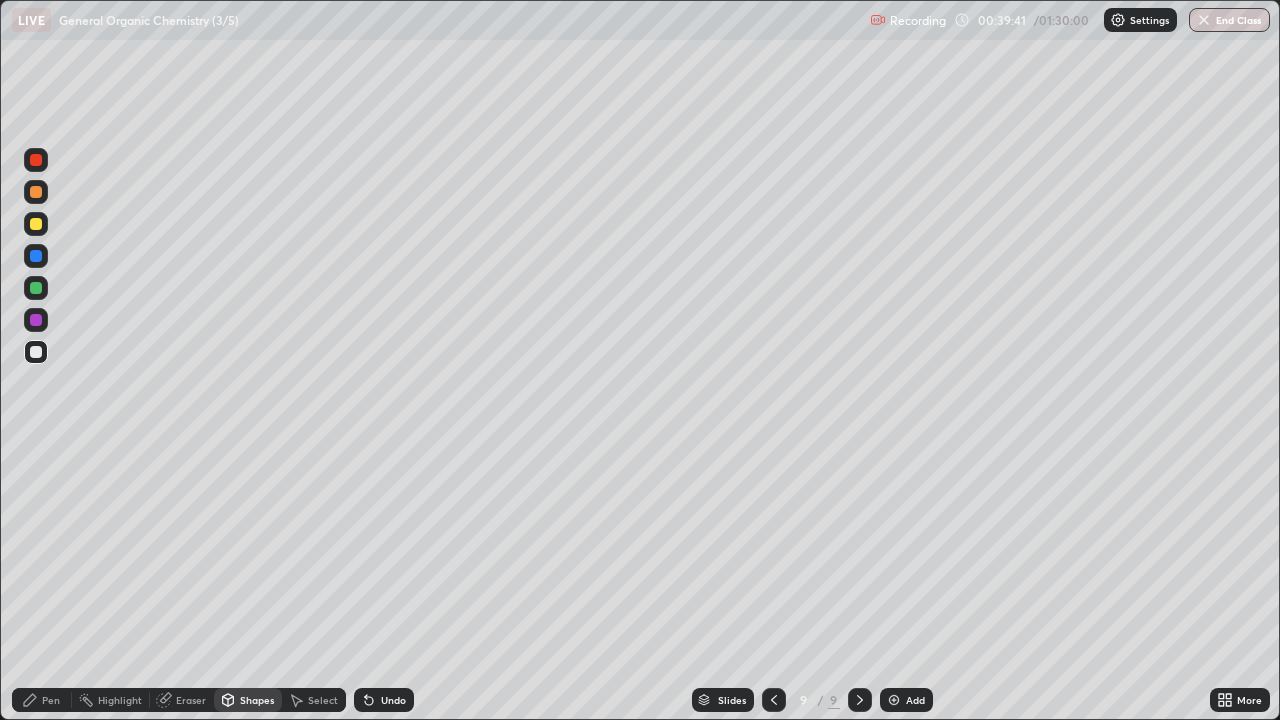click at bounding box center (36, 288) 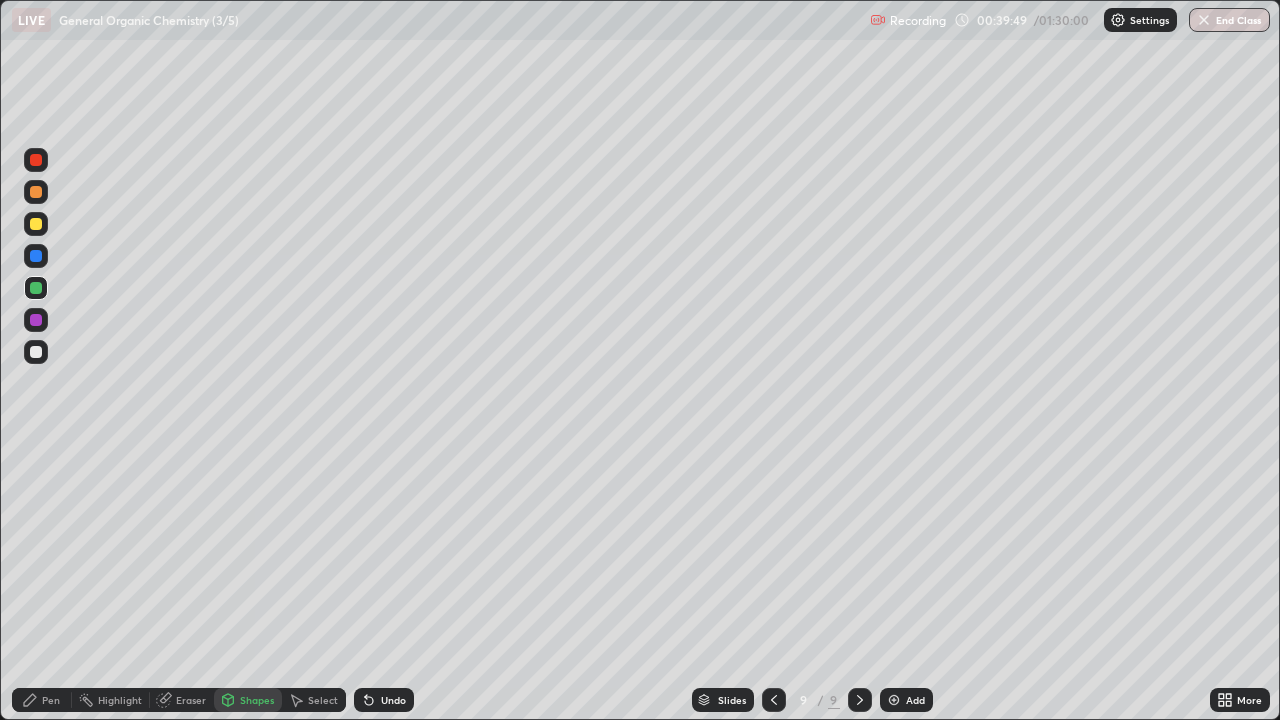 click on "Pen" at bounding box center [42, 700] 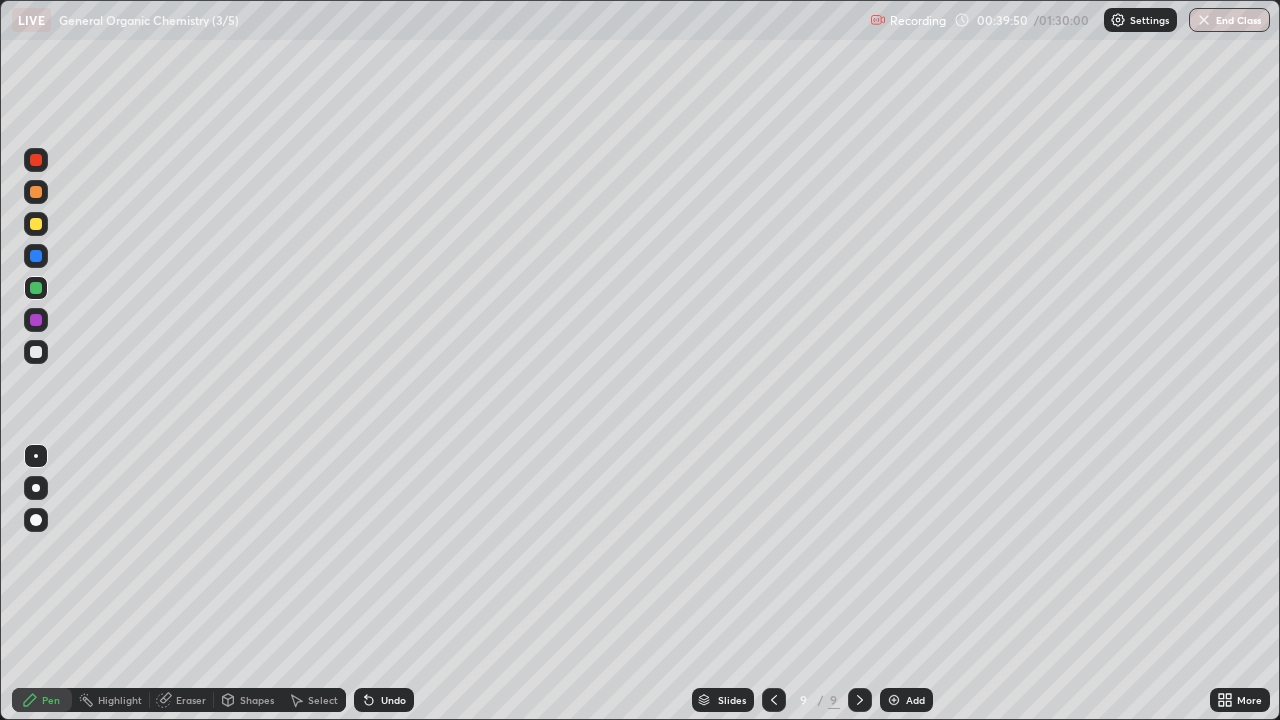click at bounding box center (36, 352) 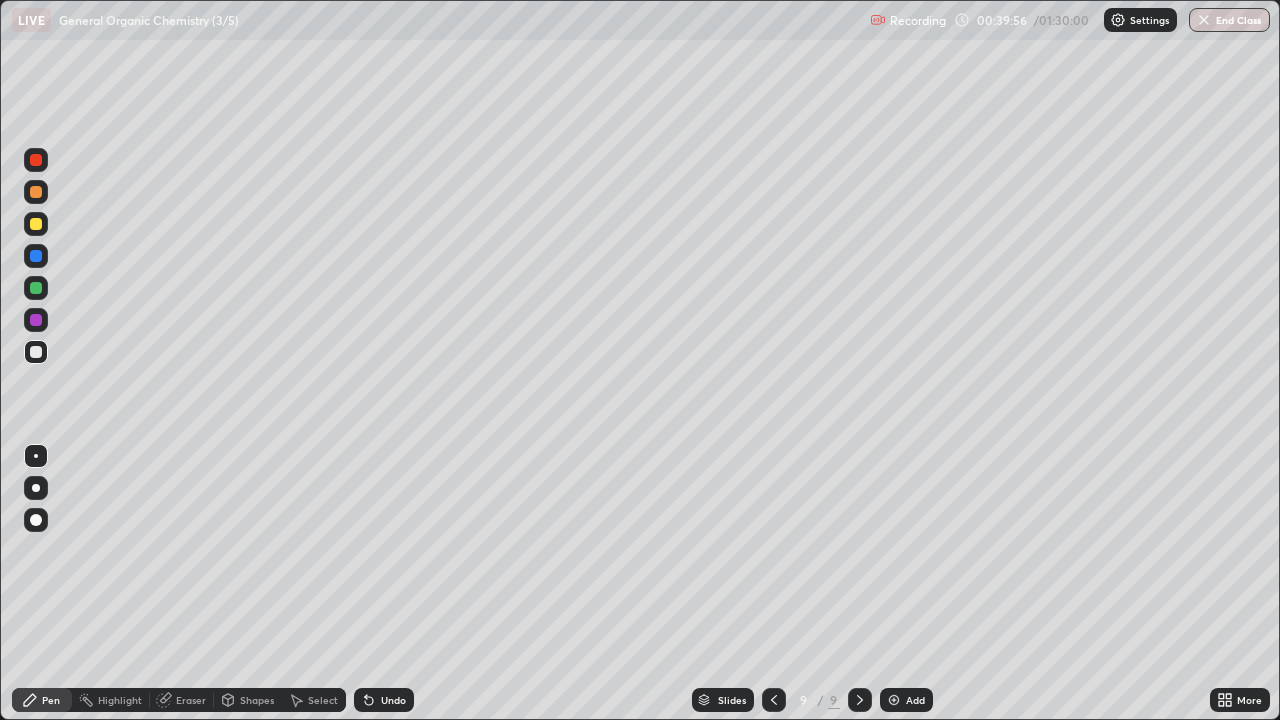 click at bounding box center (36, 224) 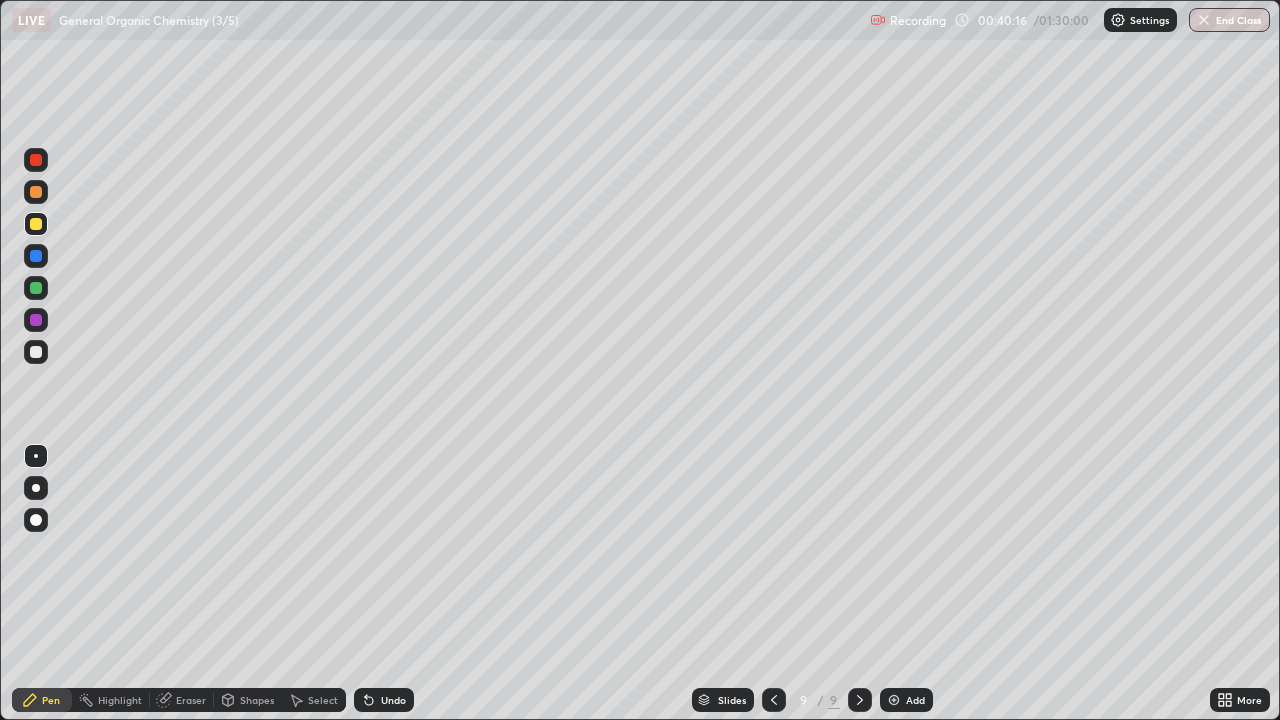 click on "Select" at bounding box center [323, 700] 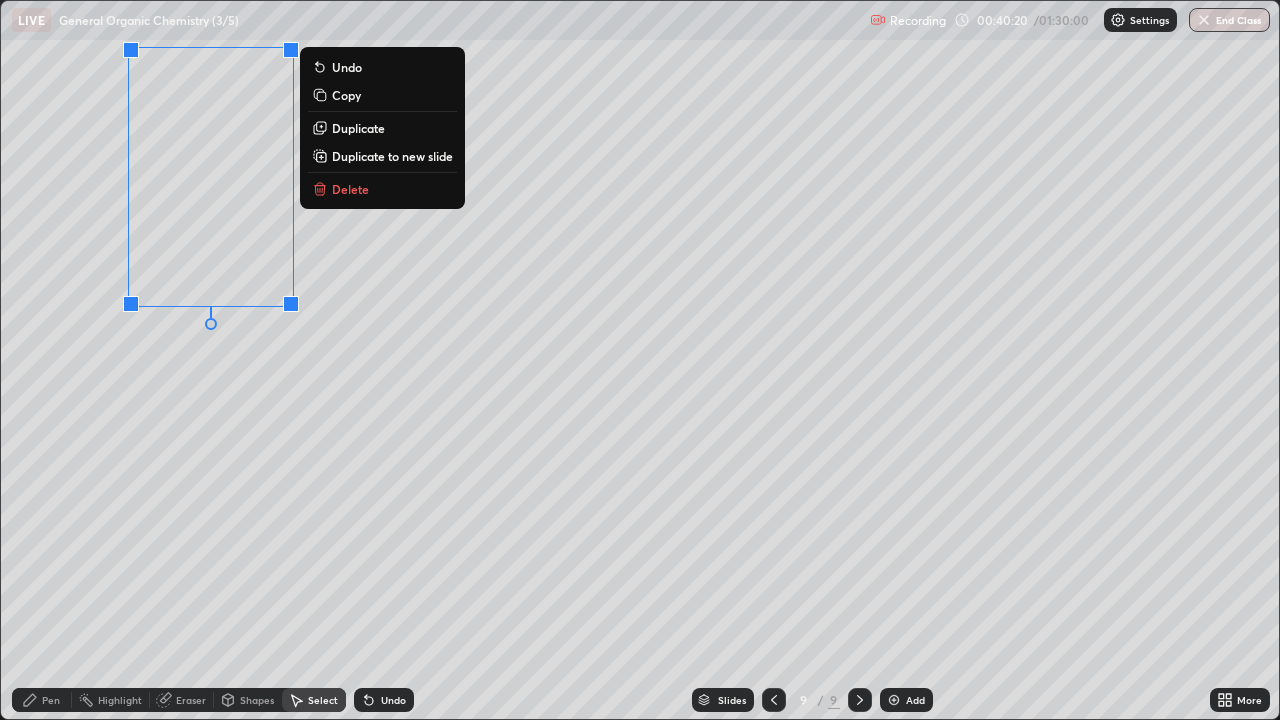 click on "Pen" at bounding box center (51, 700) 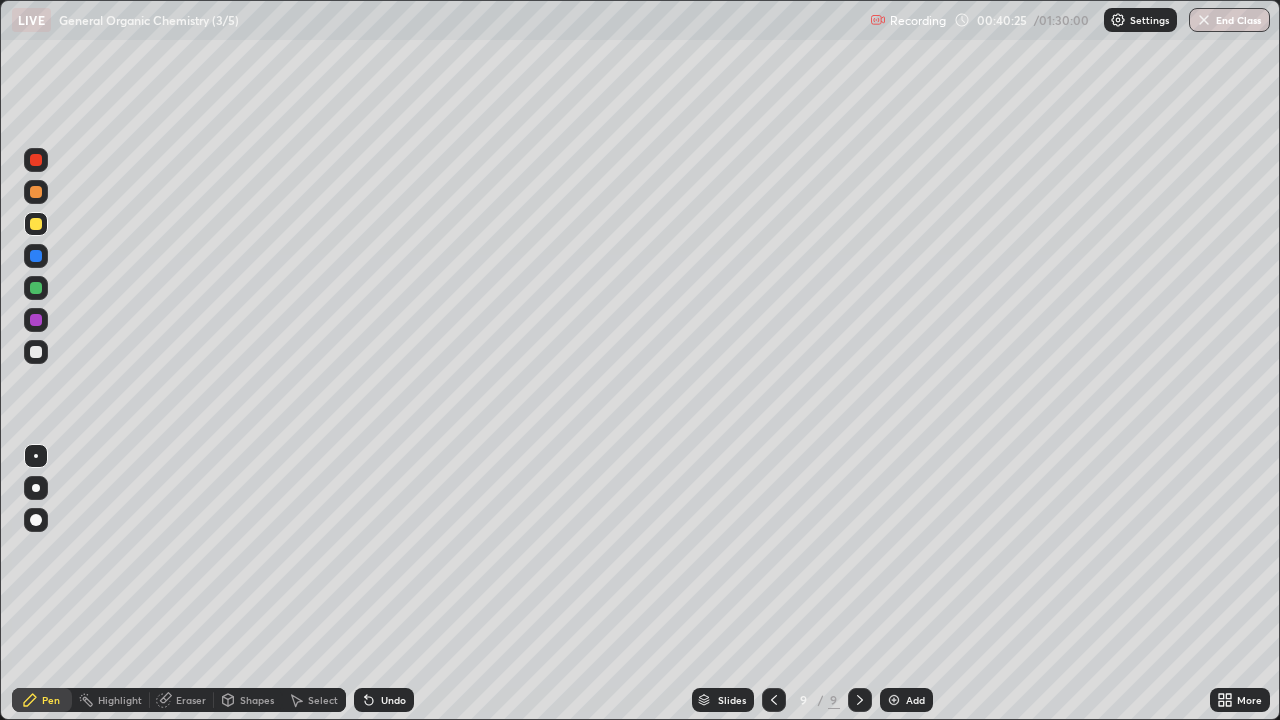 click at bounding box center (36, 352) 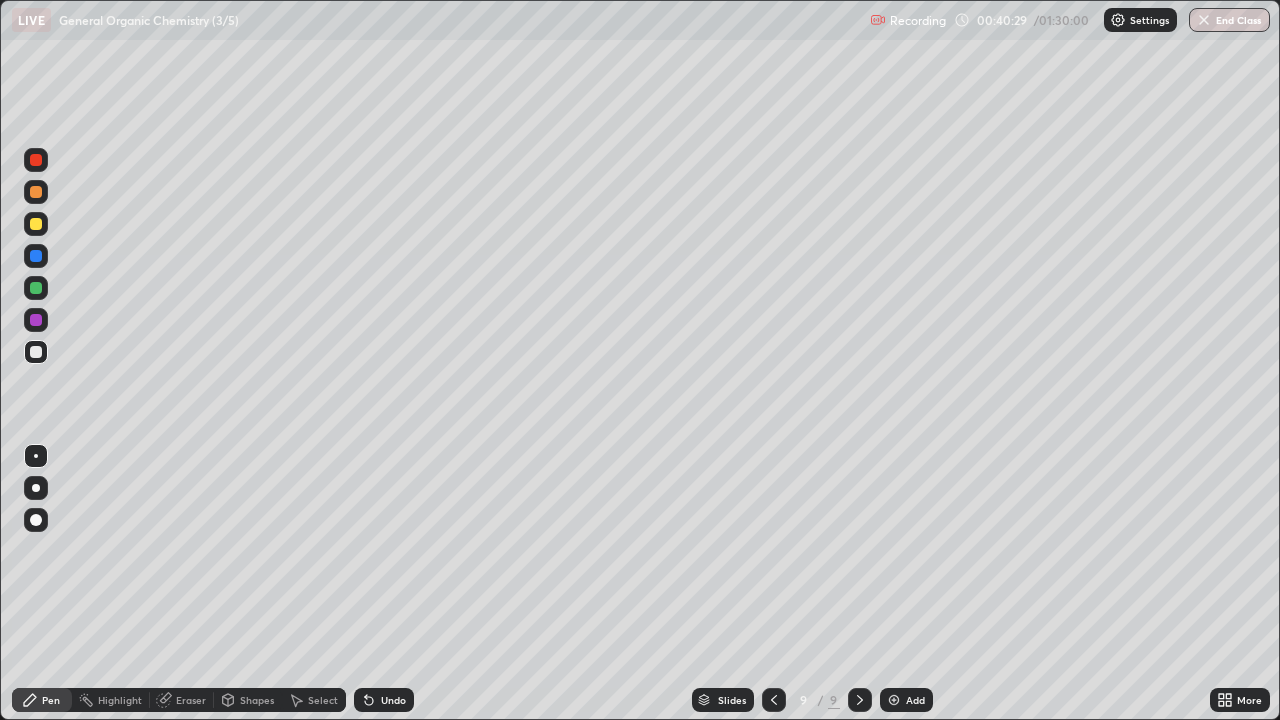click on "Eraser" at bounding box center (191, 700) 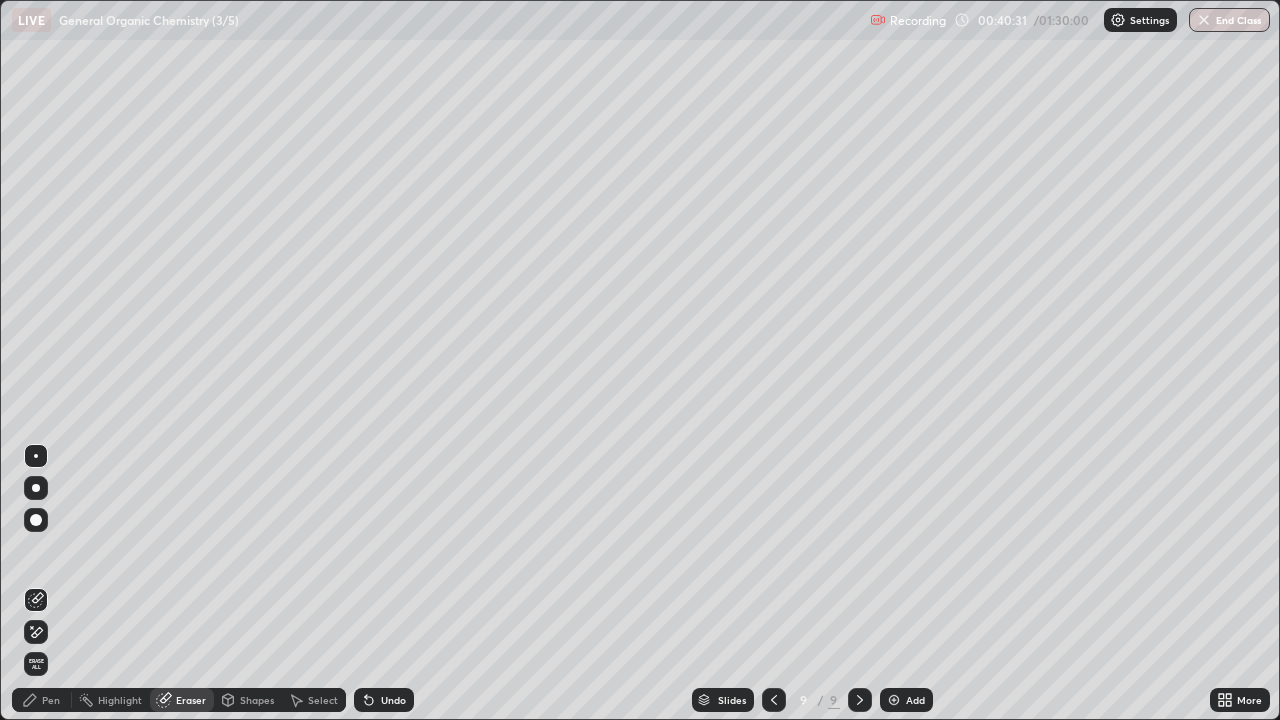 click on "Pen" at bounding box center [51, 700] 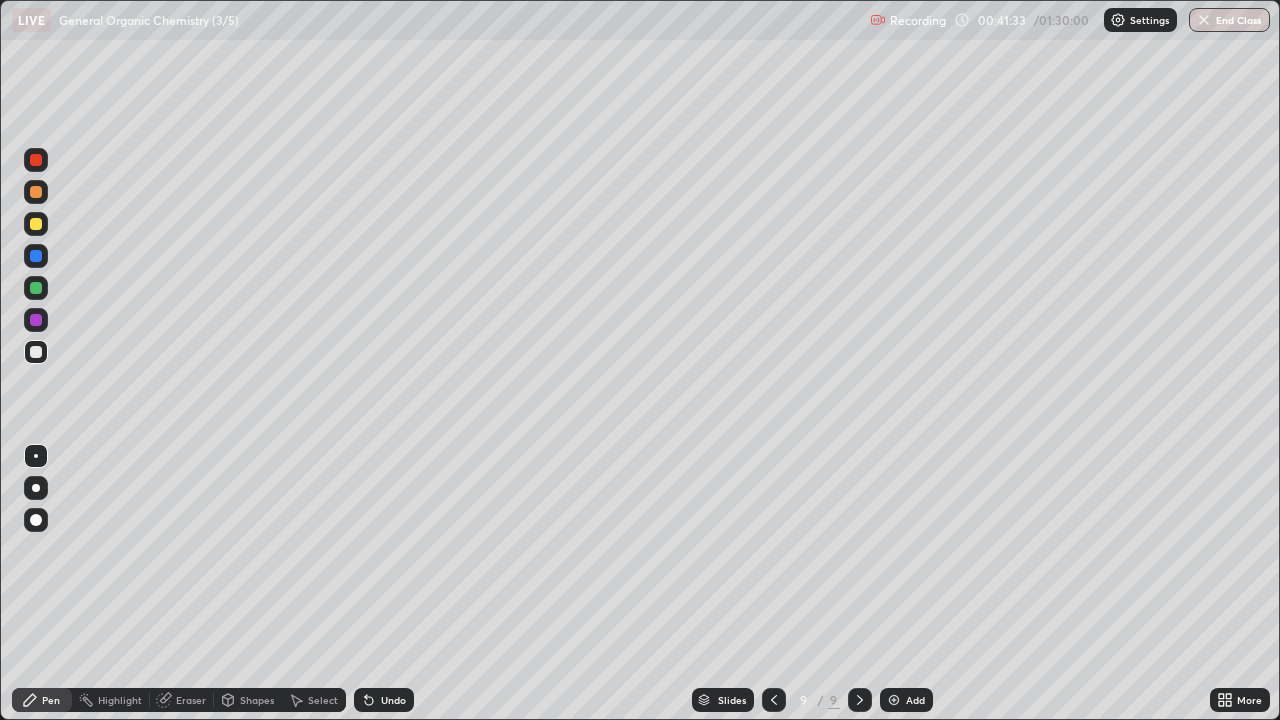 click on "Shapes" at bounding box center (257, 700) 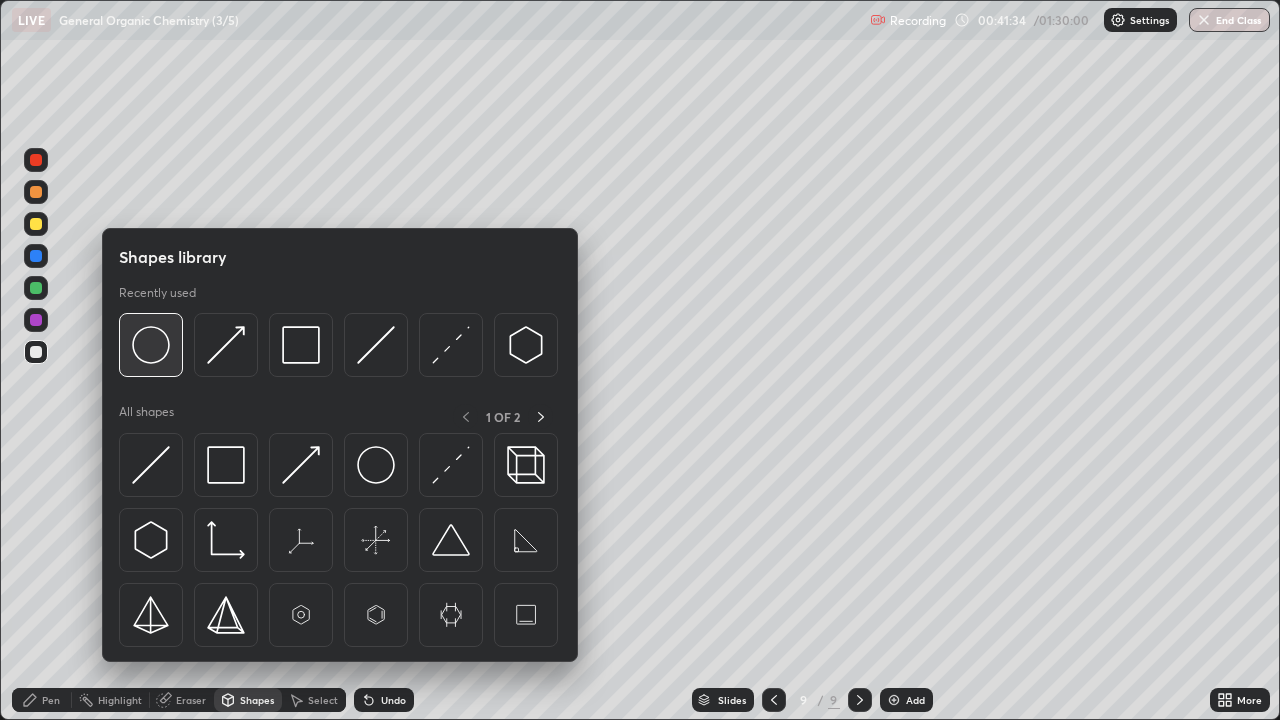 click at bounding box center [151, 345] 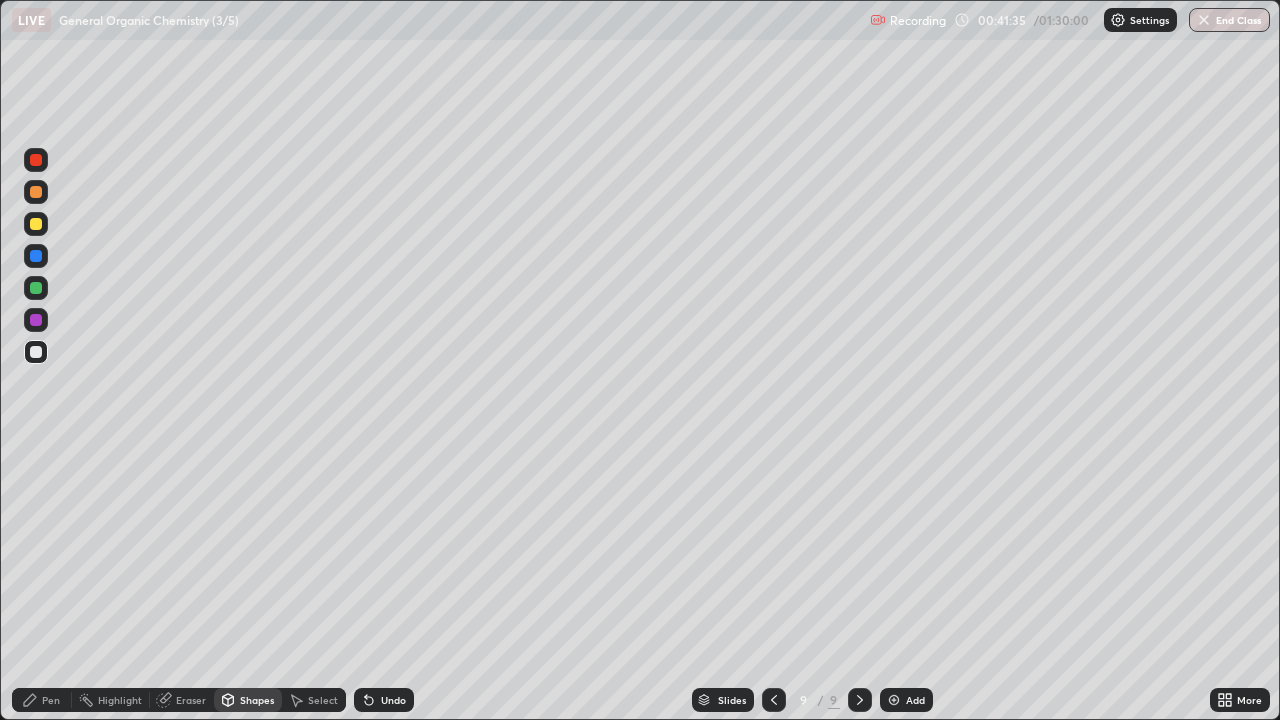 click at bounding box center [36, 320] 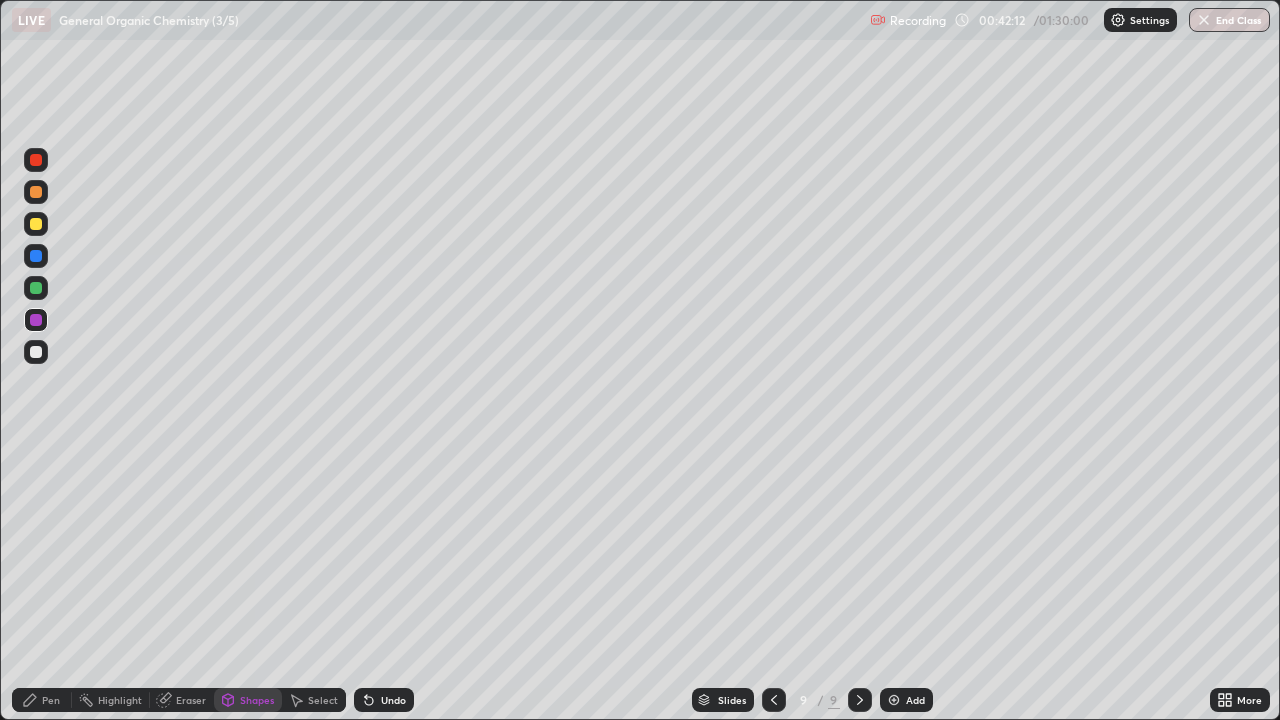 click 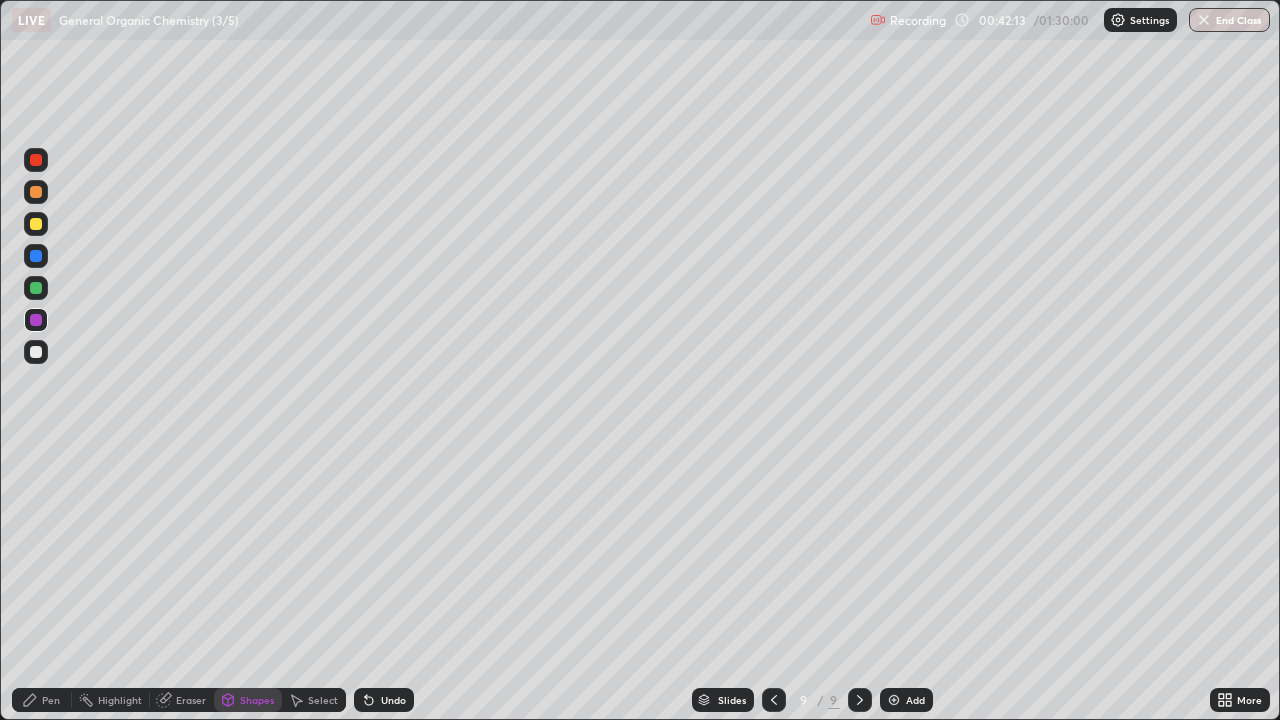 click 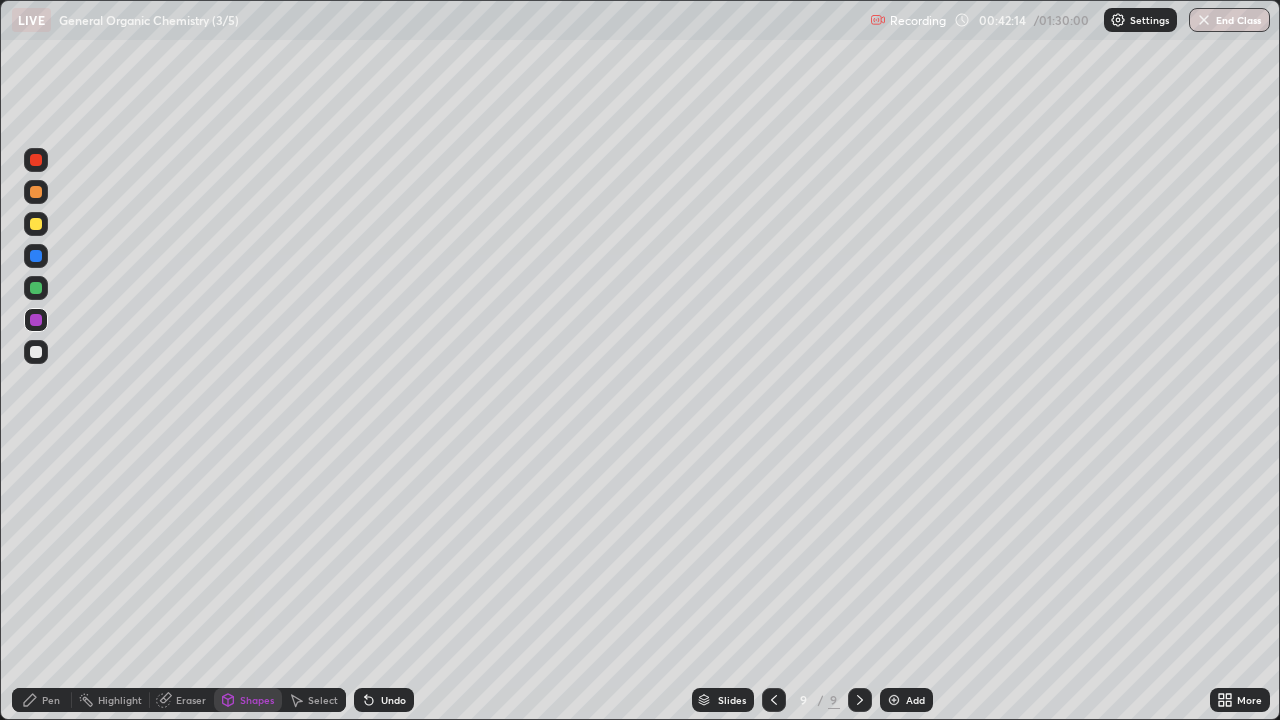 click on "Shapes" at bounding box center [257, 700] 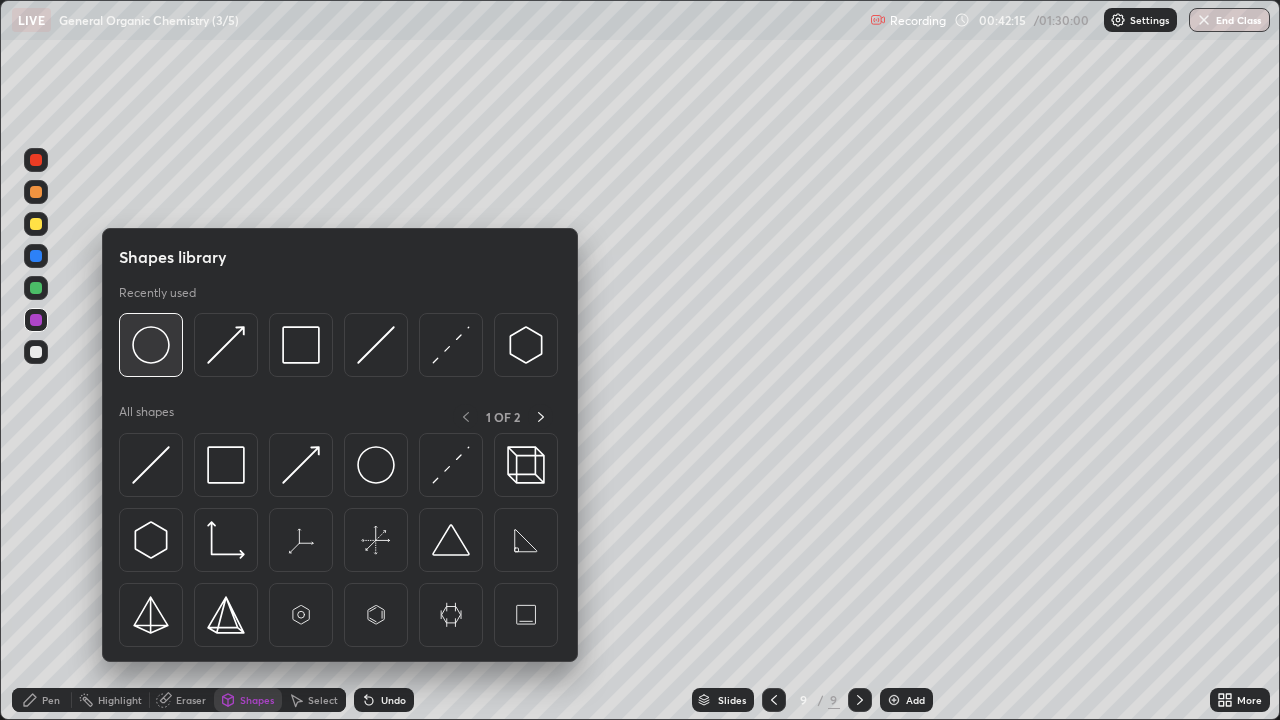 click at bounding box center (151, 345) 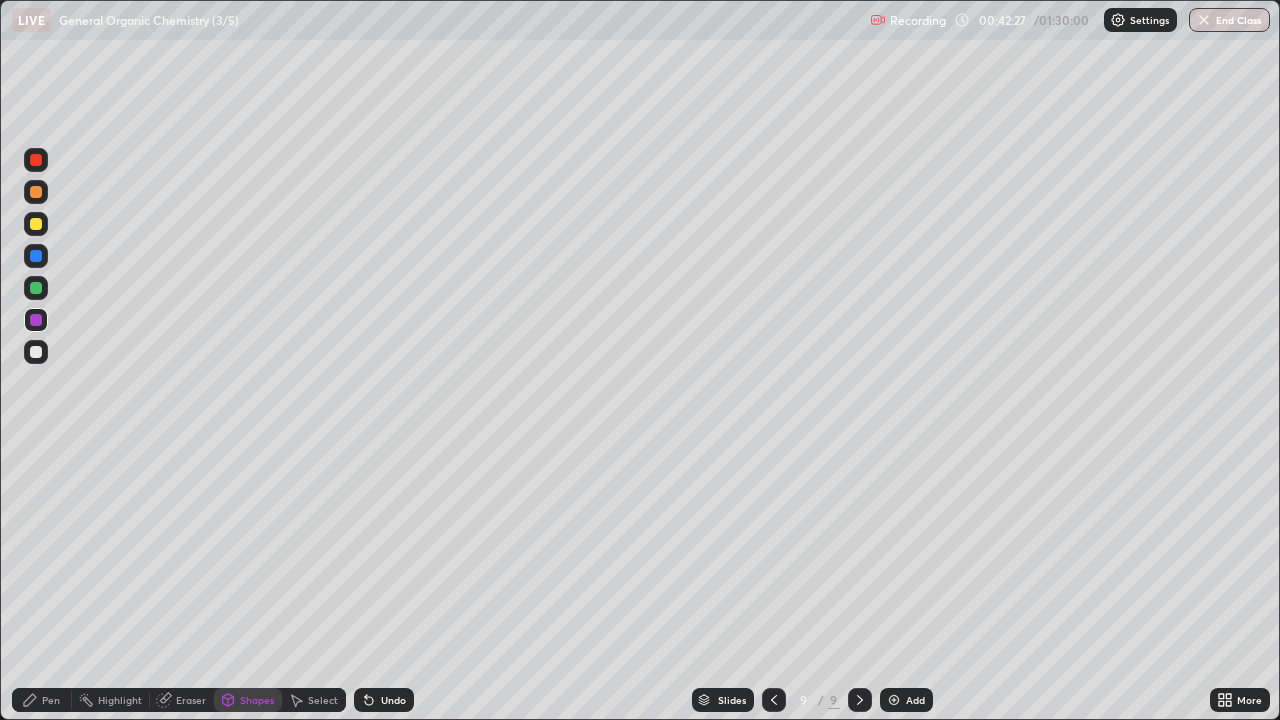 click on "Pen" at bounding box center (51, 700) 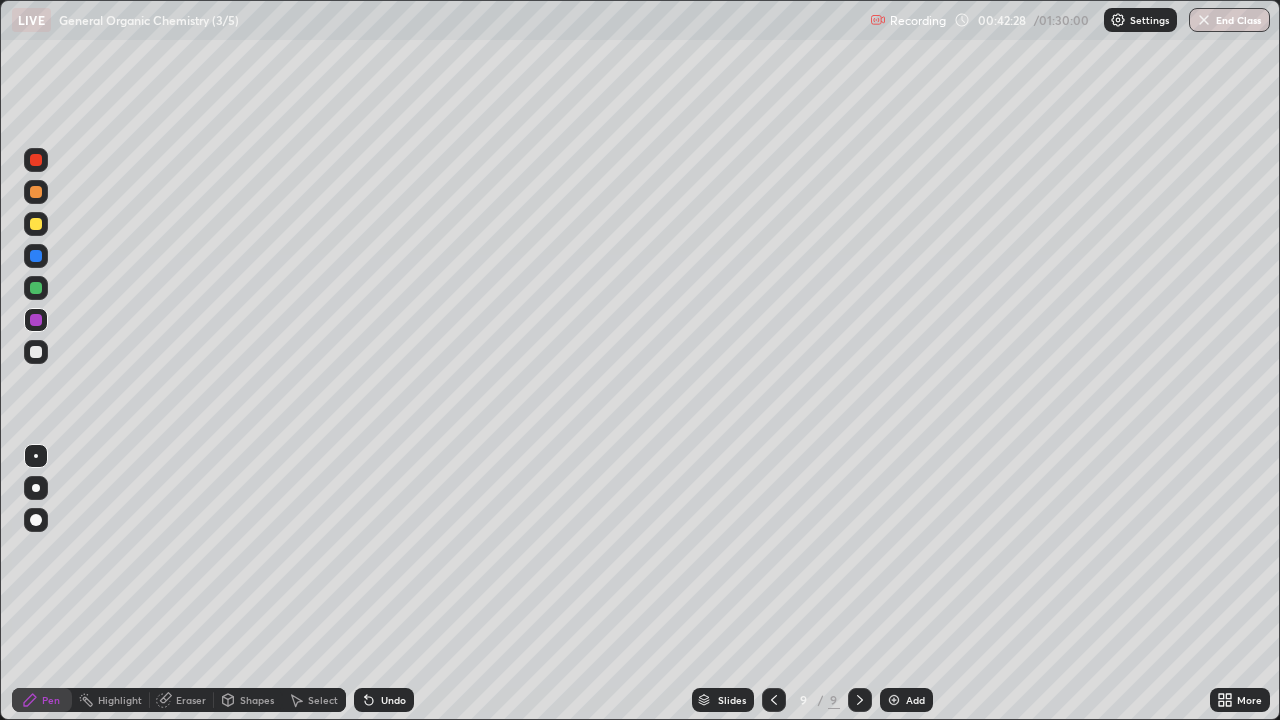 click at bounding box center [36, 224] 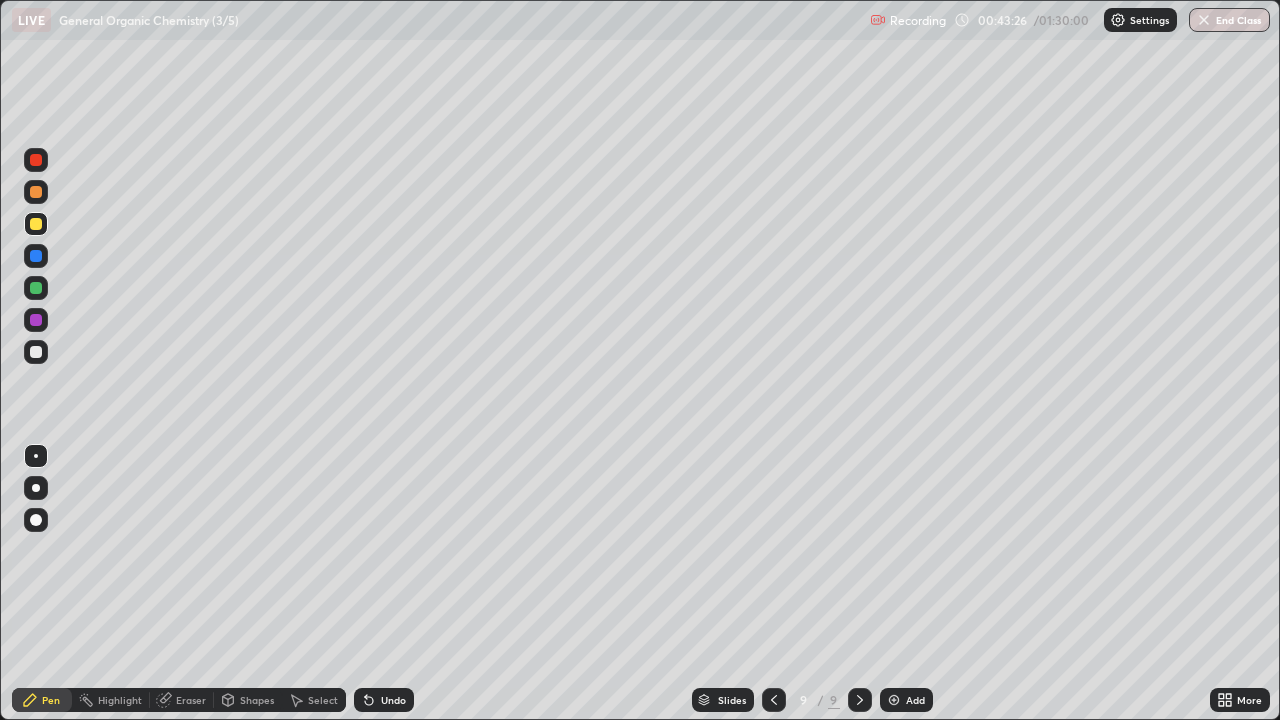 click at bounding box center [36, 352] 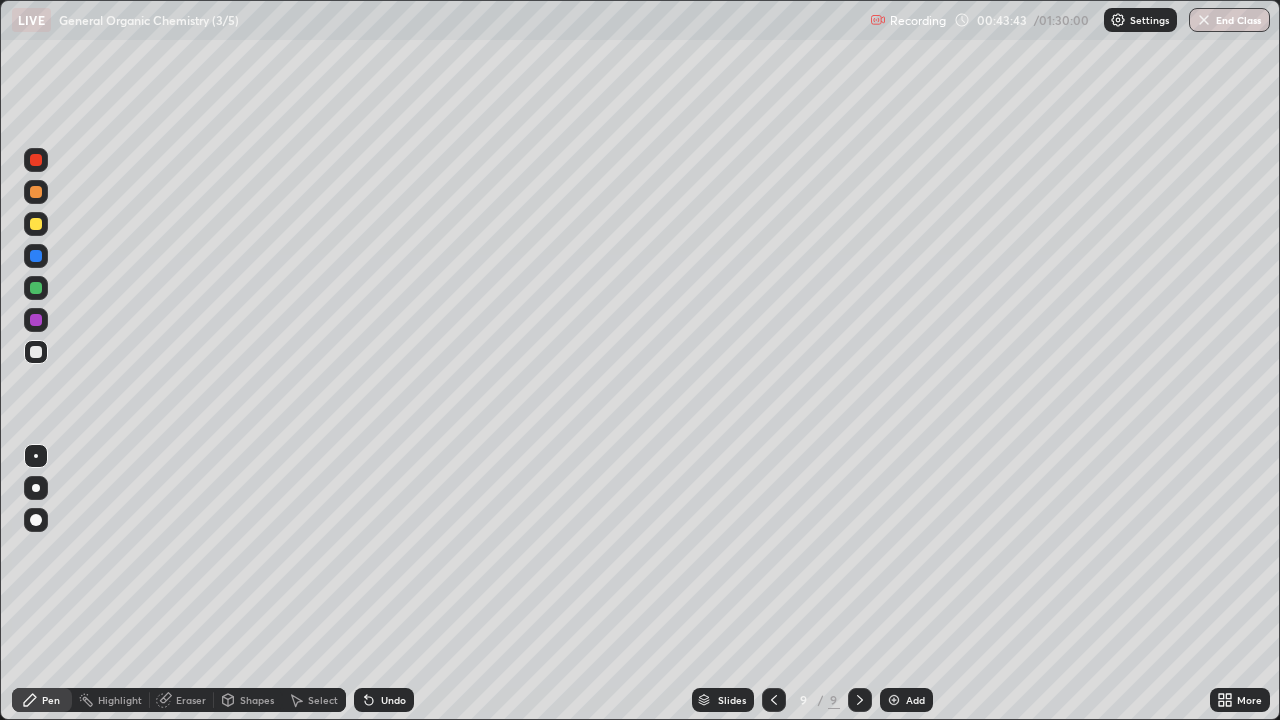 click 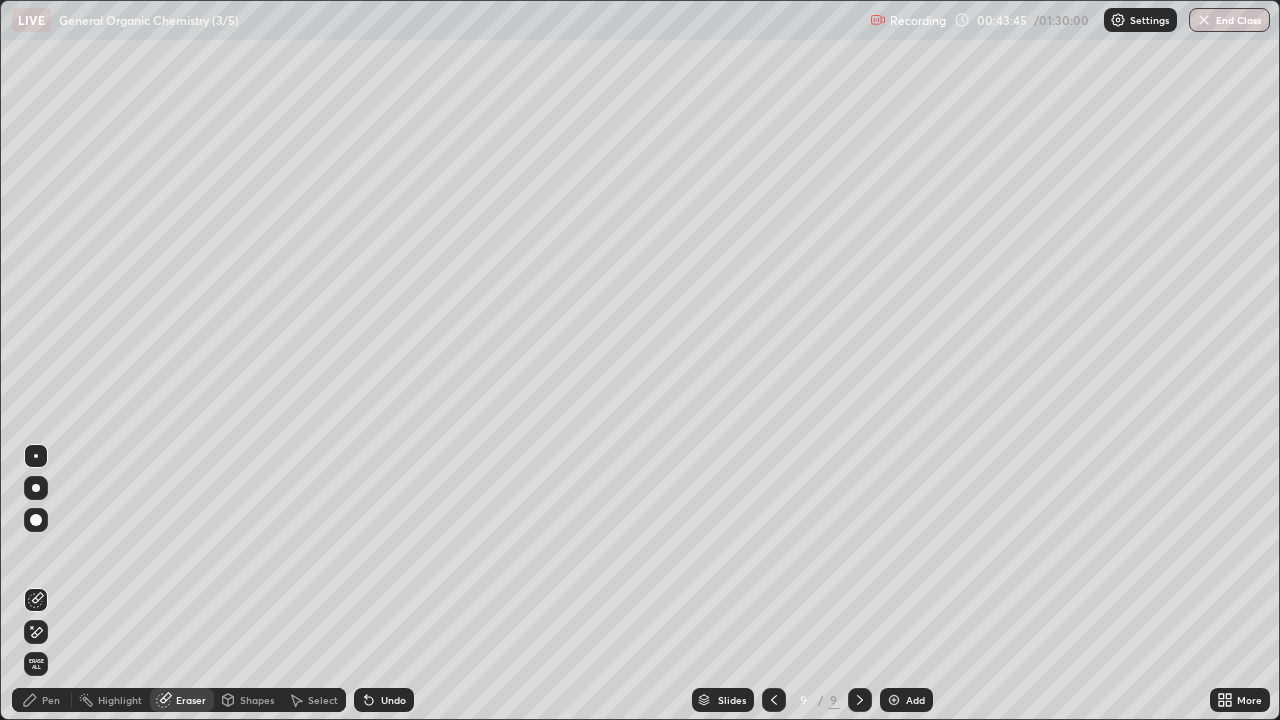 click on "Pen" at bounding box center [51, 700] 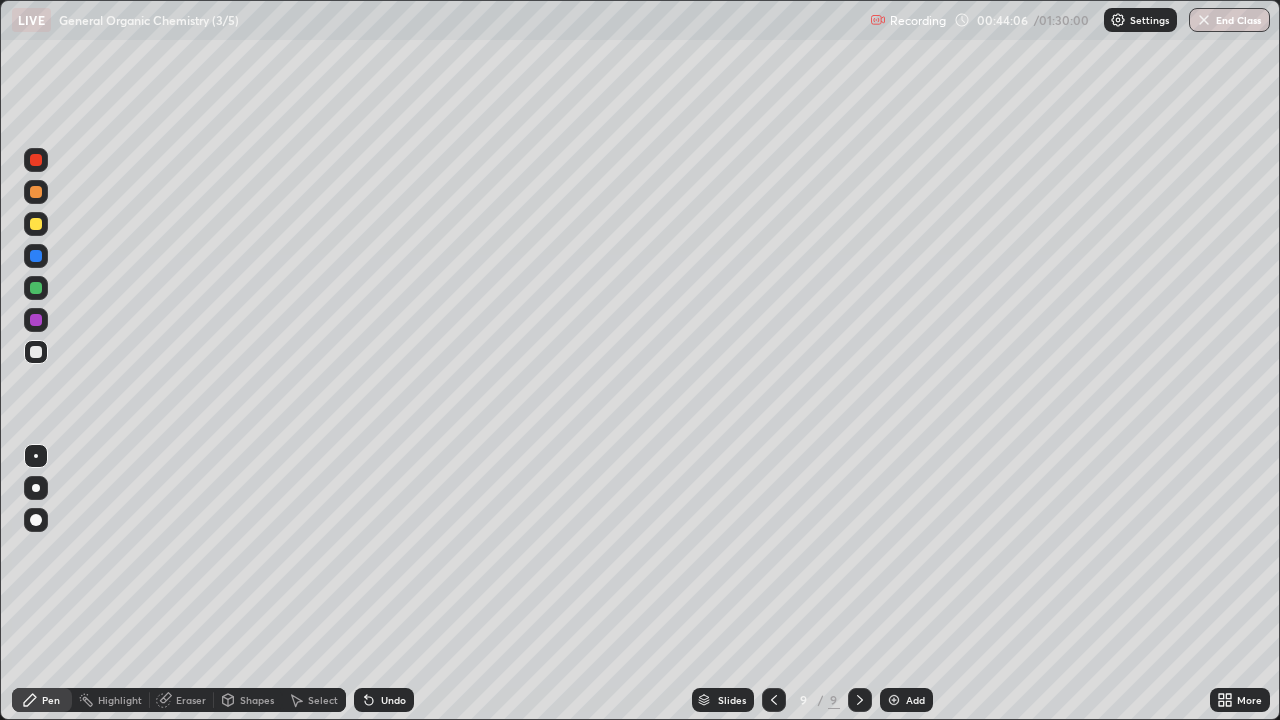 click 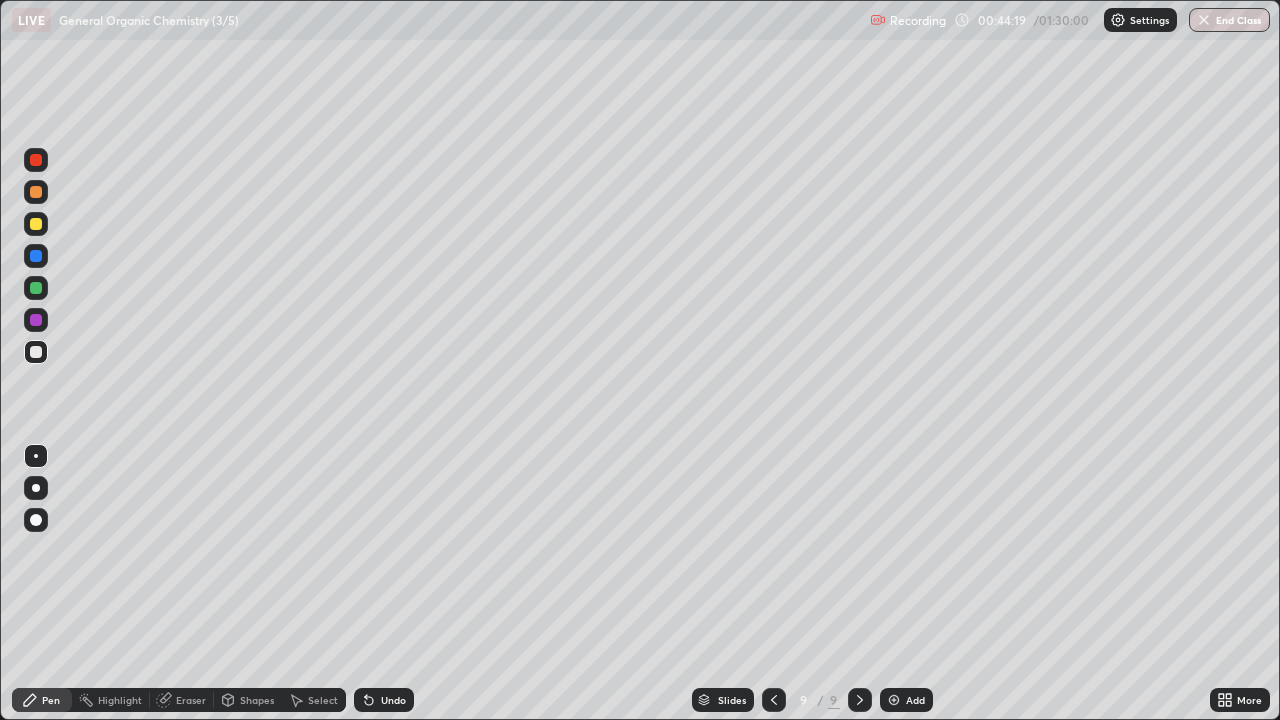 click on "Shapes" at bounding box center (257, 700) 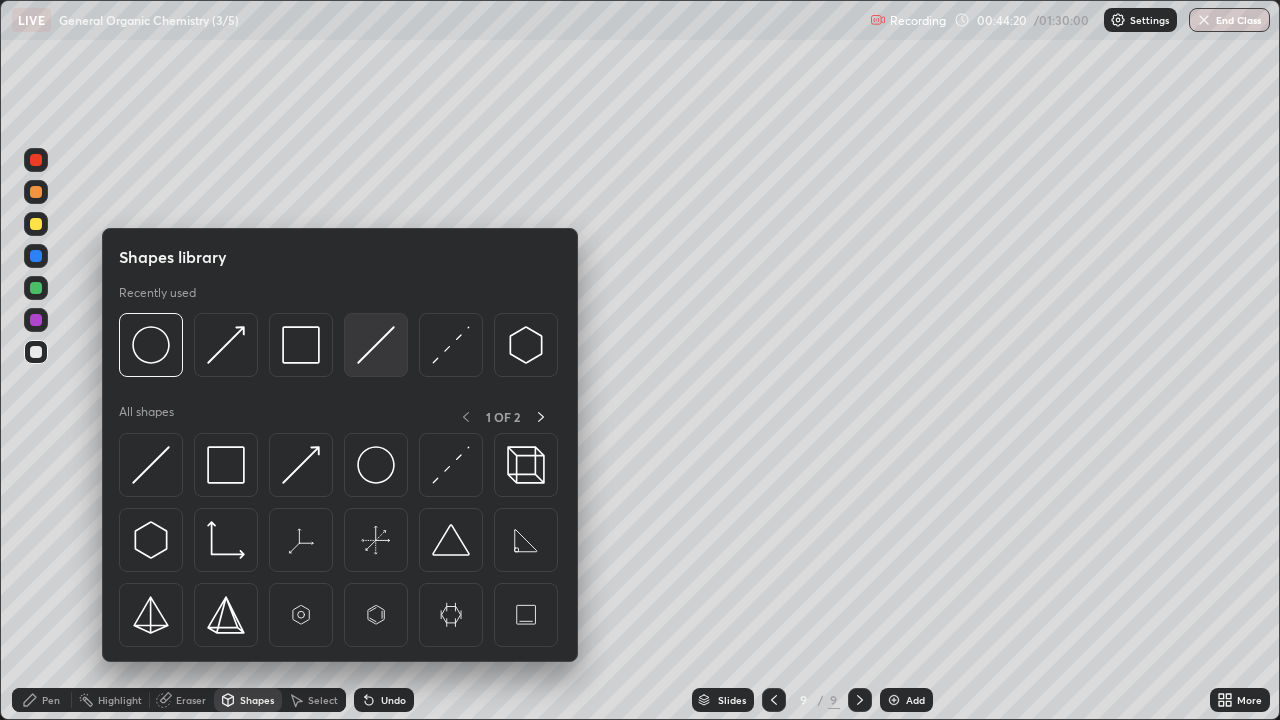 click at bounding box center (376, 345) 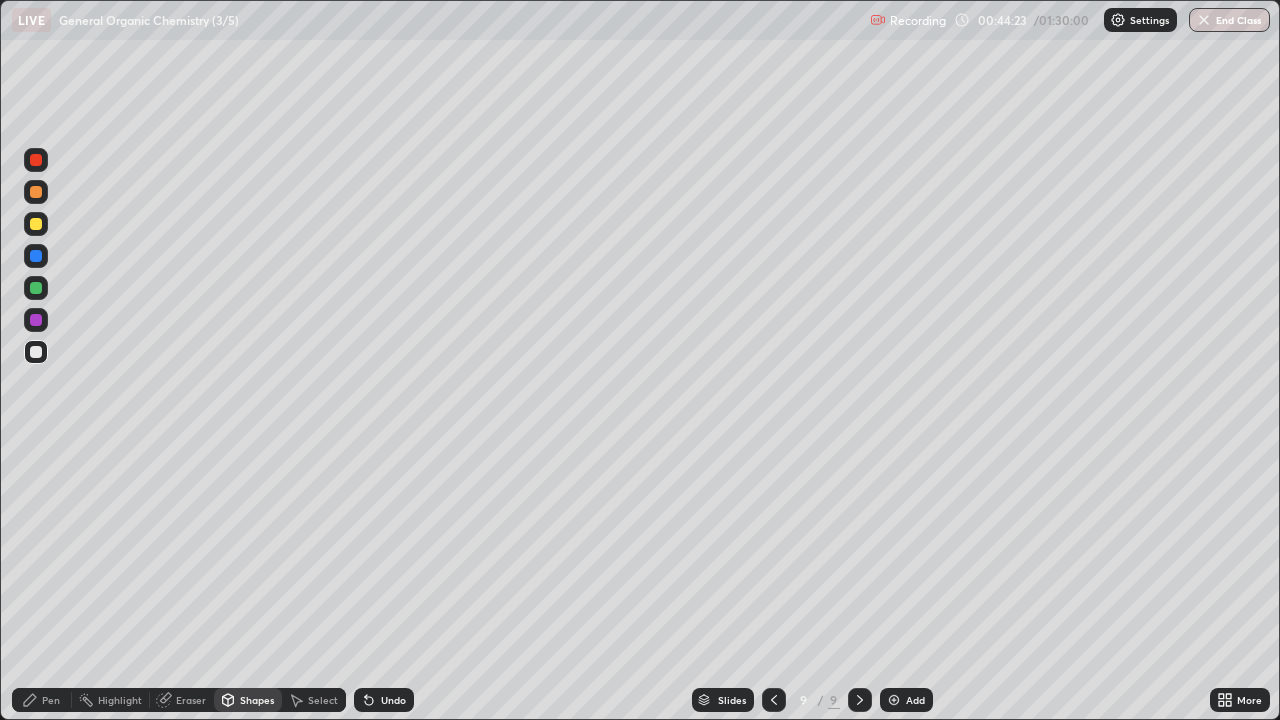 click on "Pen" at bounding box center [51, 700] 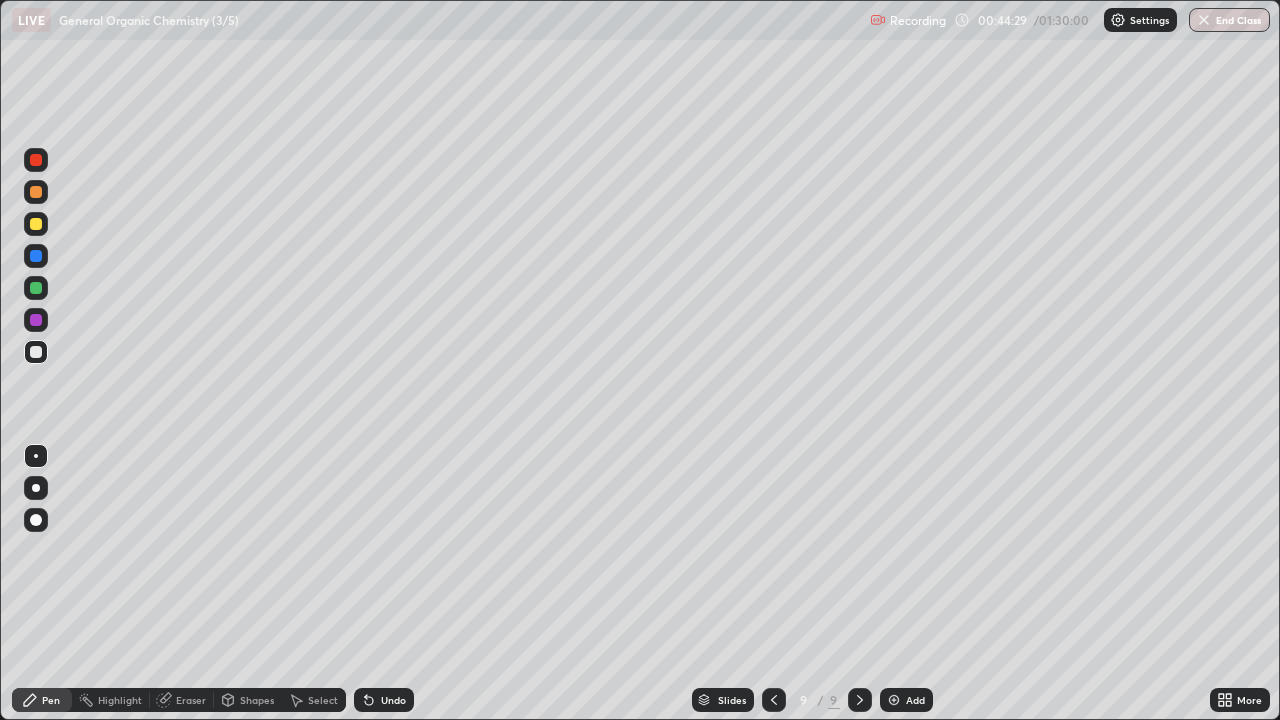 click at bounding box center (36, 192) 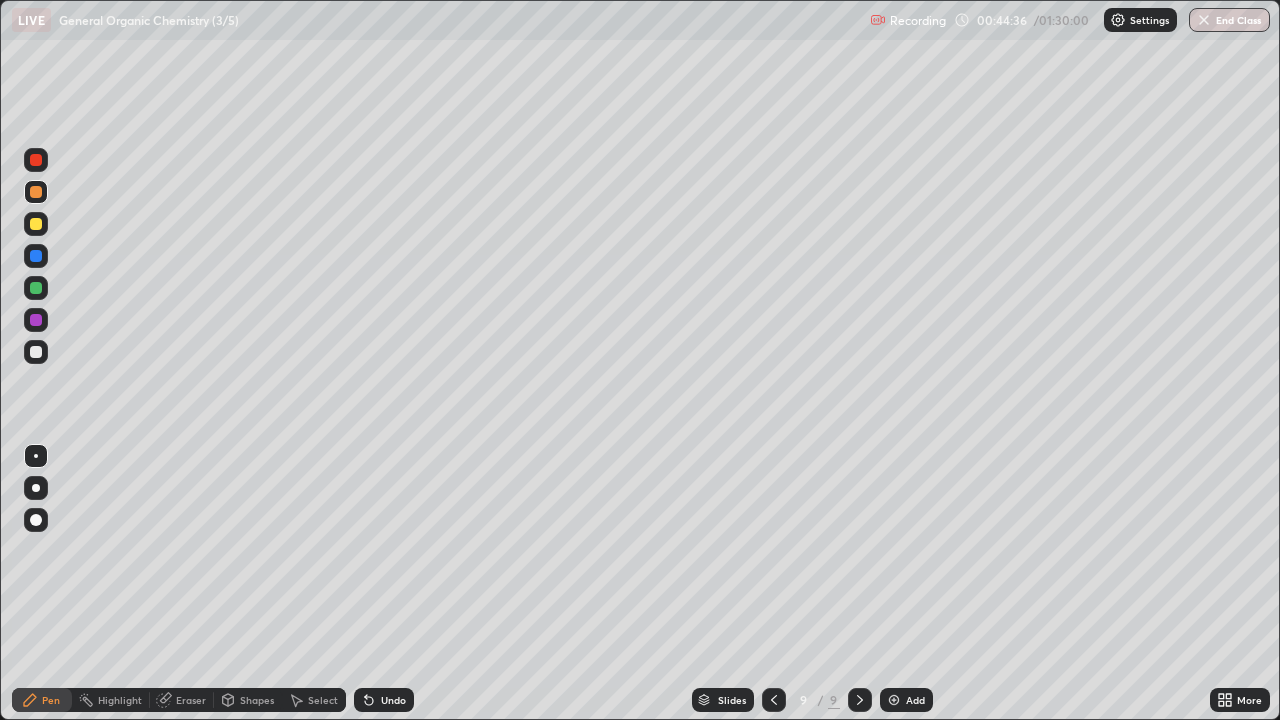 click at bounding box center (36, 352) 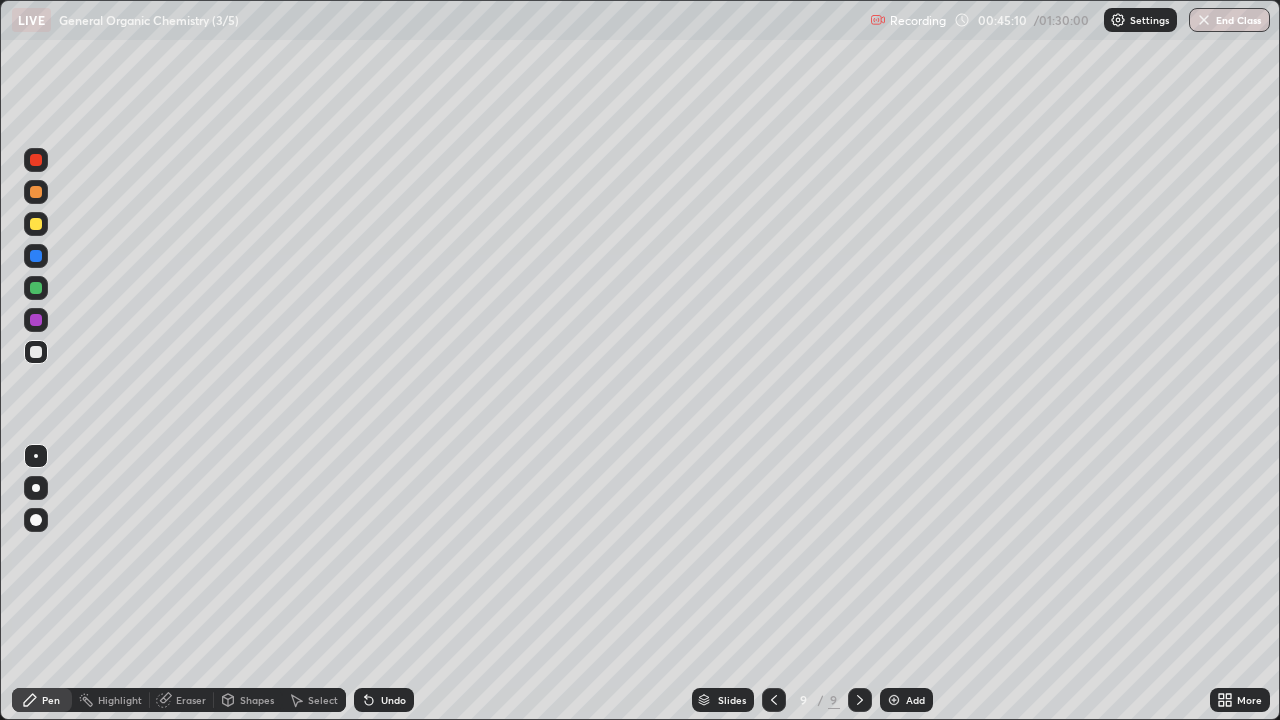 click on "Select" at bounding box center (323, 700) 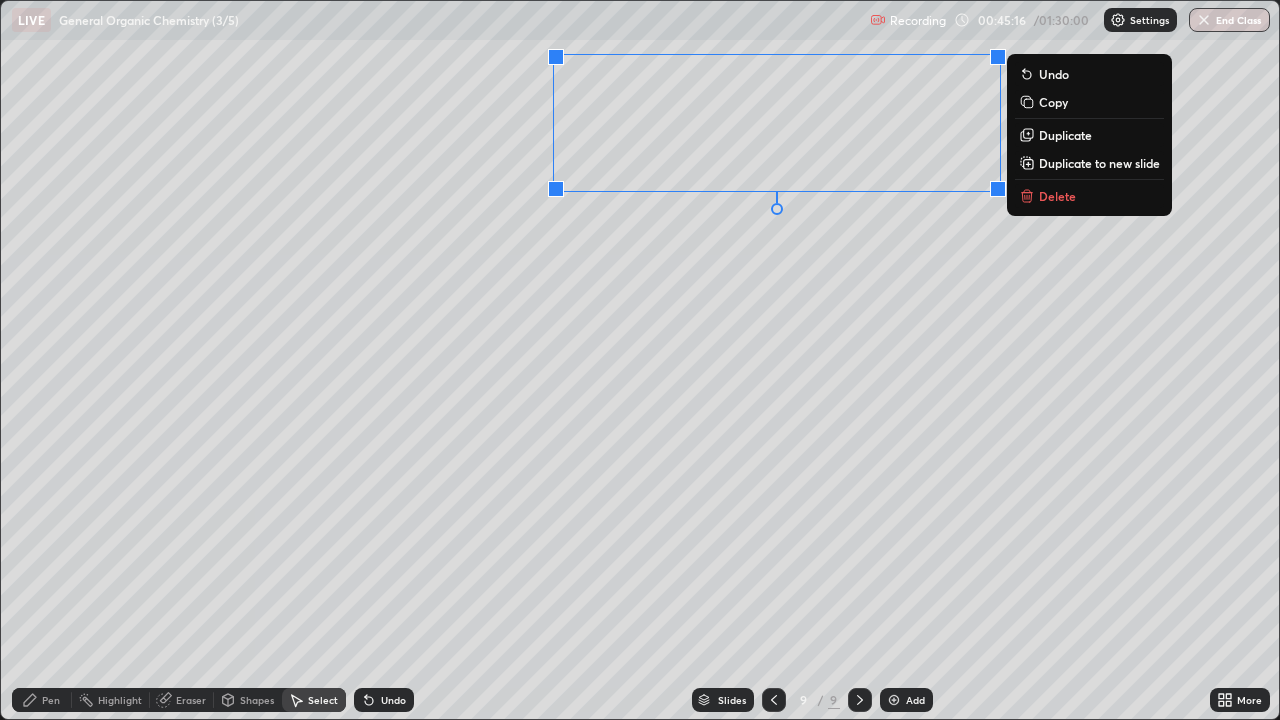 click on "Pen" at bounding box center (51, 700) 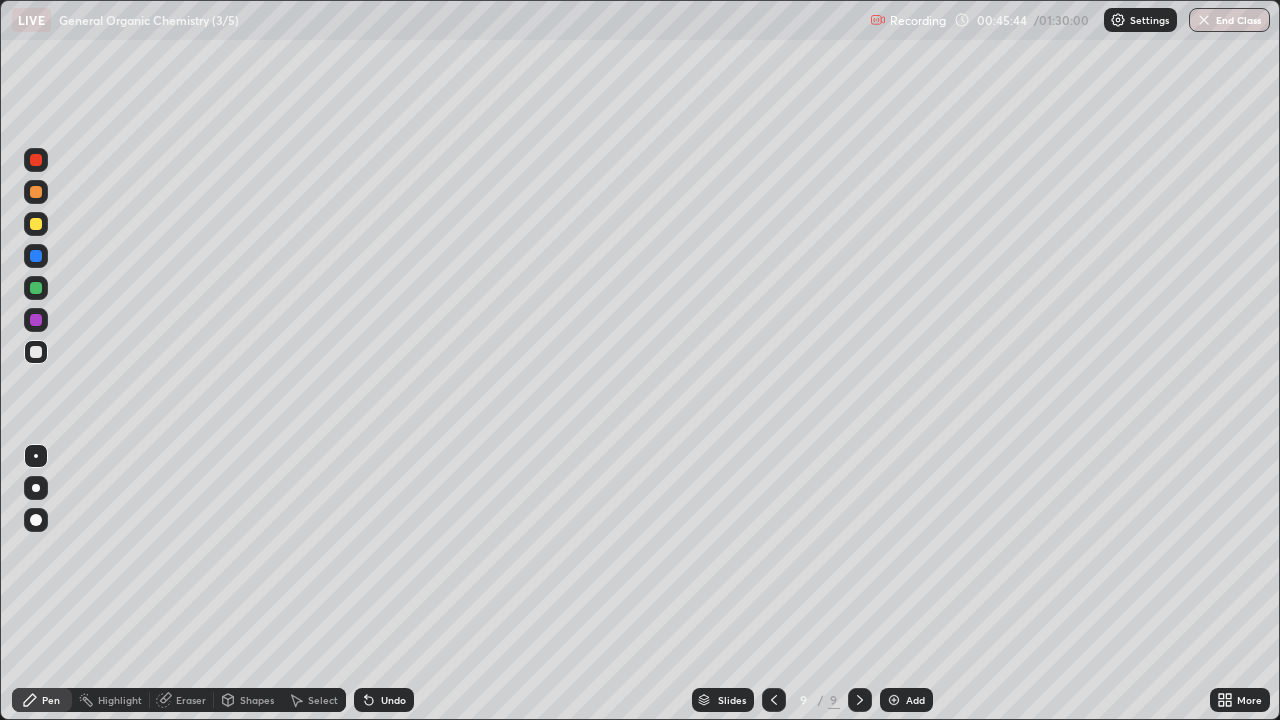 click on "Undo" at bounding box center (384, 700) 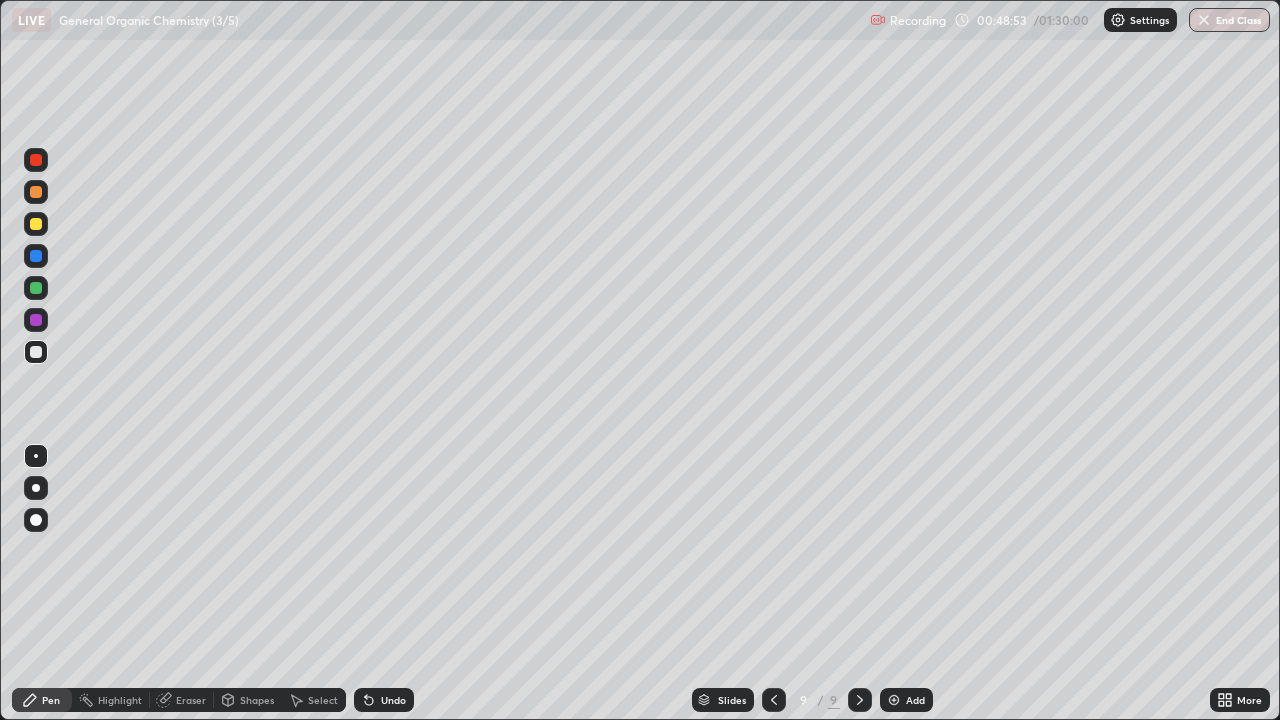 click at bounding box center [36, 288] 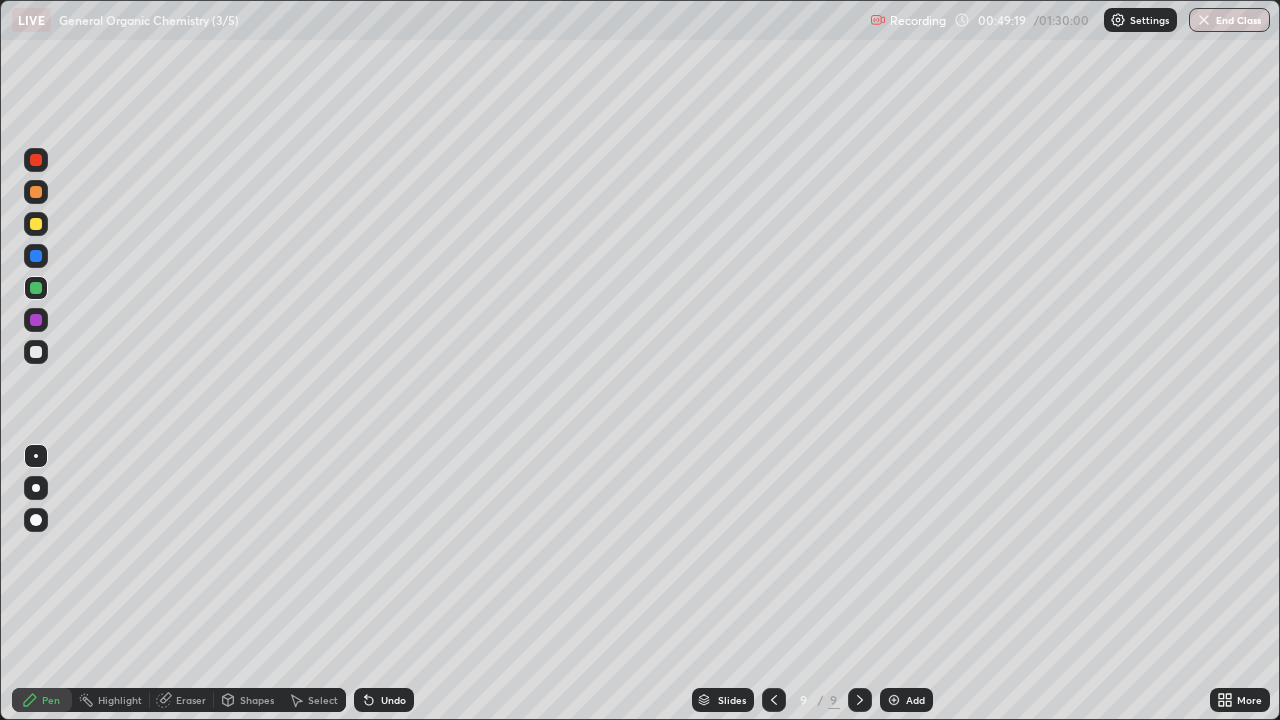 click at bounding box center (36, 224) 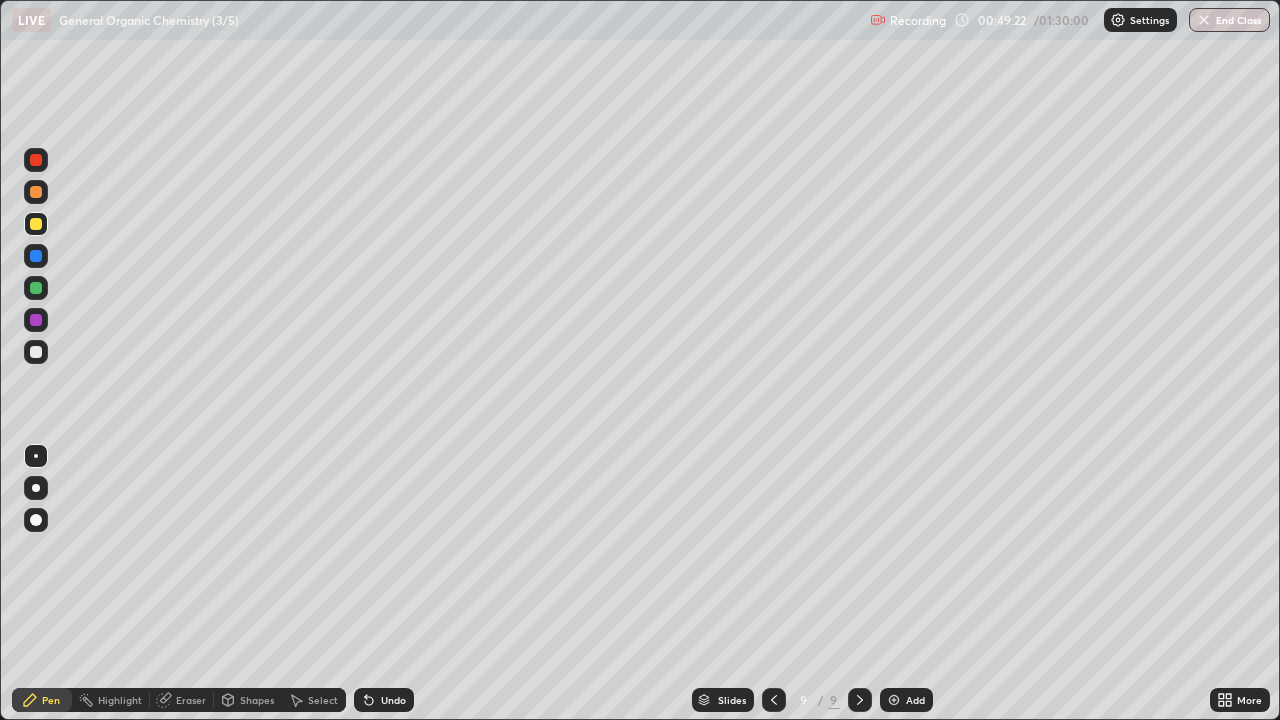 click at bounding box center (36, 352) 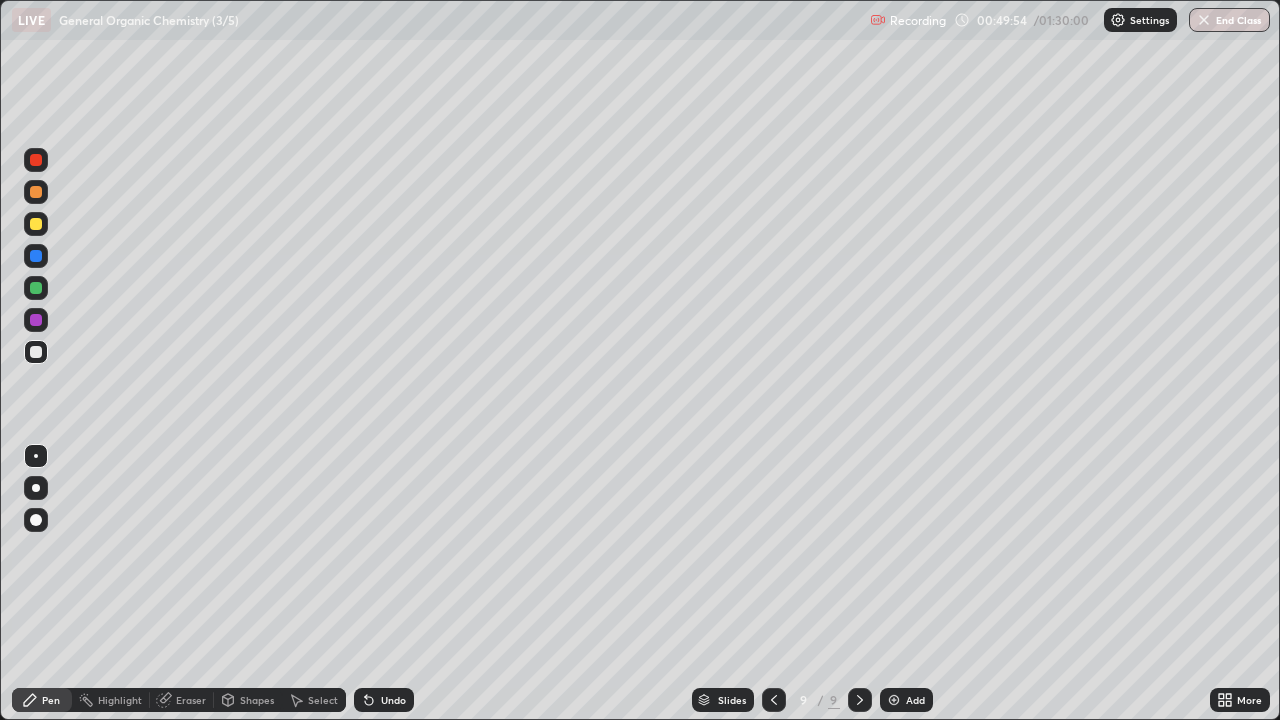 click at bounding box center (36, 192) 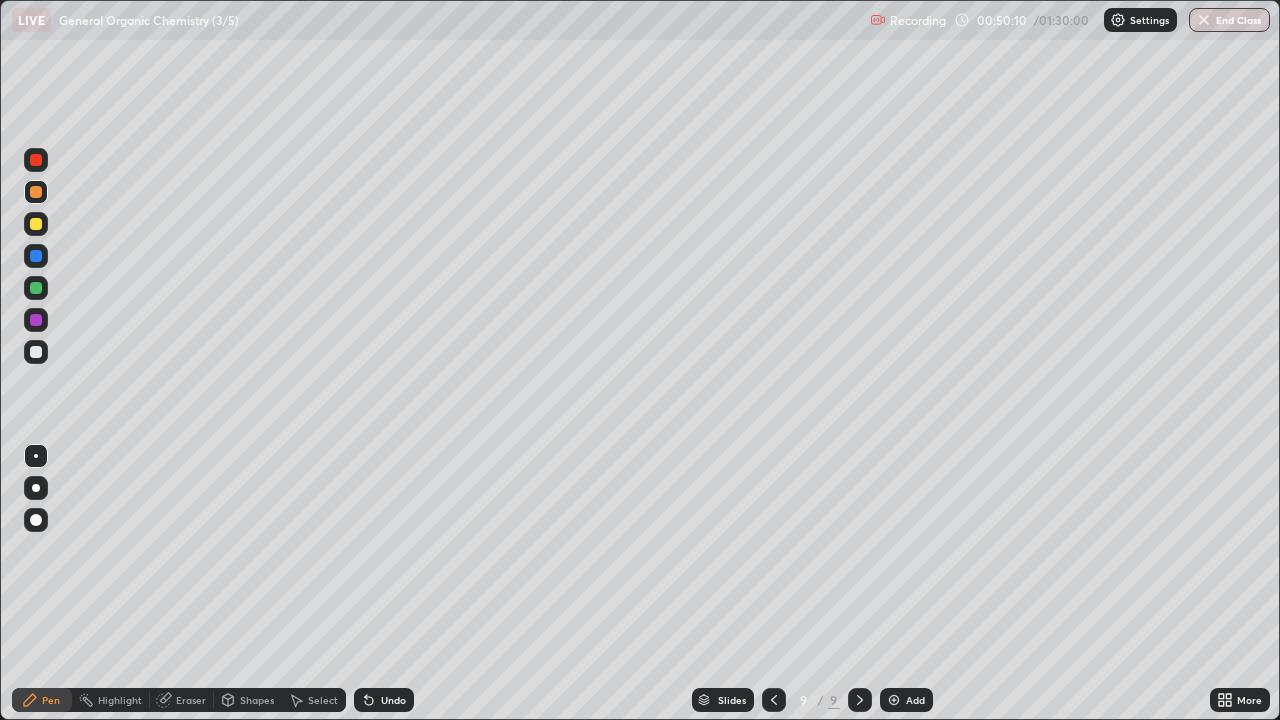 click at bounding box center (36, 320) 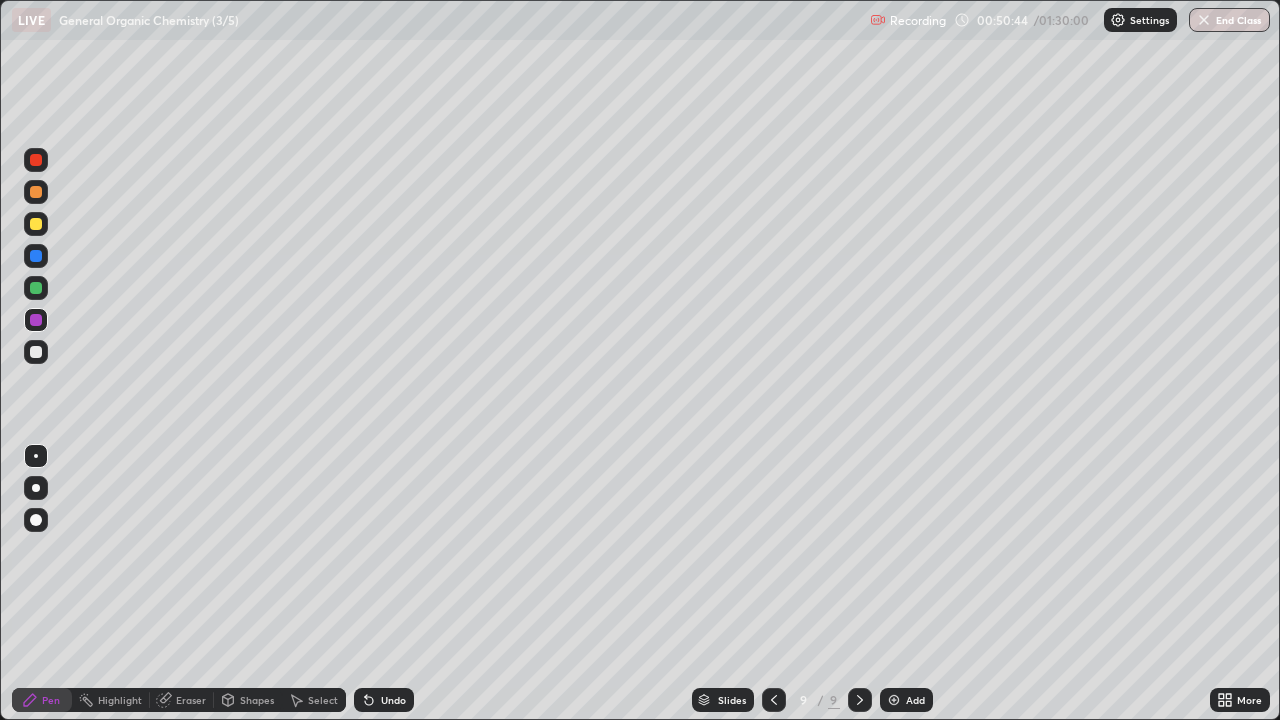 click on "Undo" at bounding box center [393, 700] 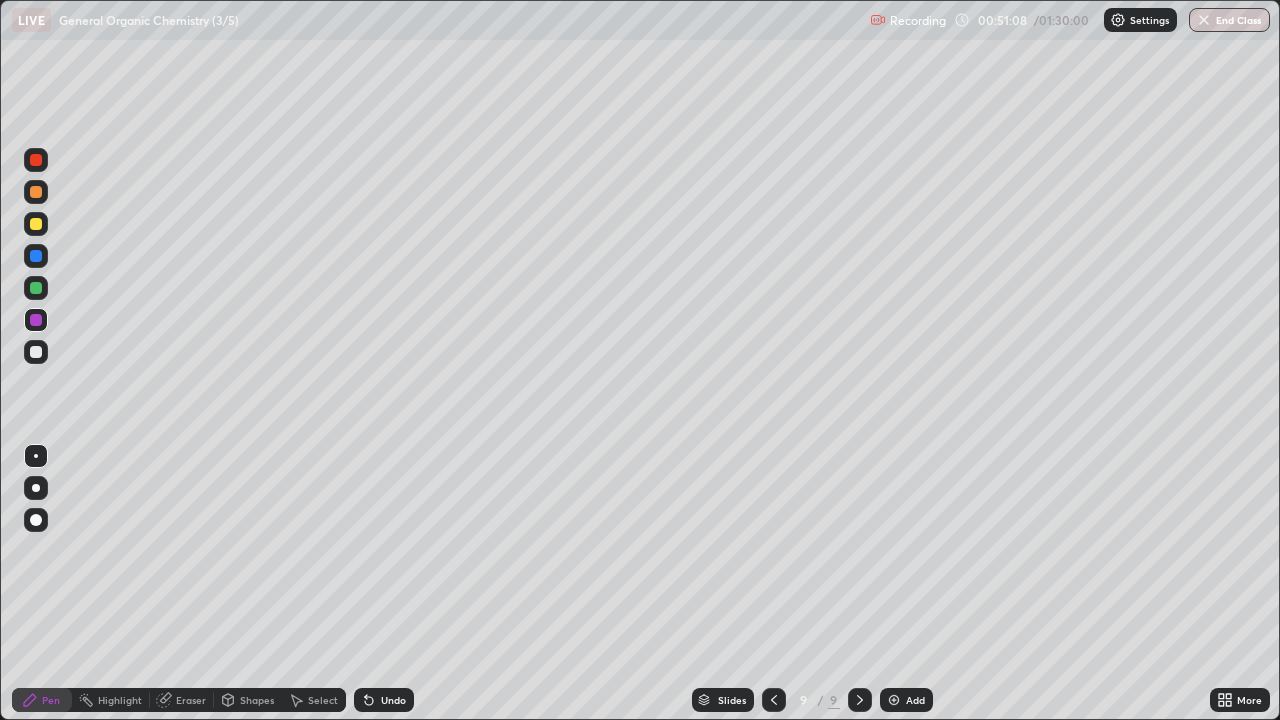 click at bounding box center [36, 288] 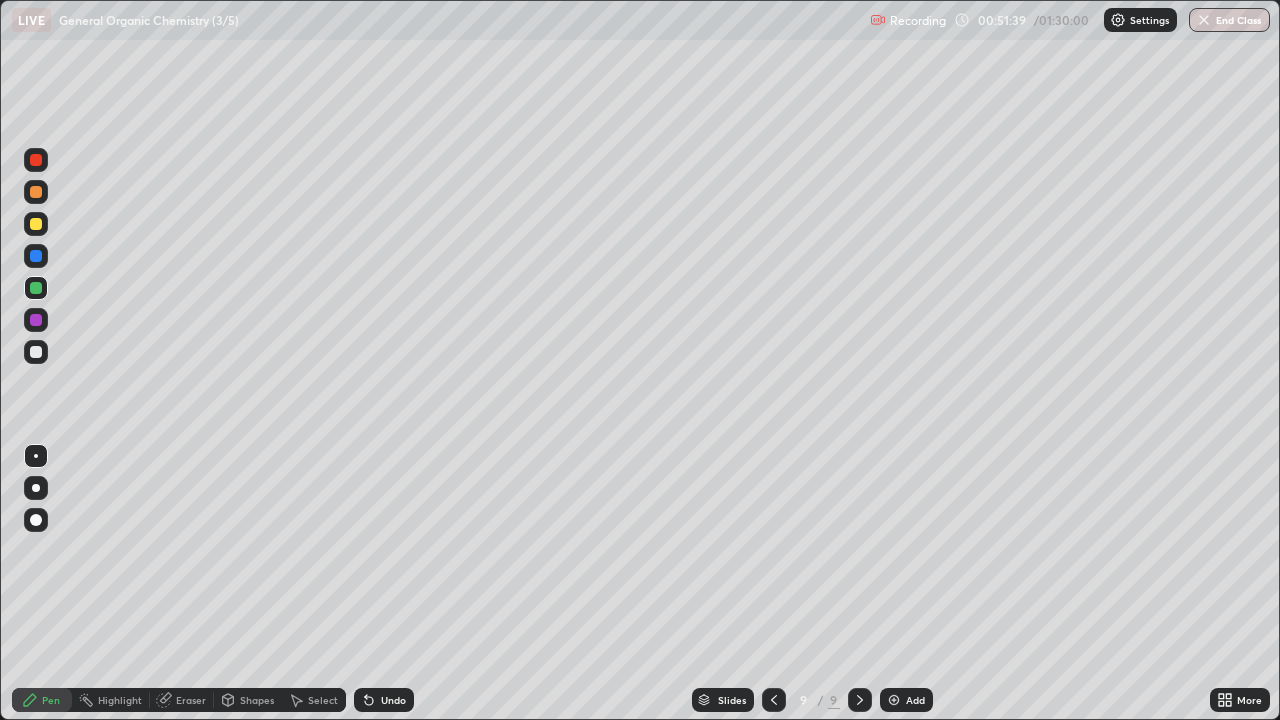 click at bounding box center [36, 224] 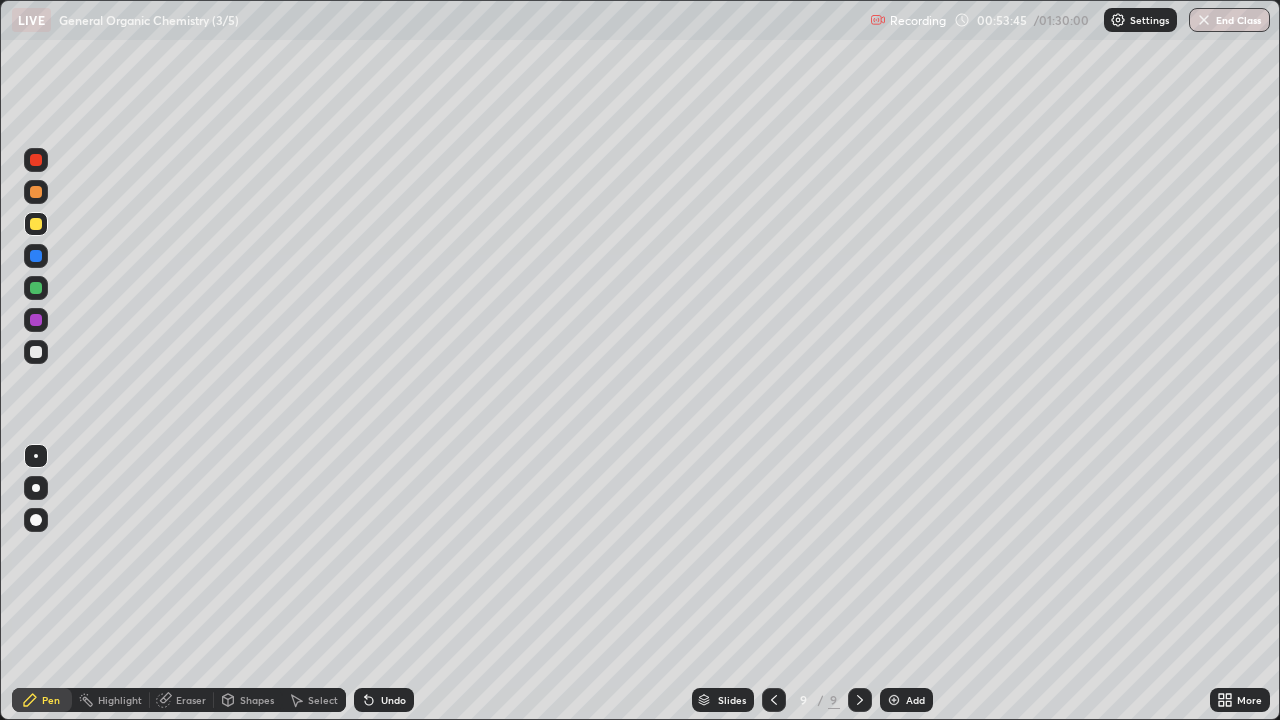 click at bounding box center [36, 352] 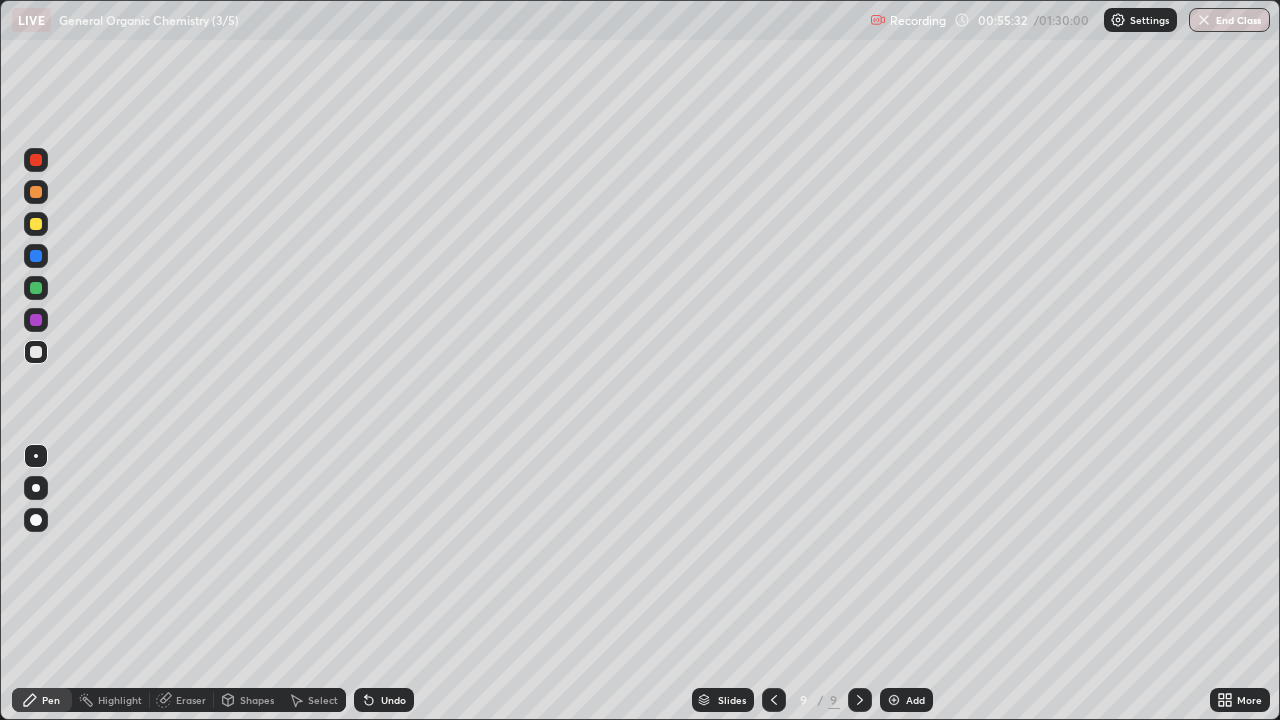 click at bounding box center [894, 700] 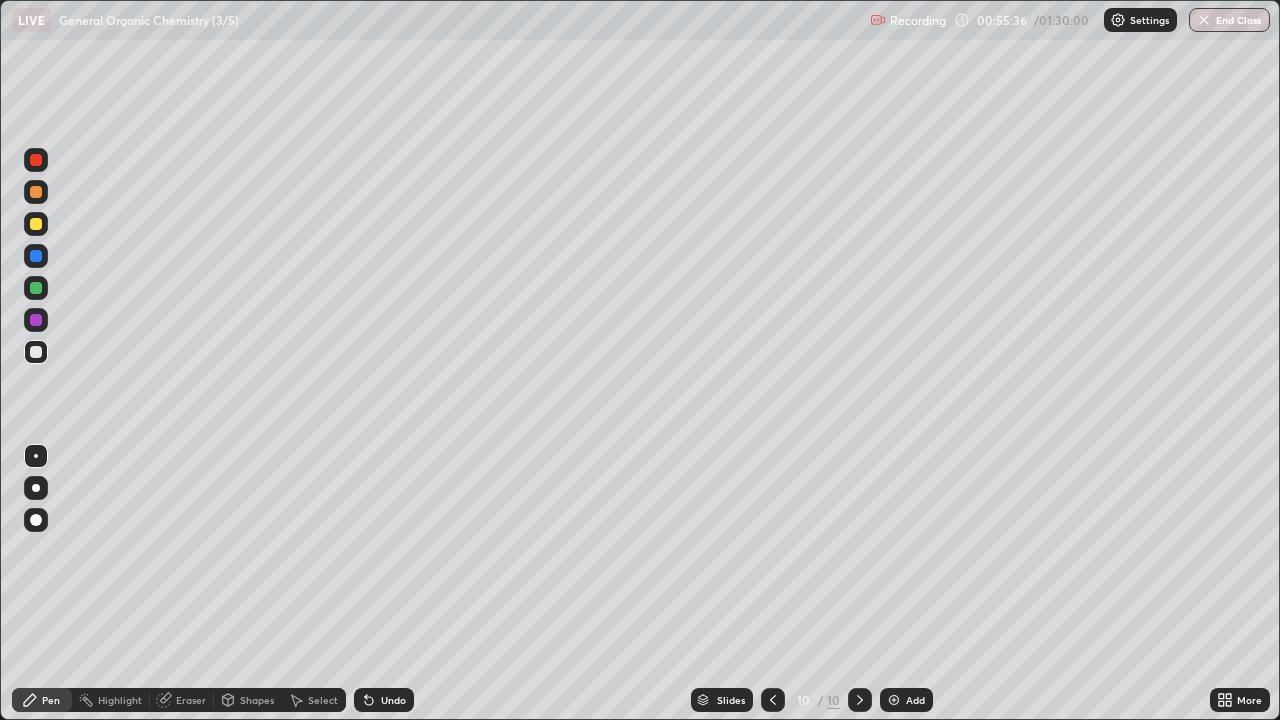 click at bounding box center (36, 160) 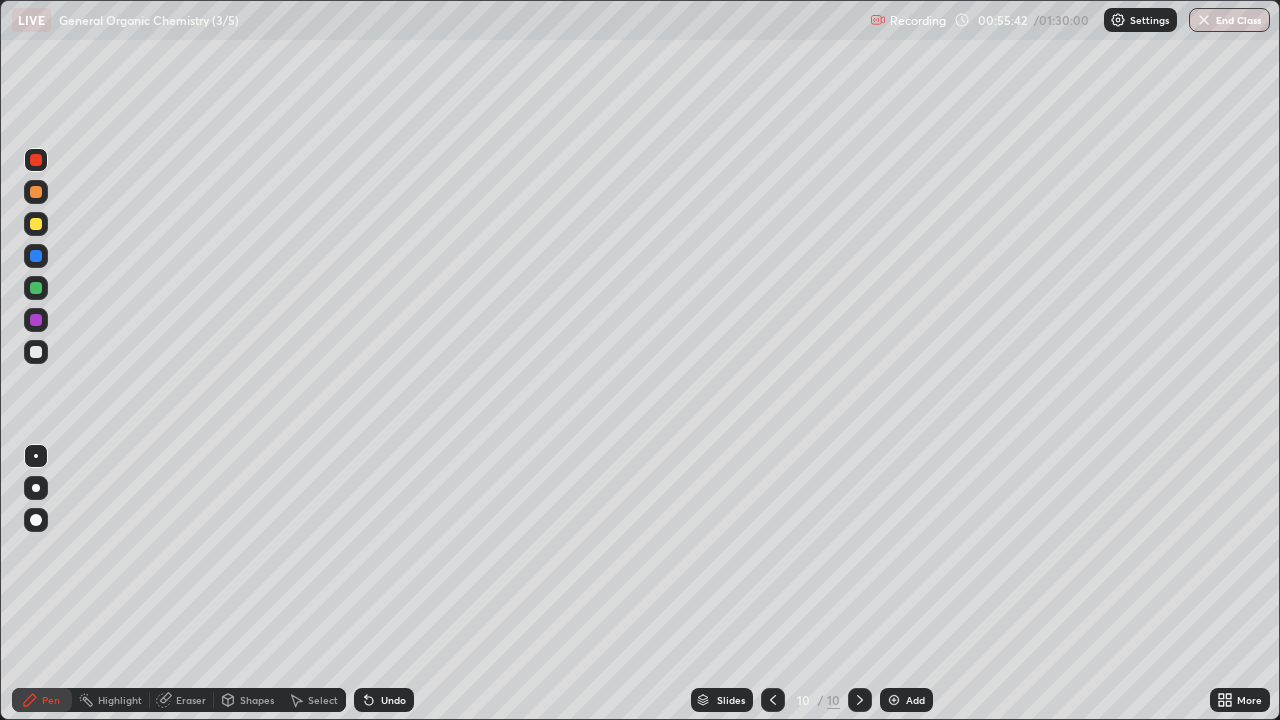 click at bounding box center (36, 352) 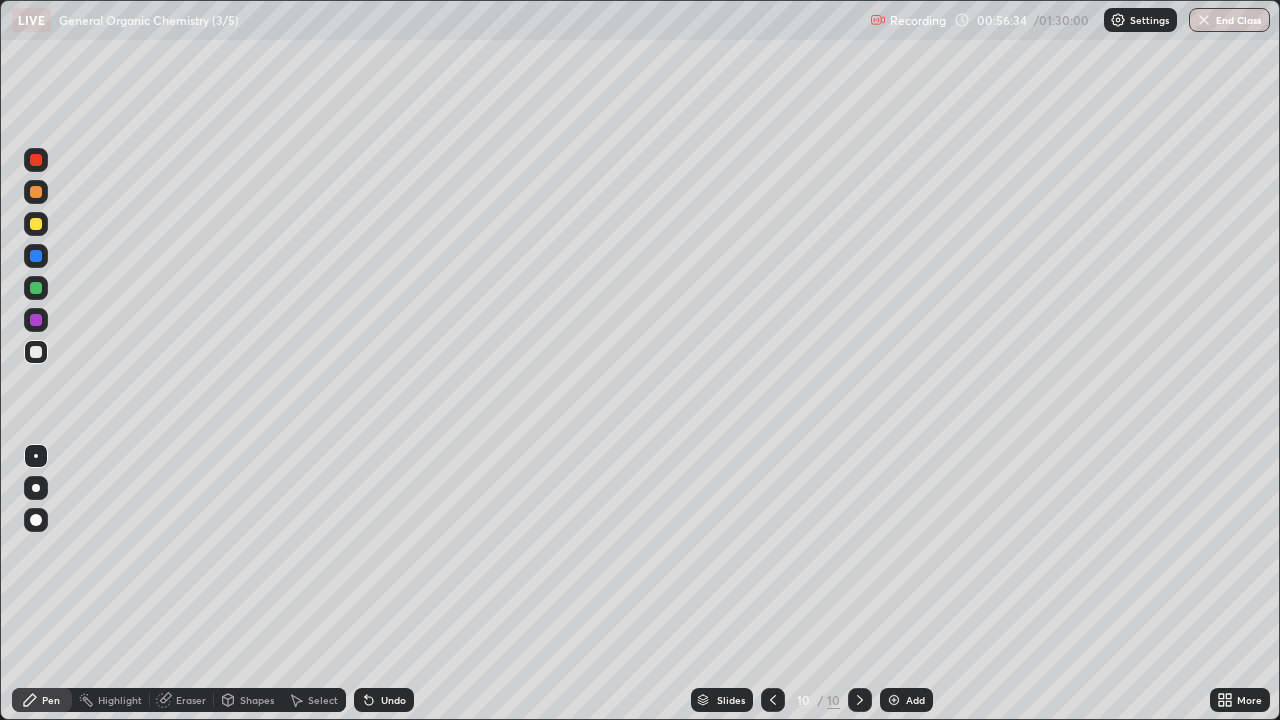 click on "Select" at bounding box center (323, 700) 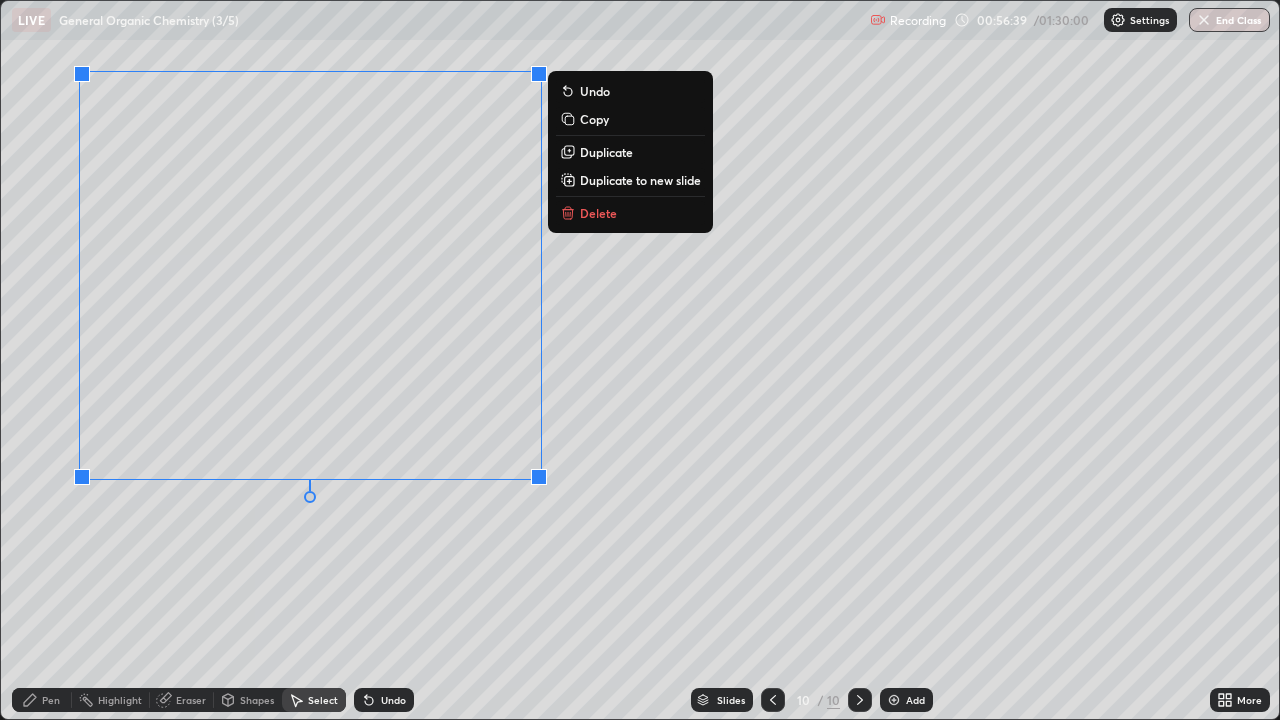 click on "Pen" at bounding box center [42, 700] 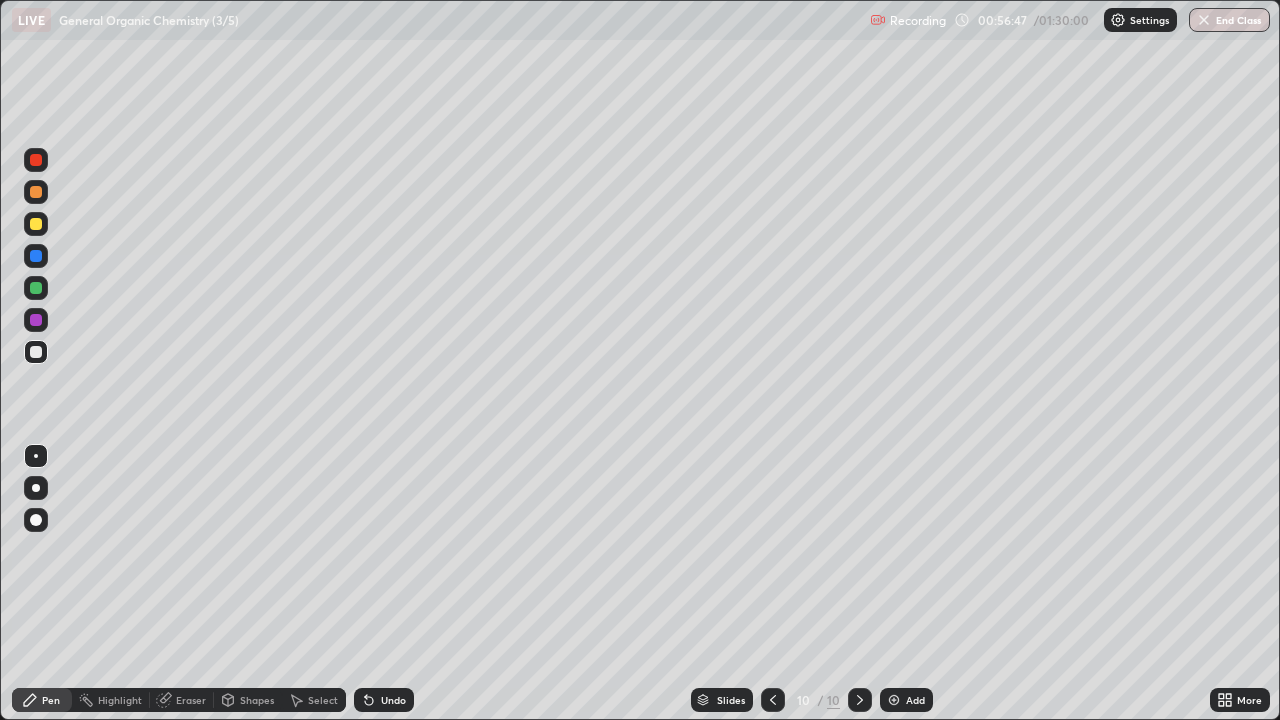 click on "Shapes" at bounding box center [257, 700] 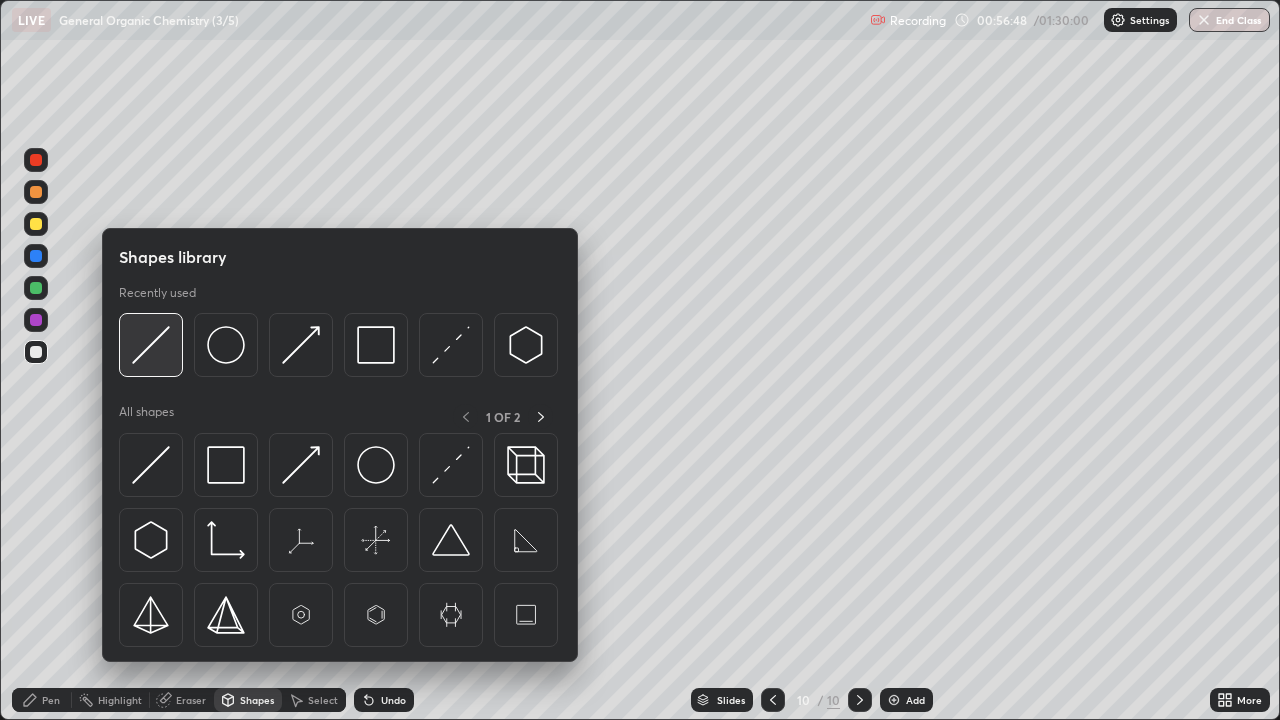 click at bounding box center (151, 345) 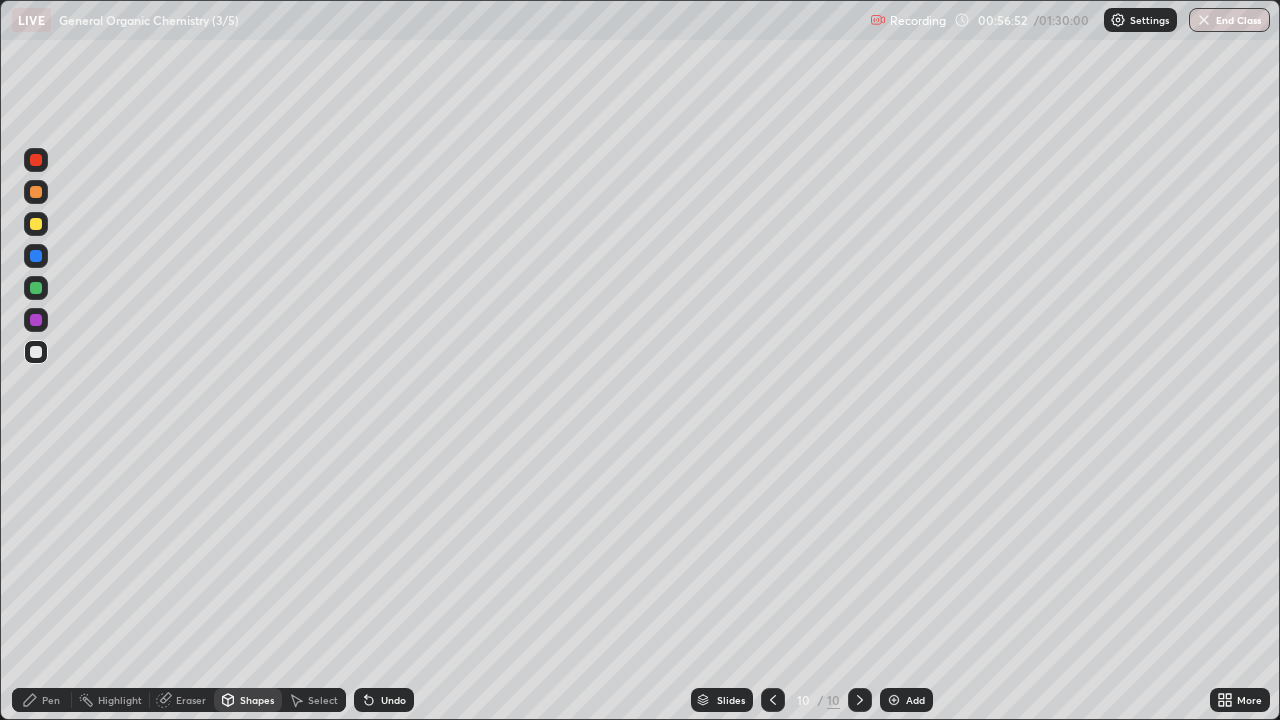 click on "Pen" at bounding box center [51, 700] 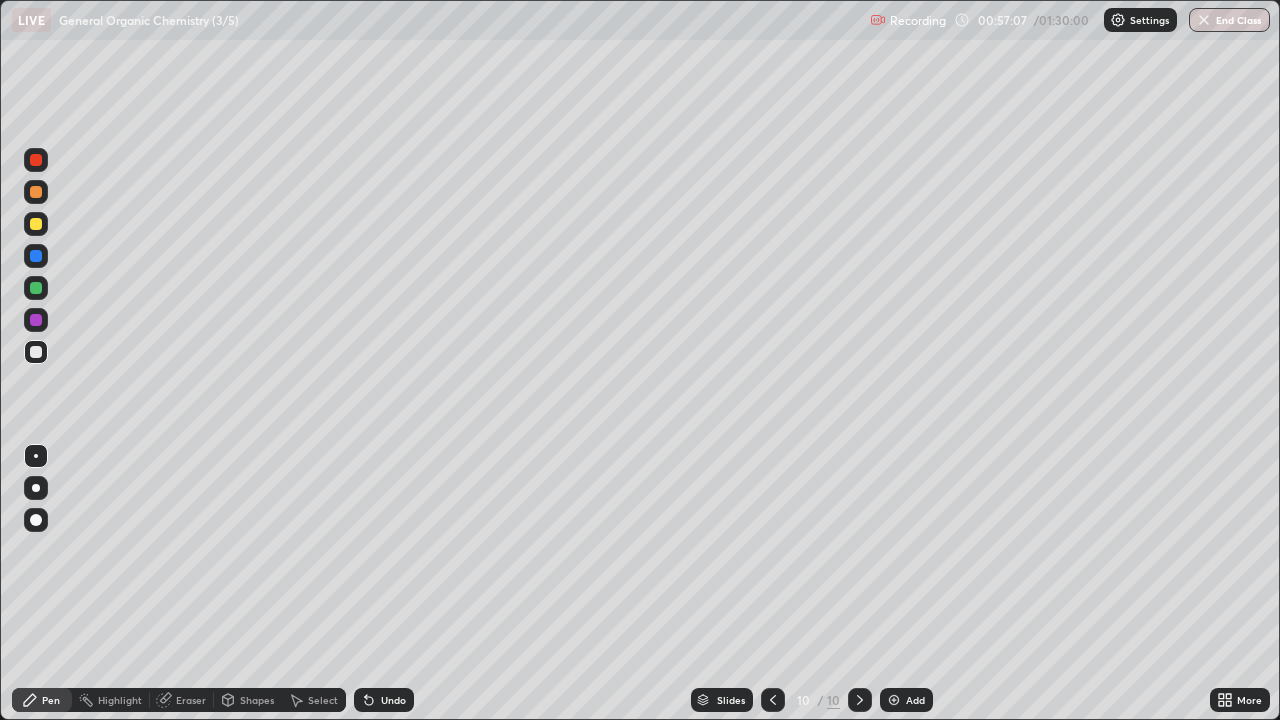 click on "Undo" at bounding box center (393, 700) 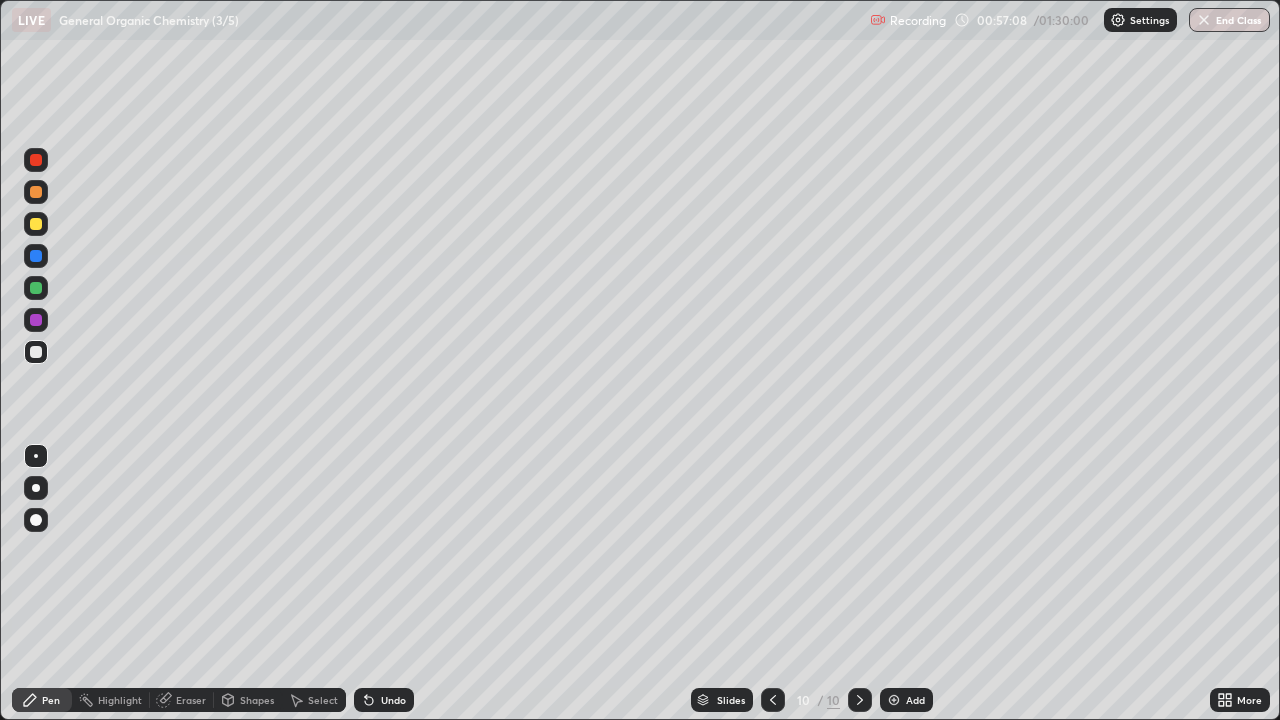 click on "Undo" at bounding box center [393, 700] 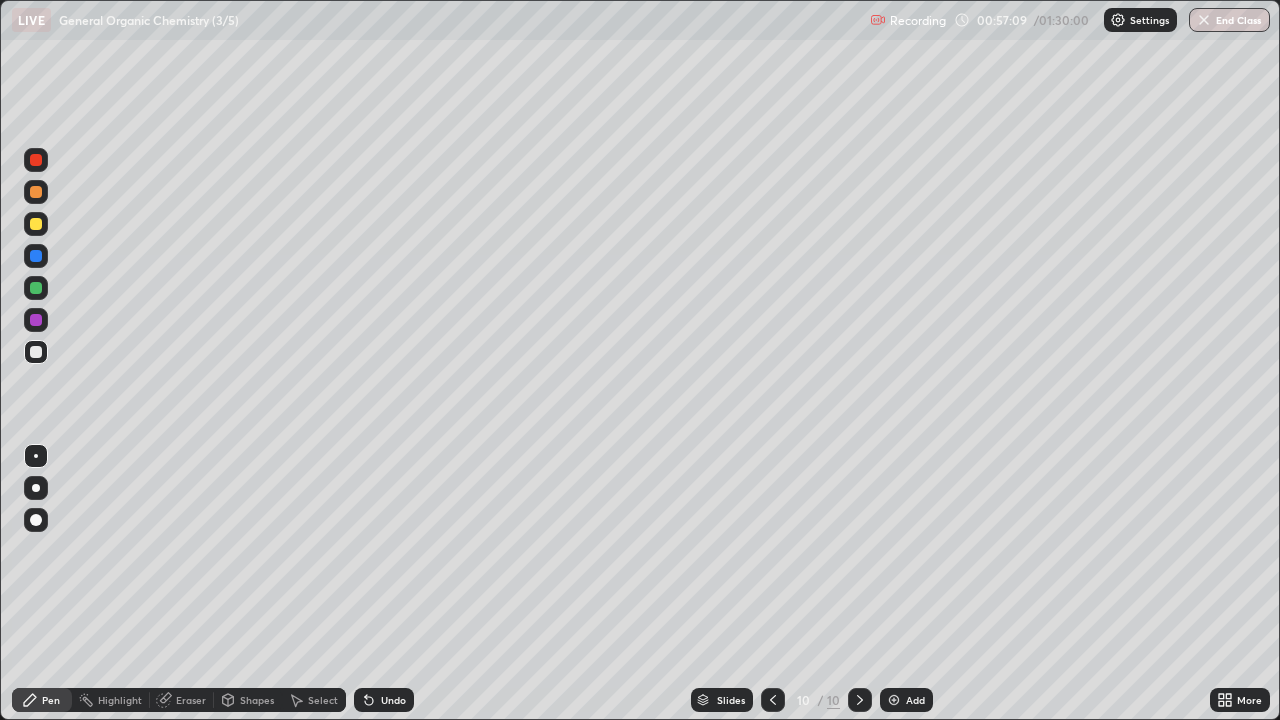 click on "Undo" at bounding box center (384, 700) 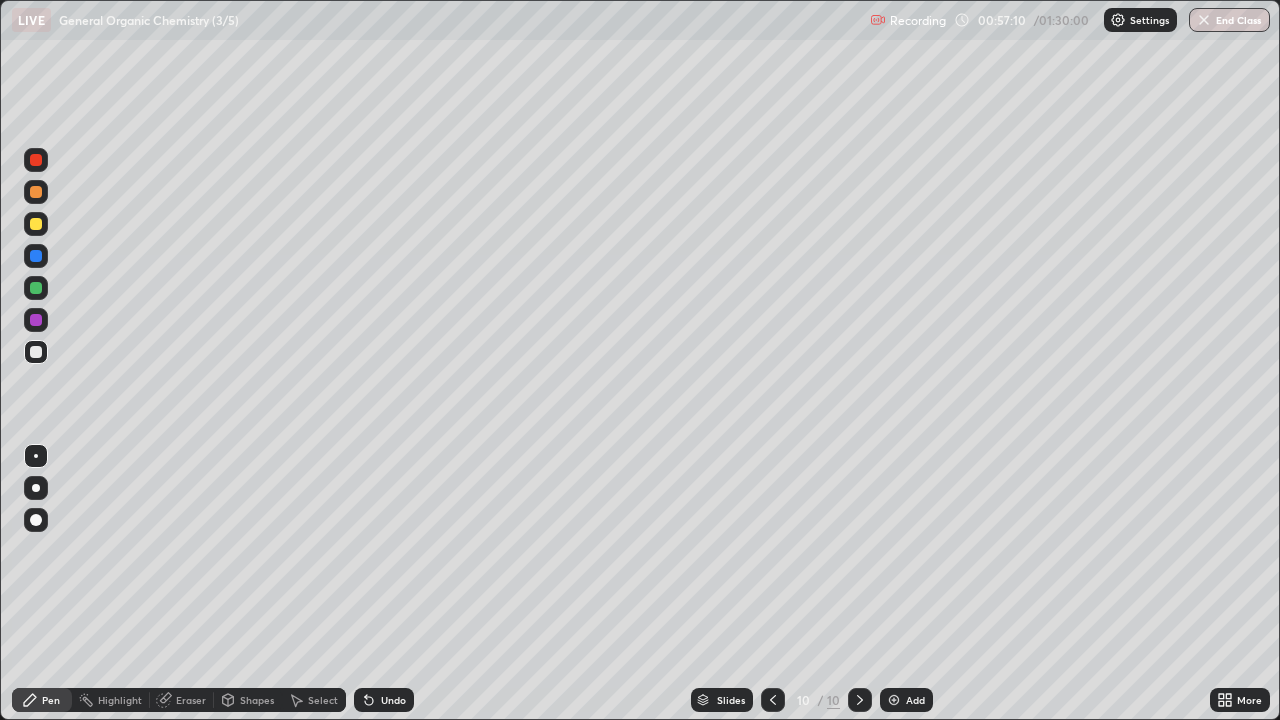 click on "Undo" at bounding box center [384, 700] 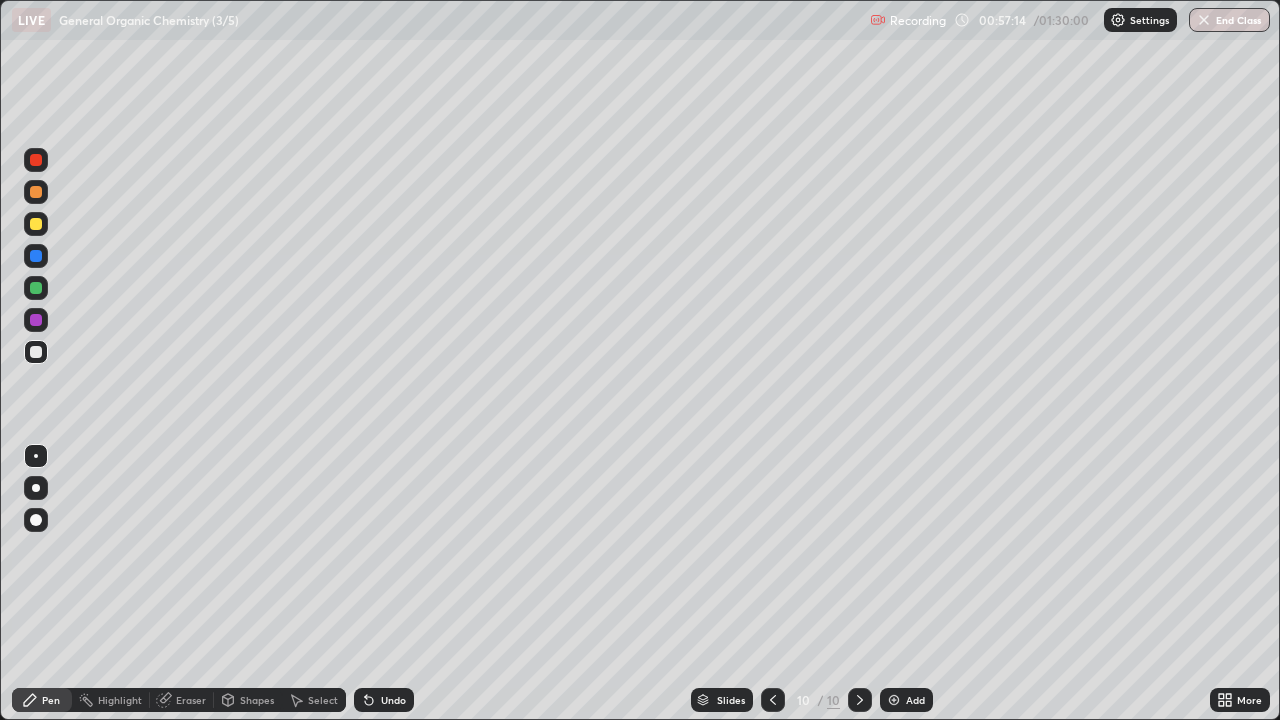 click on "Undo" at bounding box center [393, 700] 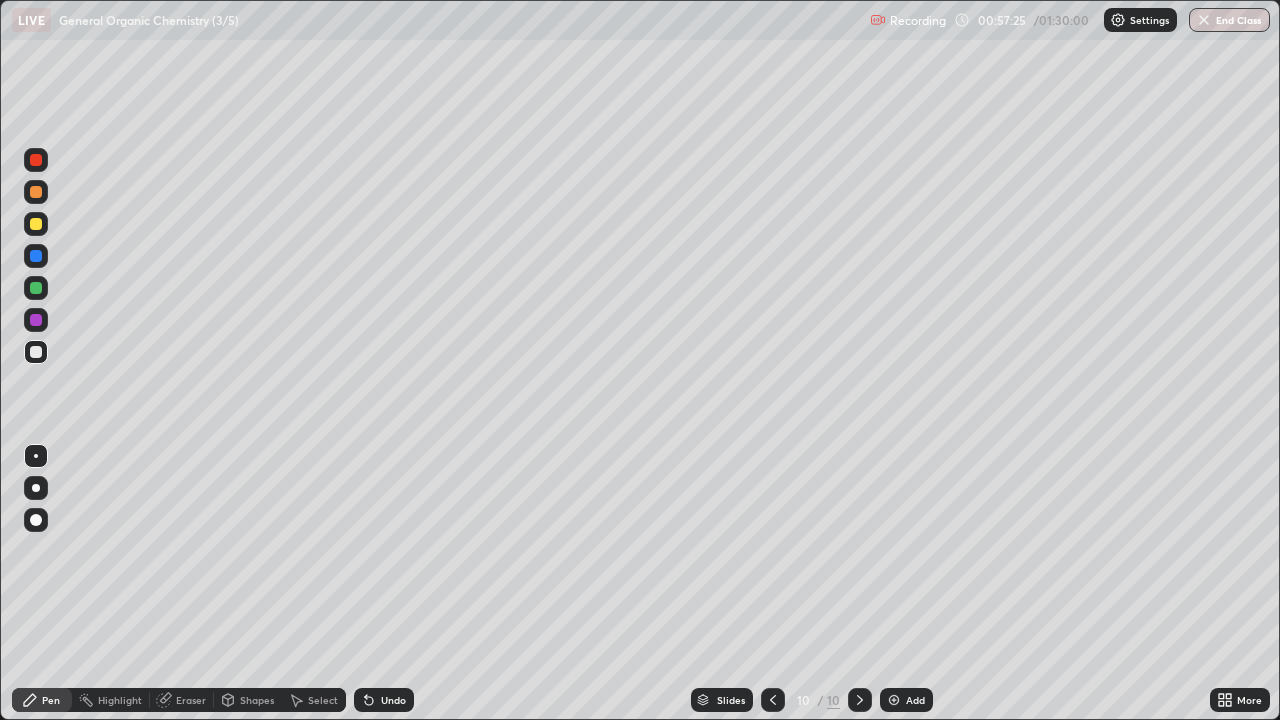 click on "Select" at bounding box center (323, 700) 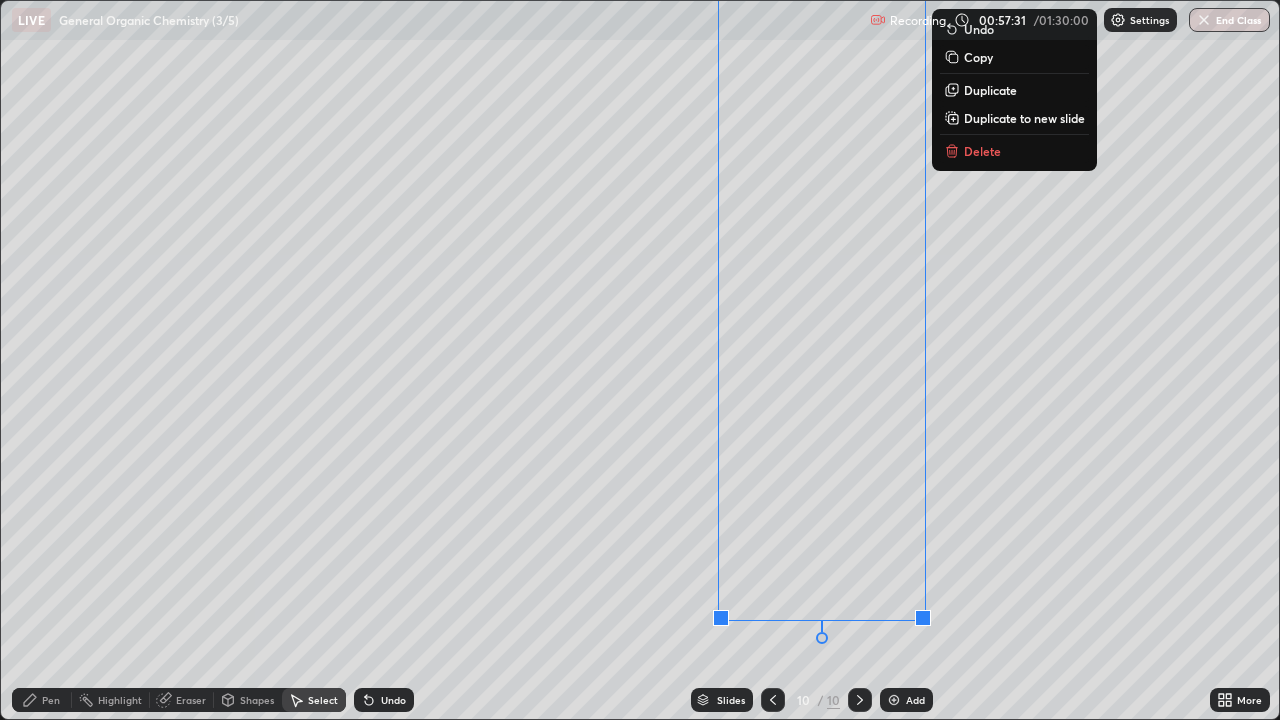 click on "Pen" at bounding box center (51, 700) 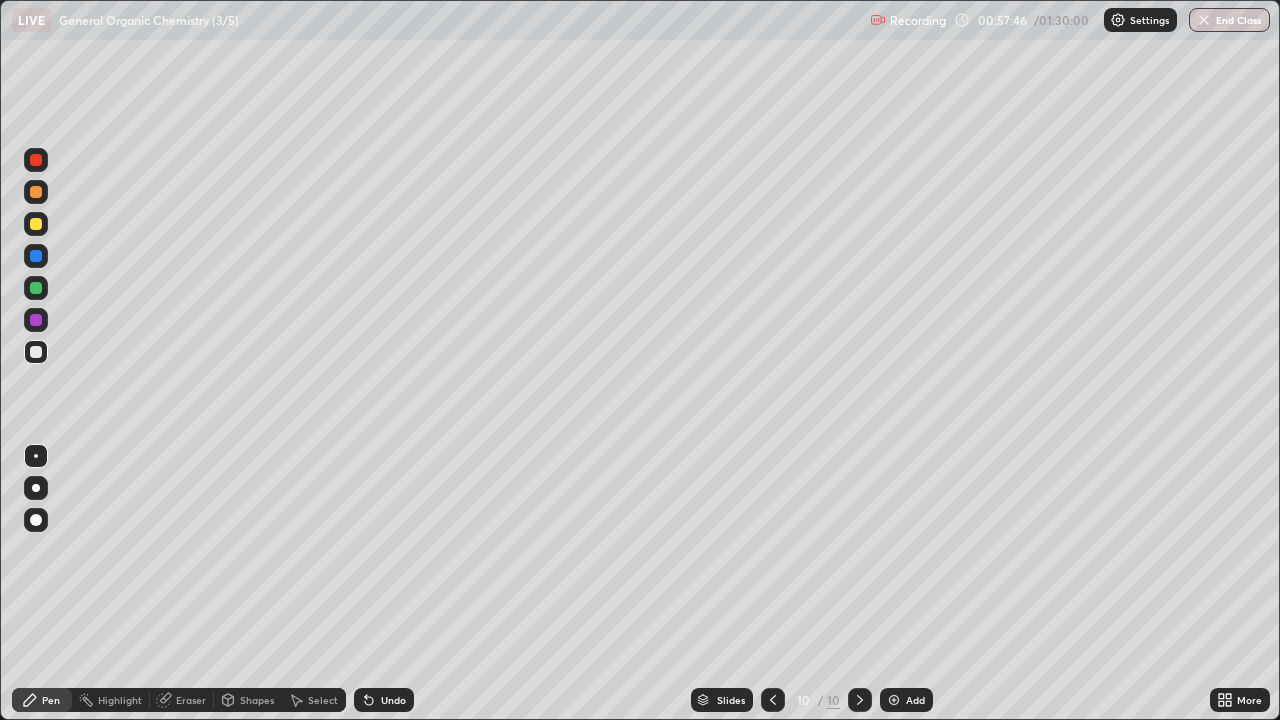 click at bounding box center [36, 320] 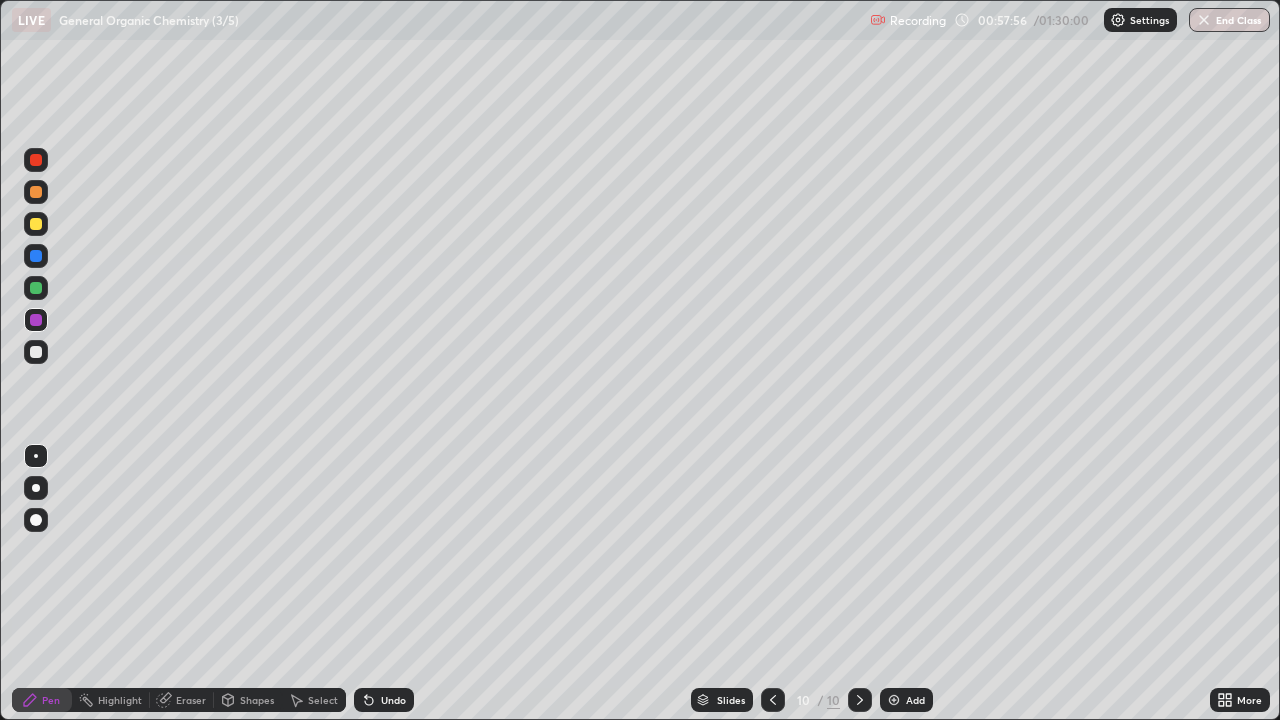 click at bounding box center [36, 352] 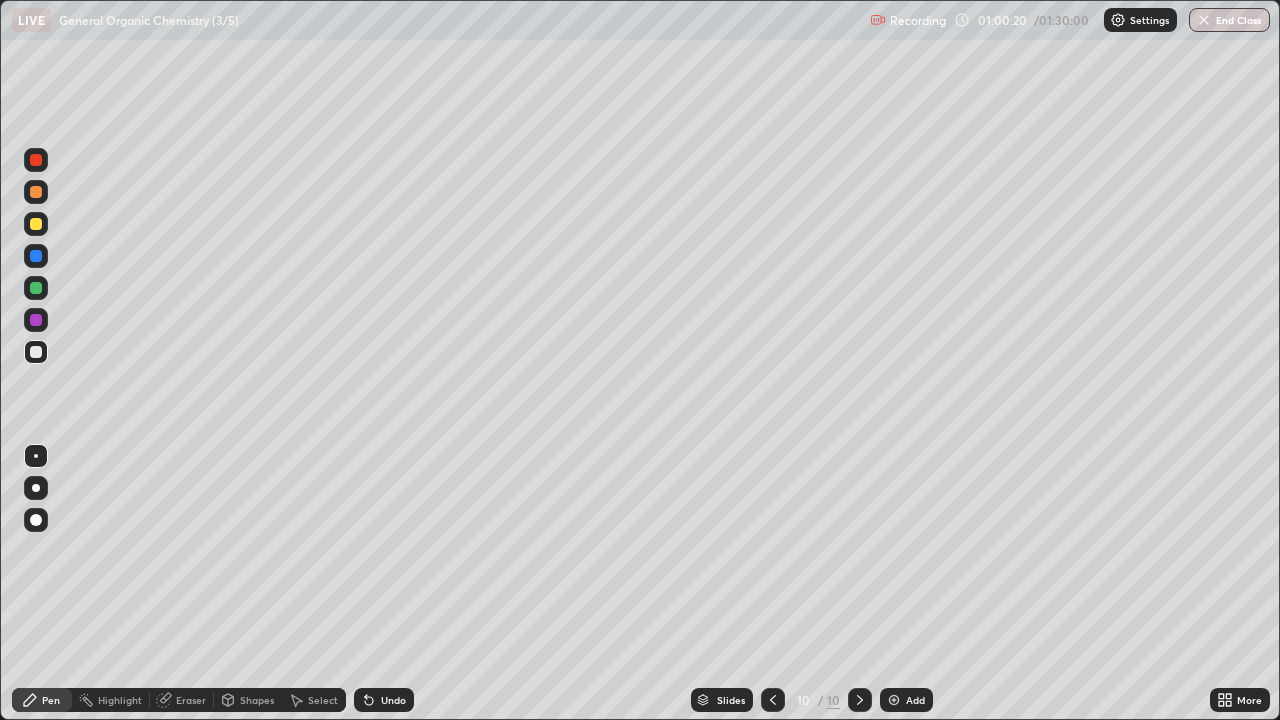 click at bounding box center (36, 320) 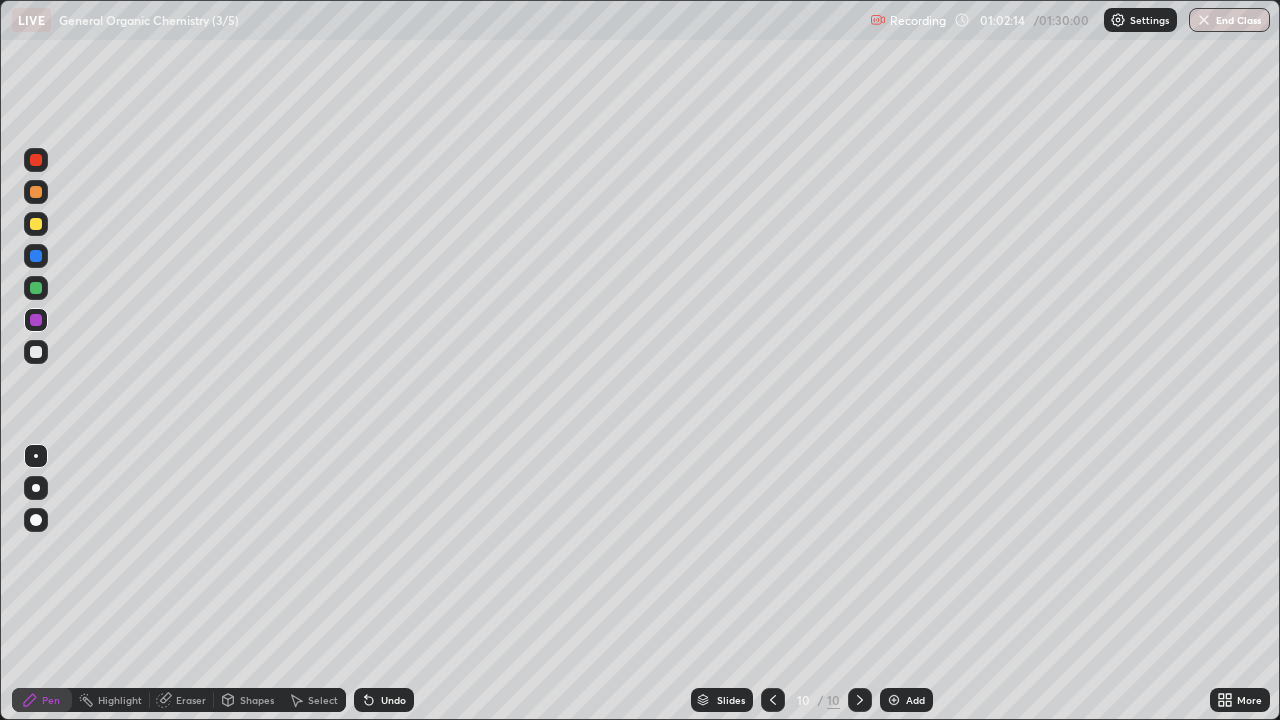 click at bounding box center (36, 352) 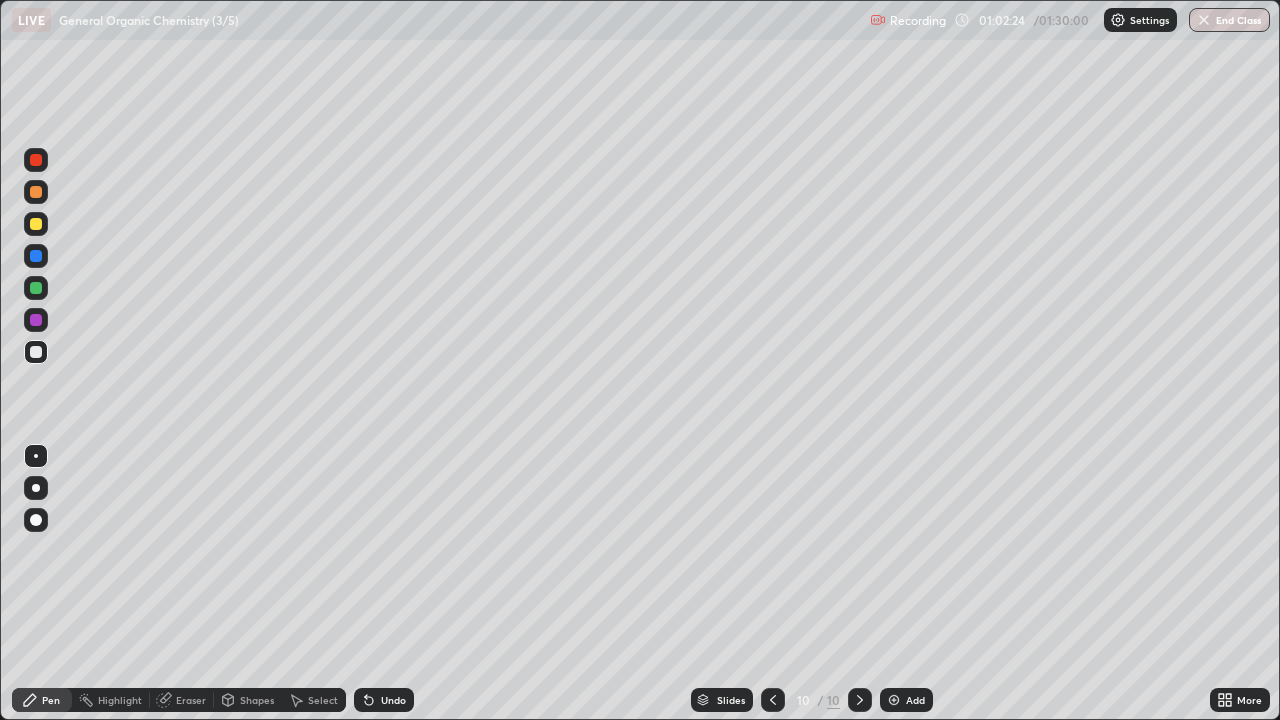 click at bounding box center (36, 224) 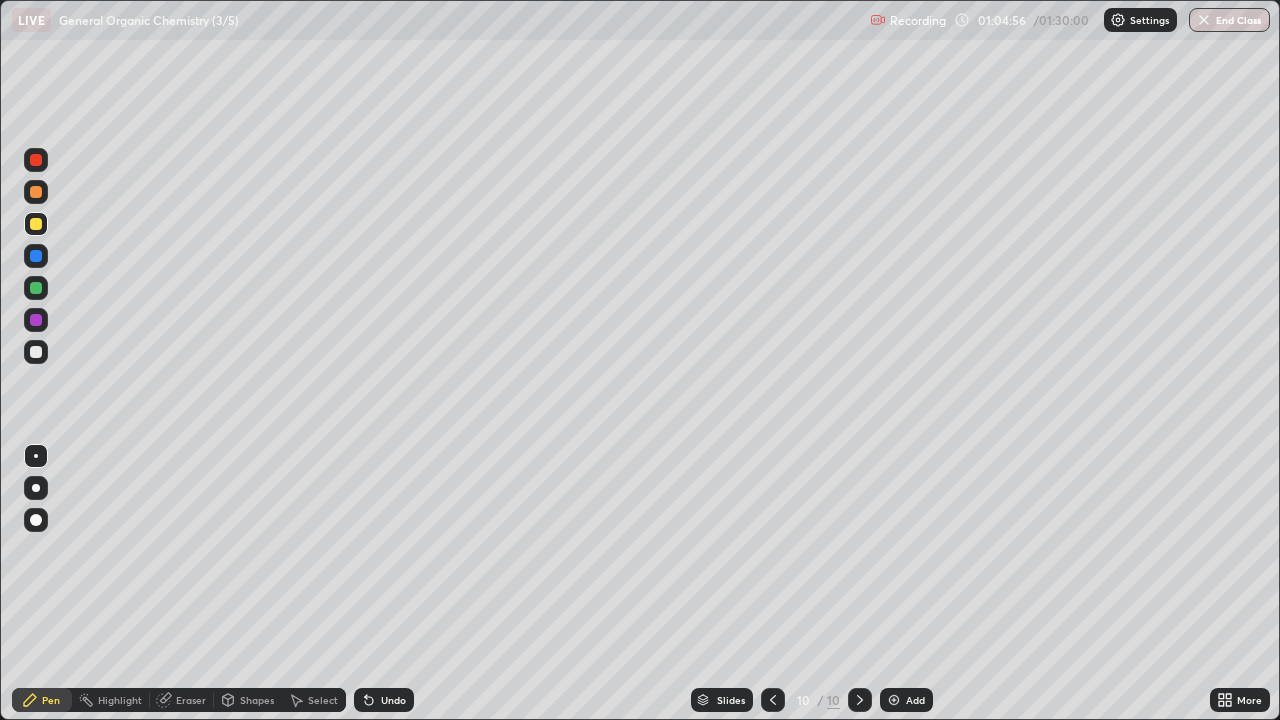 click at bounding box center (36, 160) 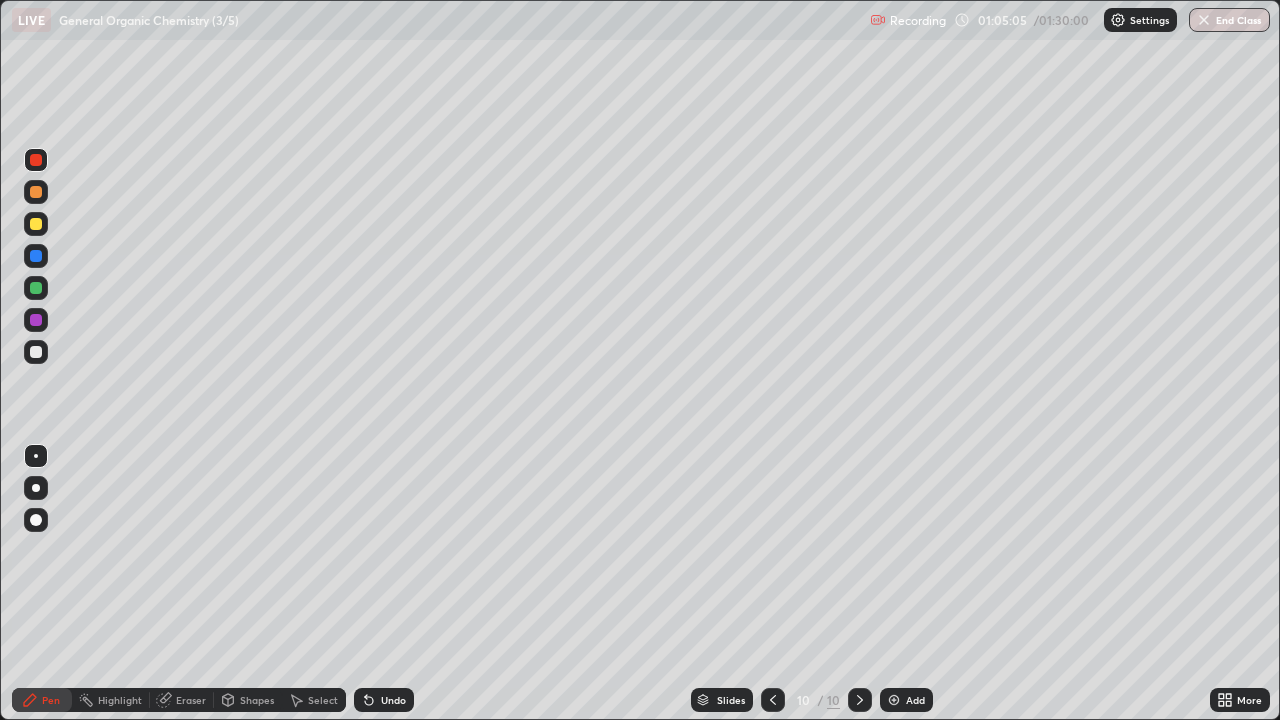 click at bounding box center (36, 288) 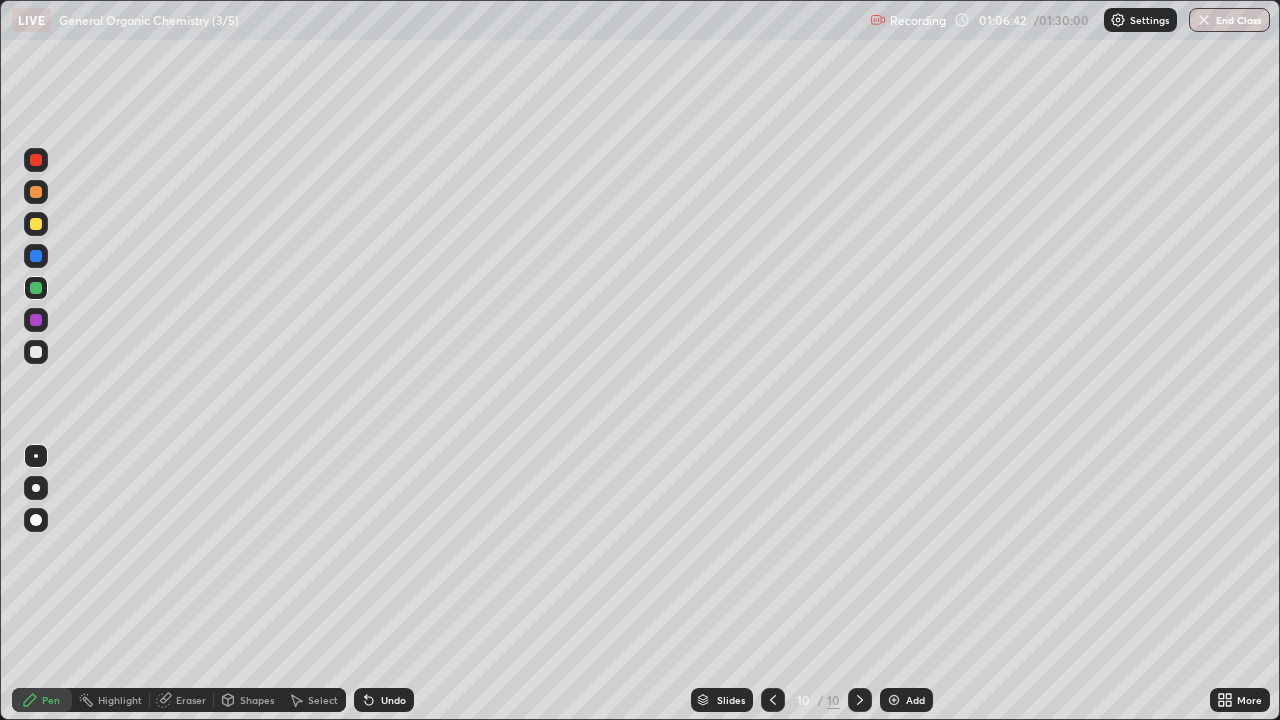 click at bounding box center (36, 352) 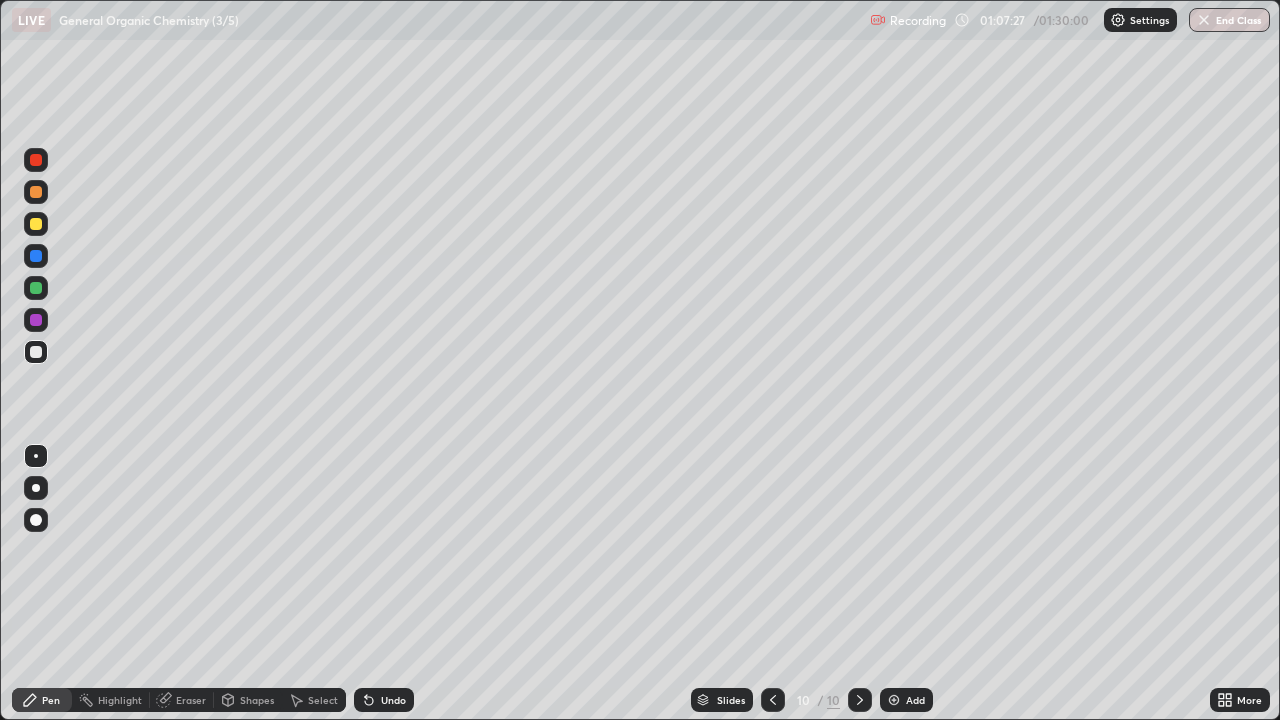 click at bounding box center (894, 700) 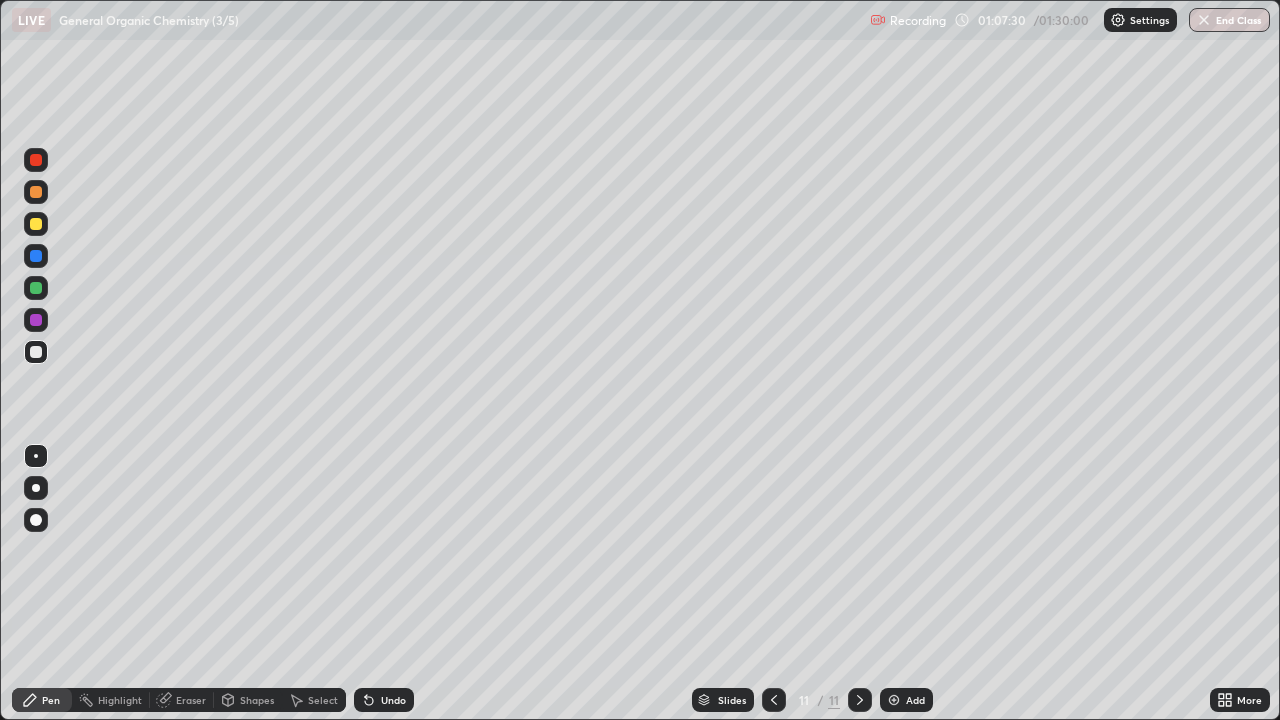click at bounding box center (36, 352) 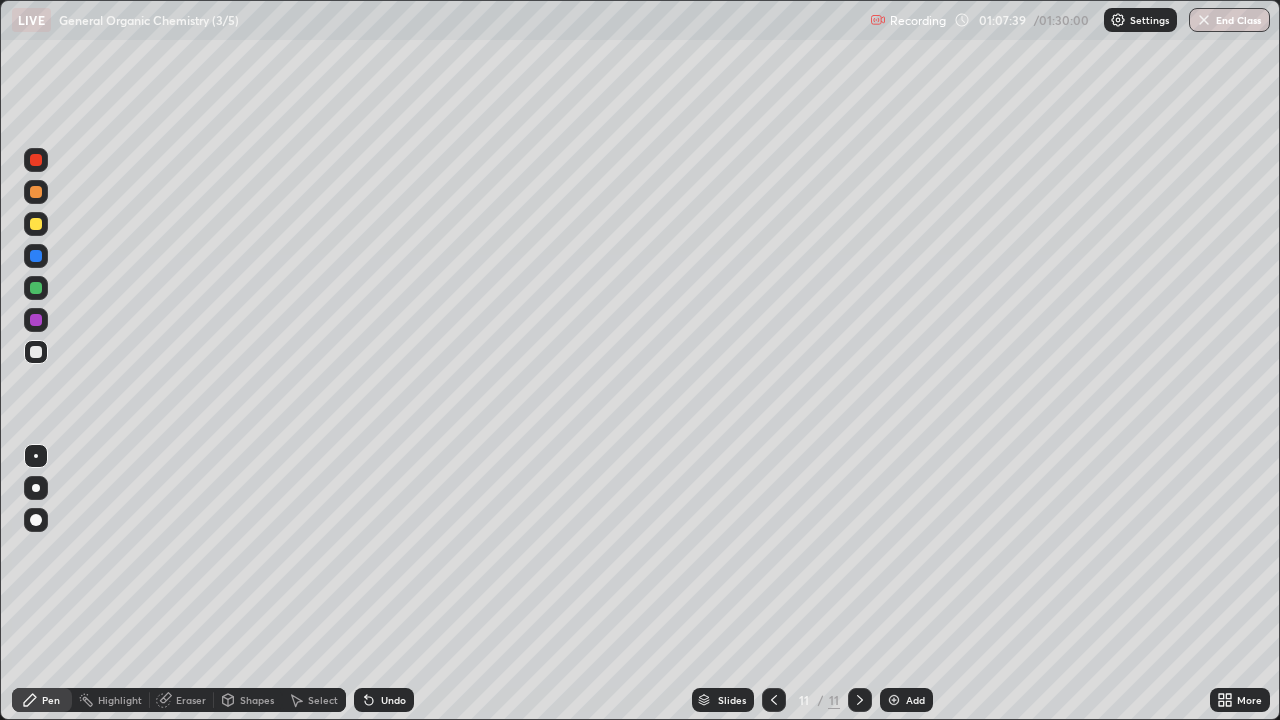 click at bounding box center (36, 320) 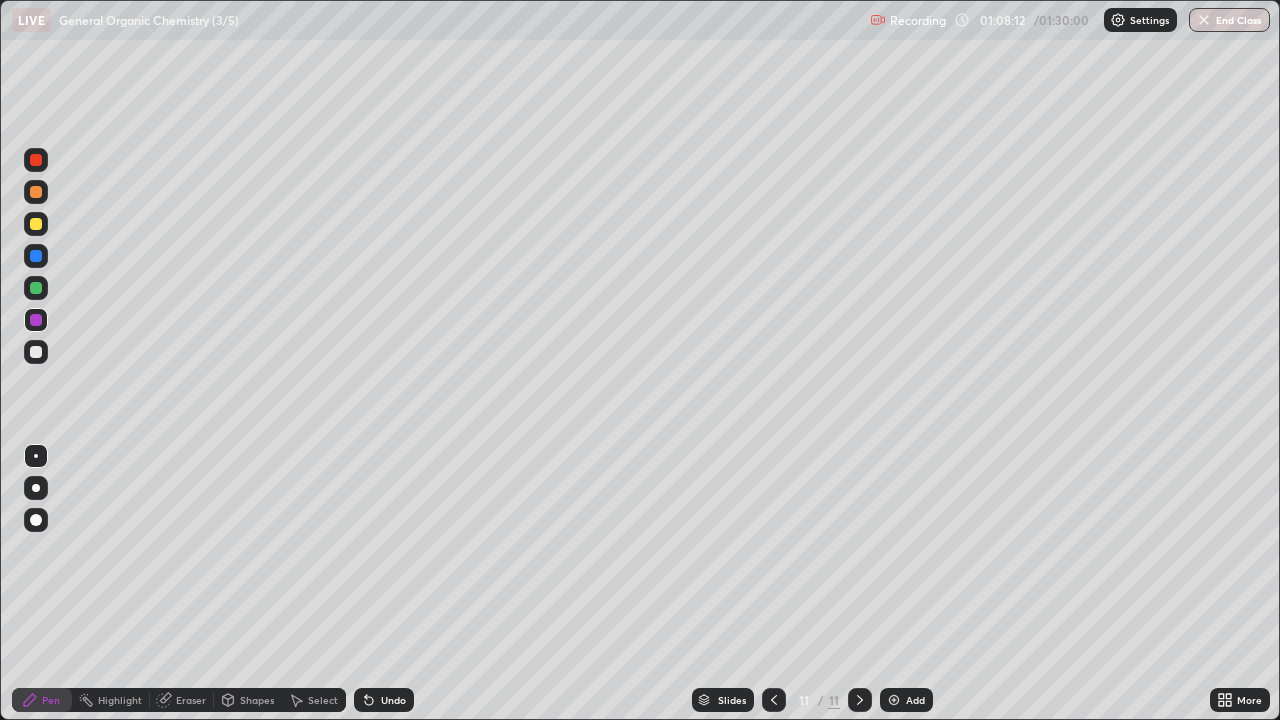 click 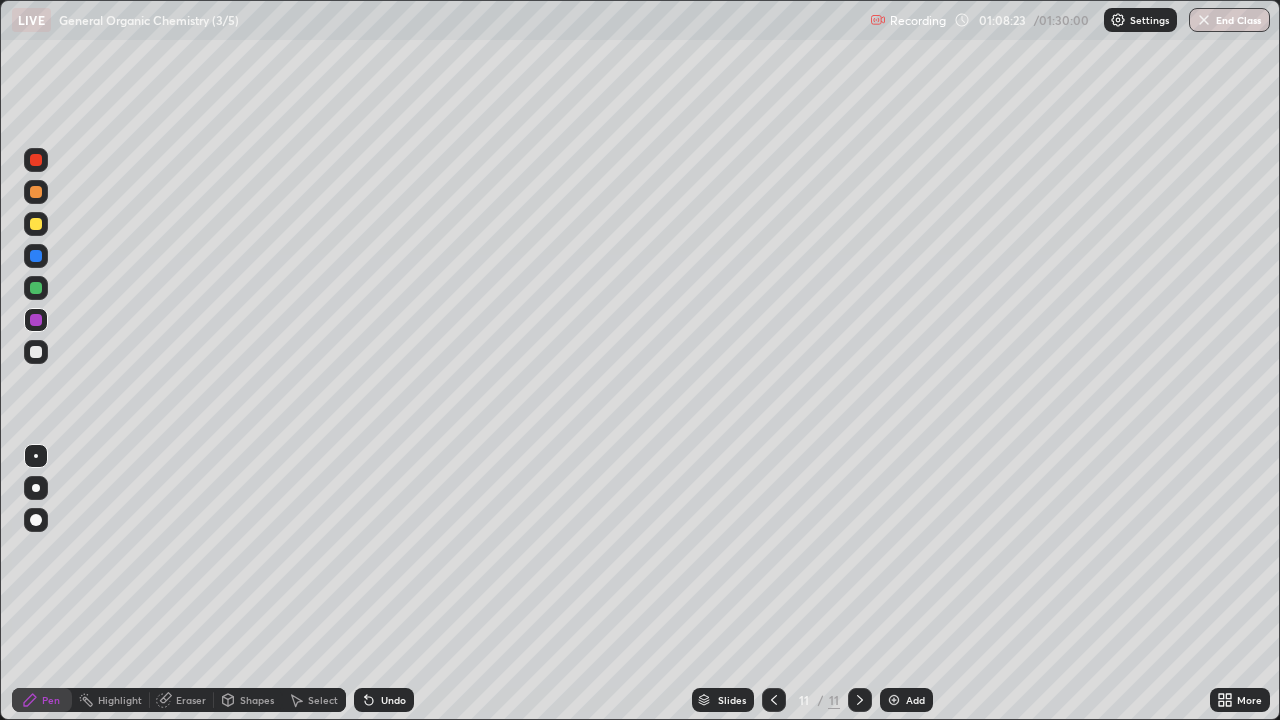 click 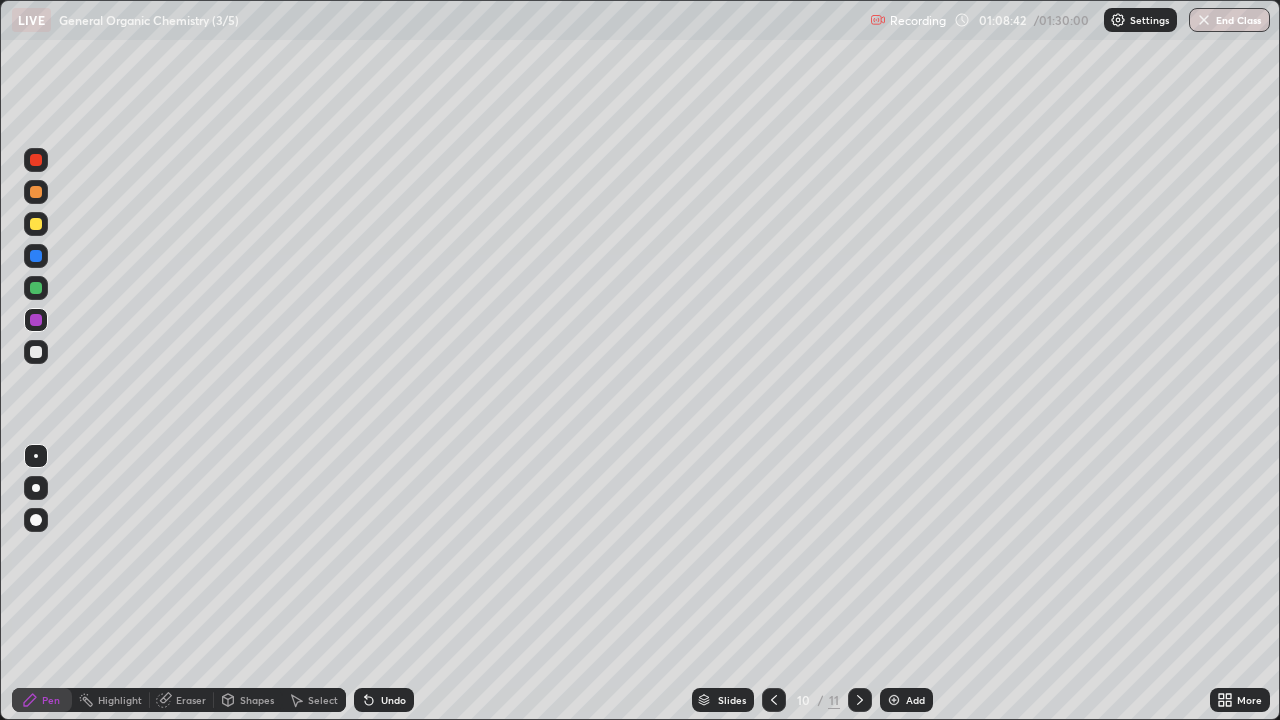click 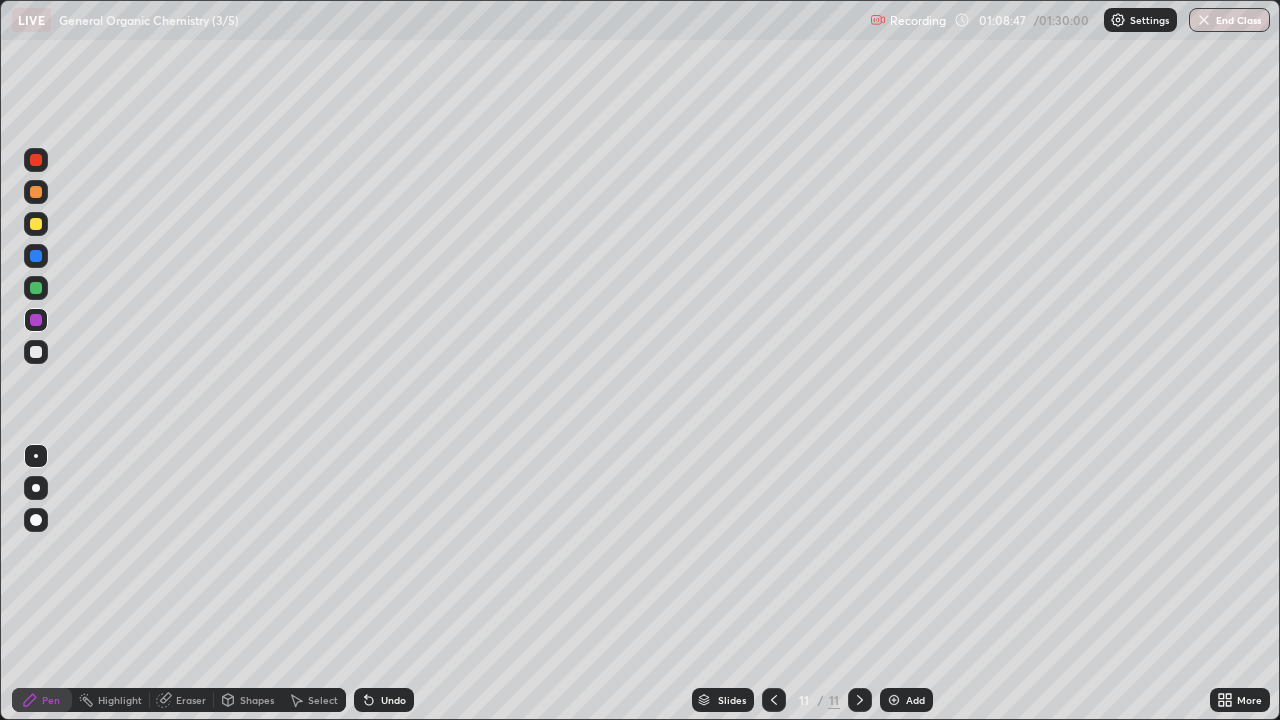 click at bounding box center [36, 352] 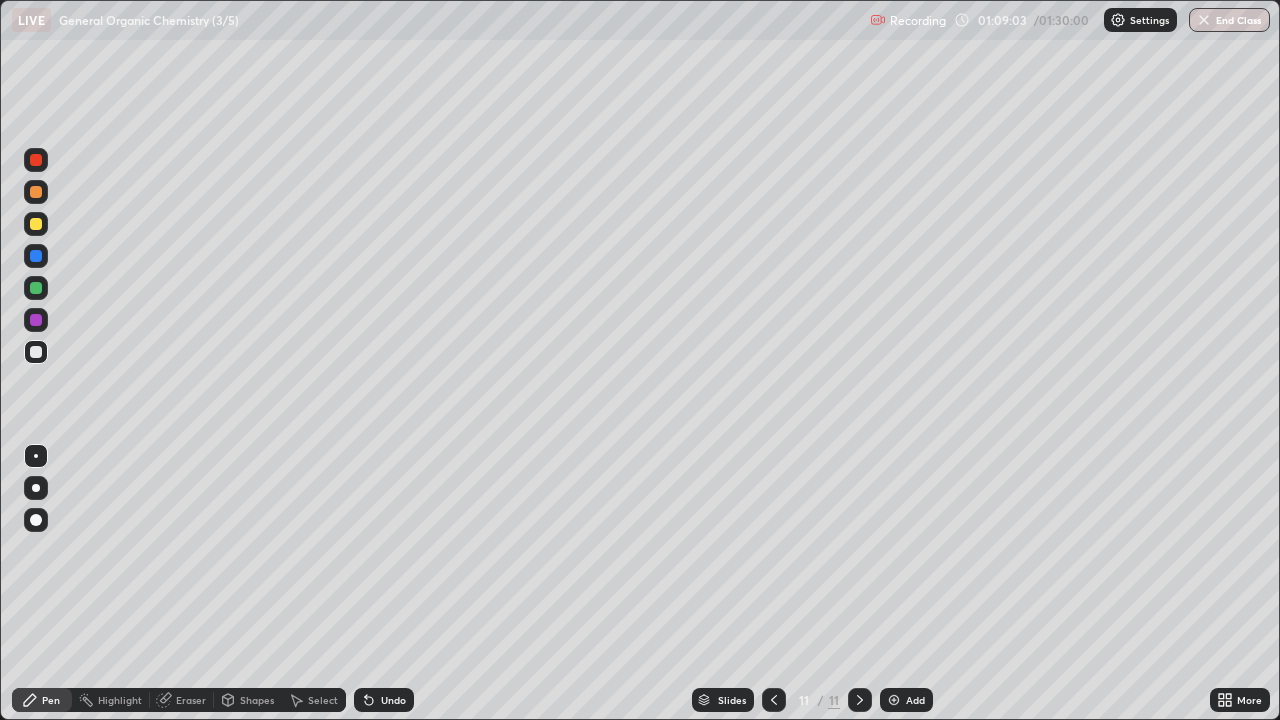 click on "Select" at bounding box center (323, 700) 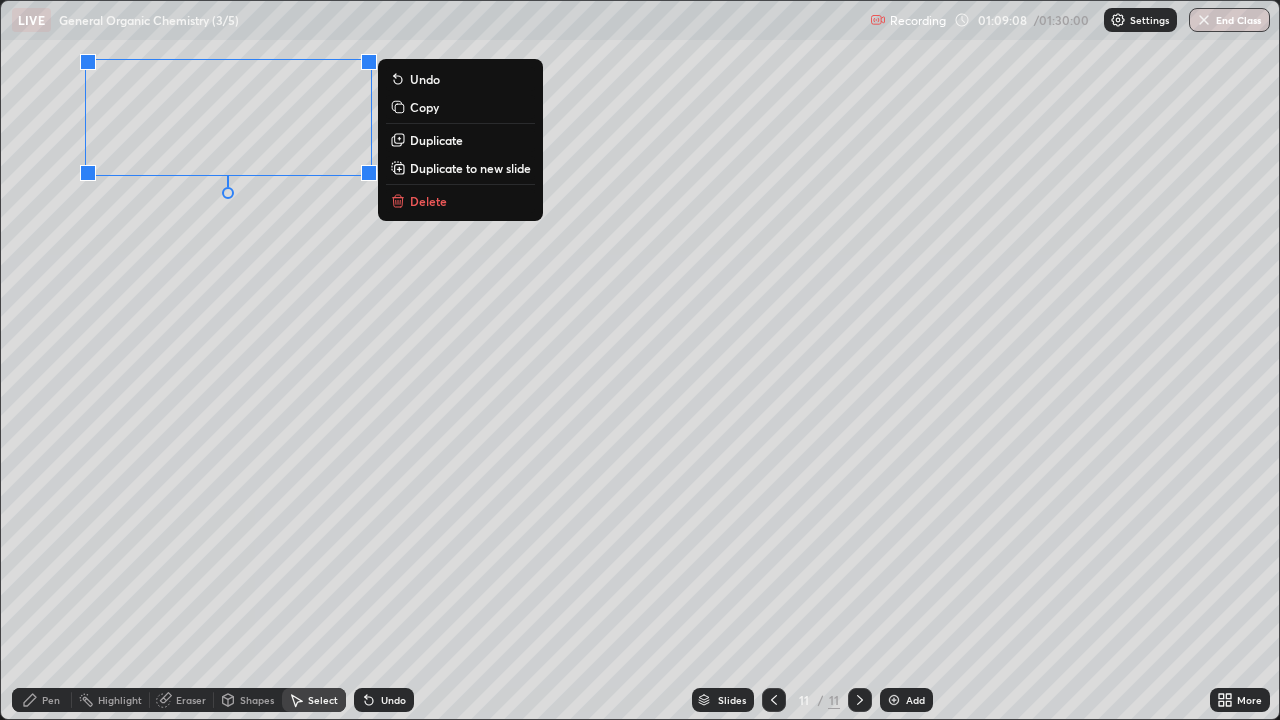 click 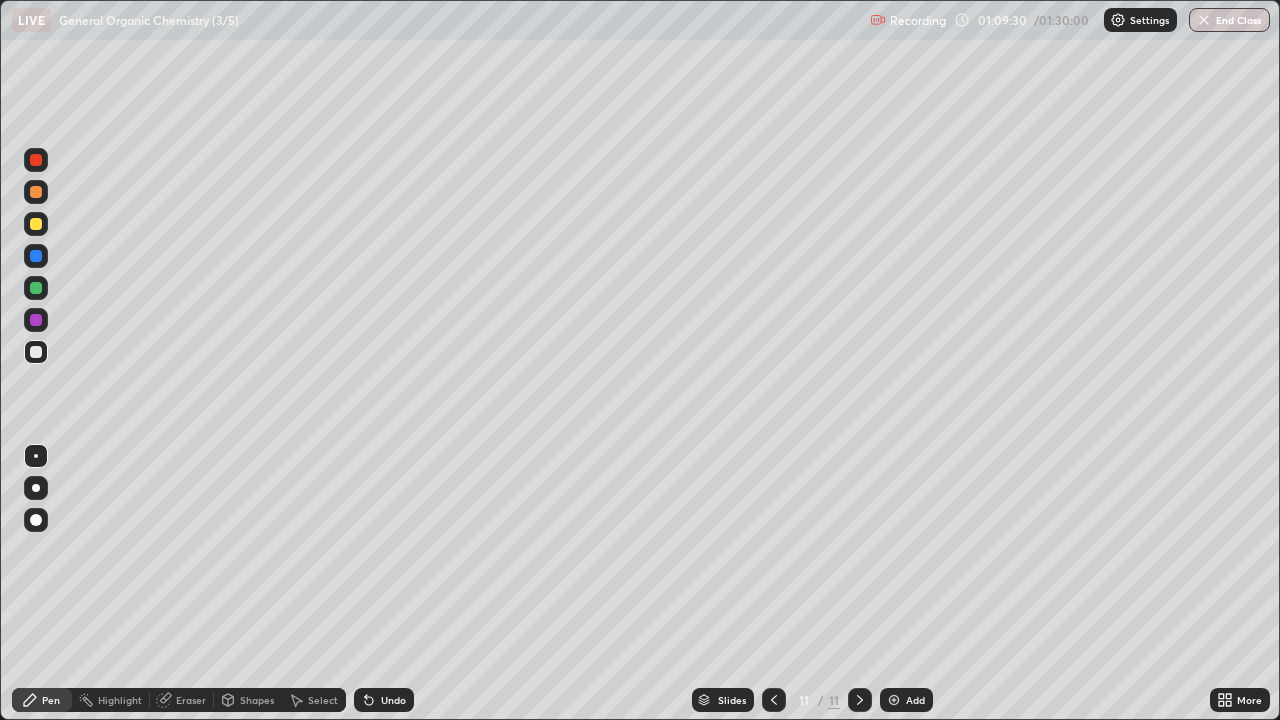 click at bounding box center (36, 160) 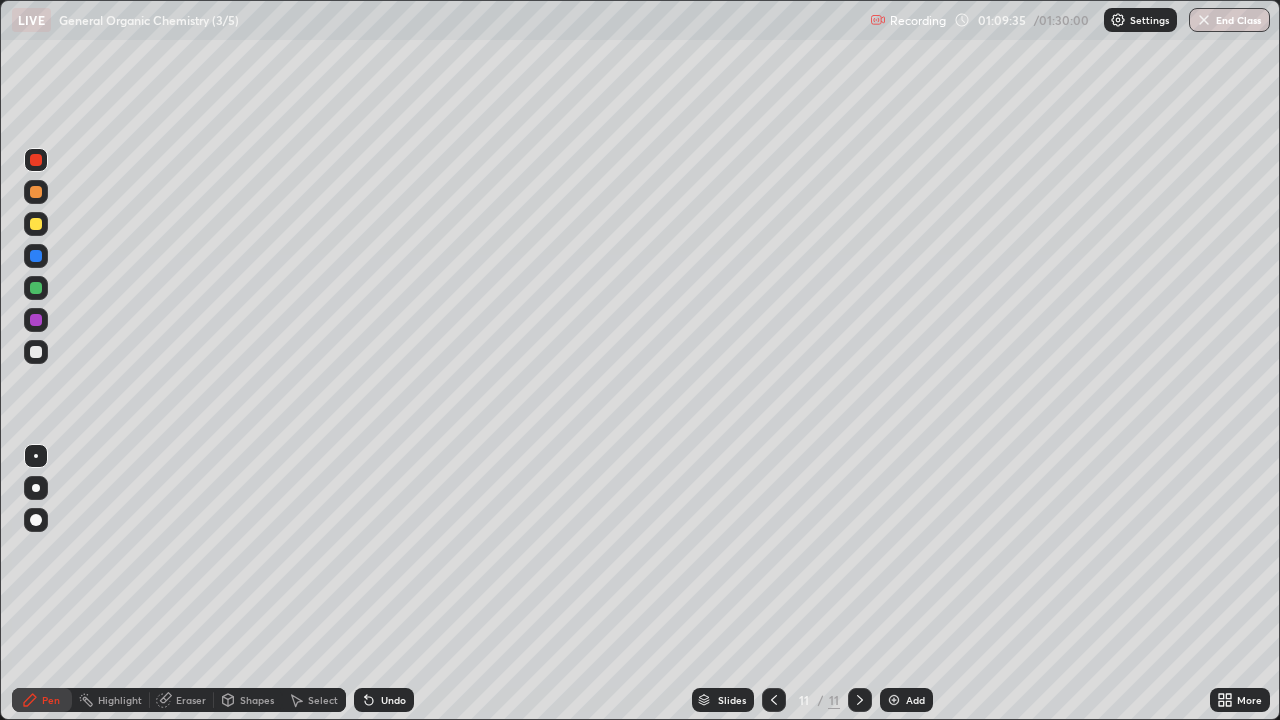 click at bounding box center (36, 352) 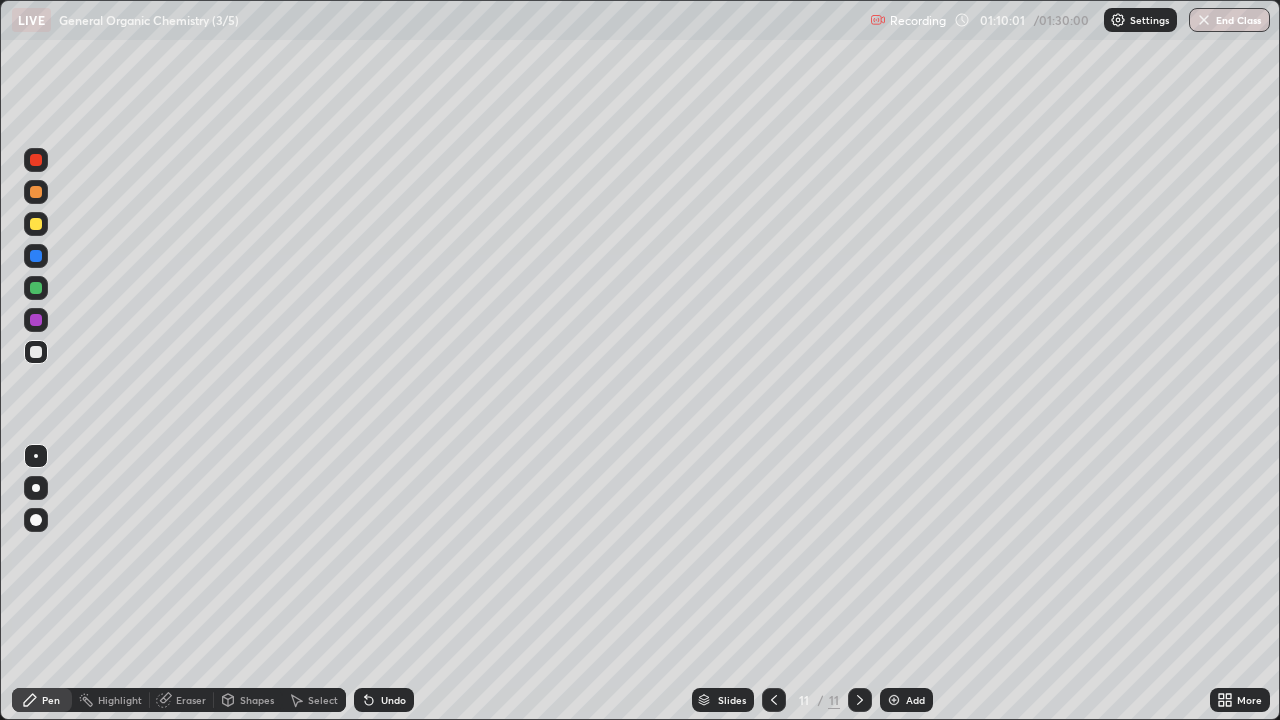 click on "Shapes" at bounding box center [257, 700] 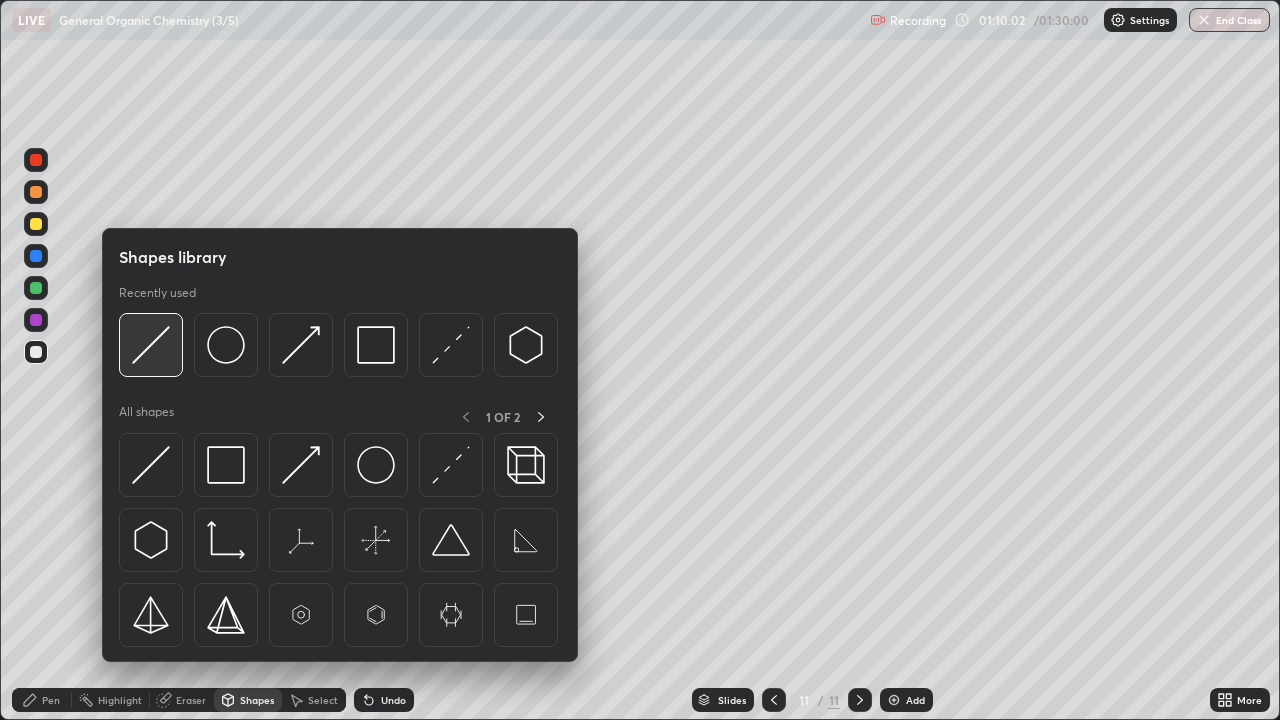 click at bounding box center (151, 345) 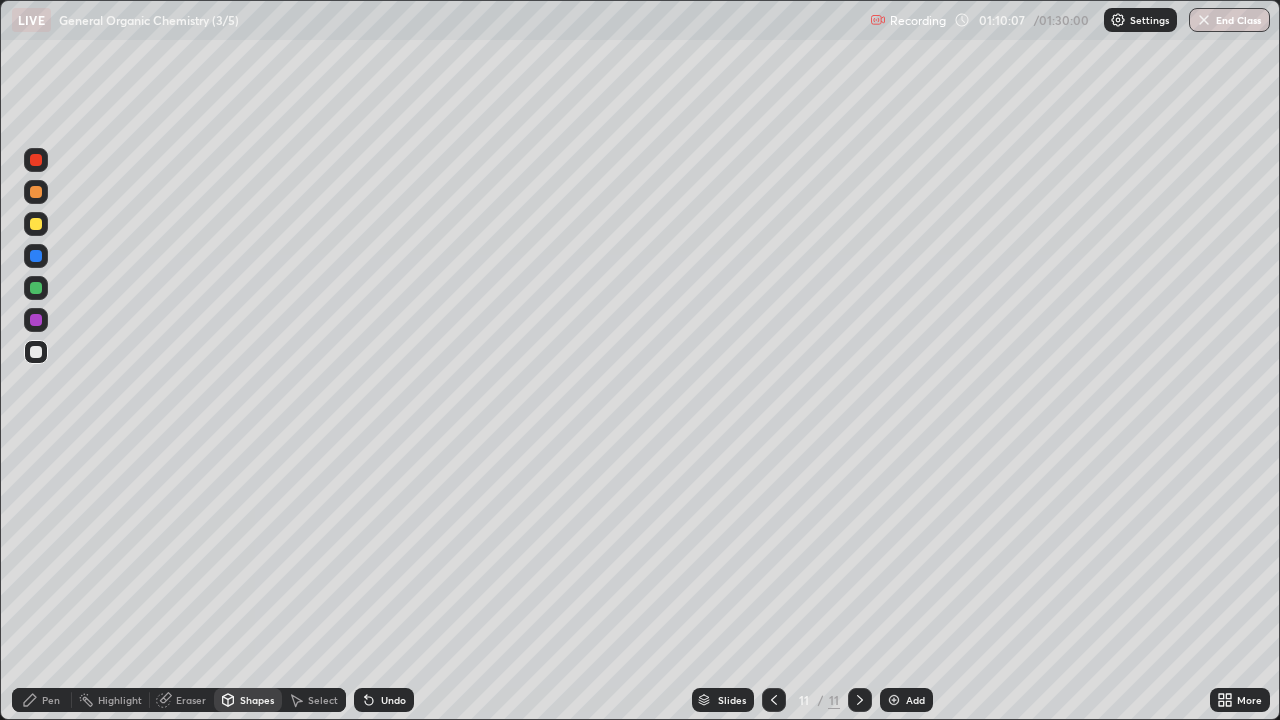 click on "Pen" at bounding box center (51, 700) 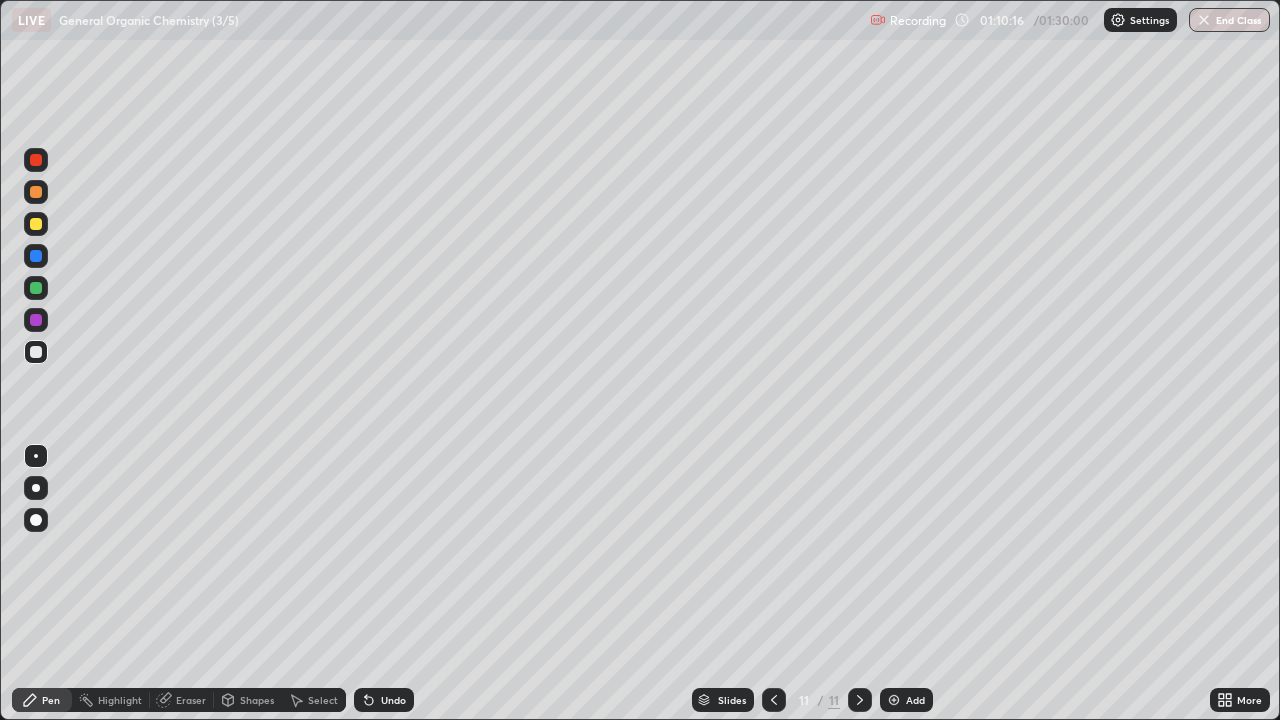 click 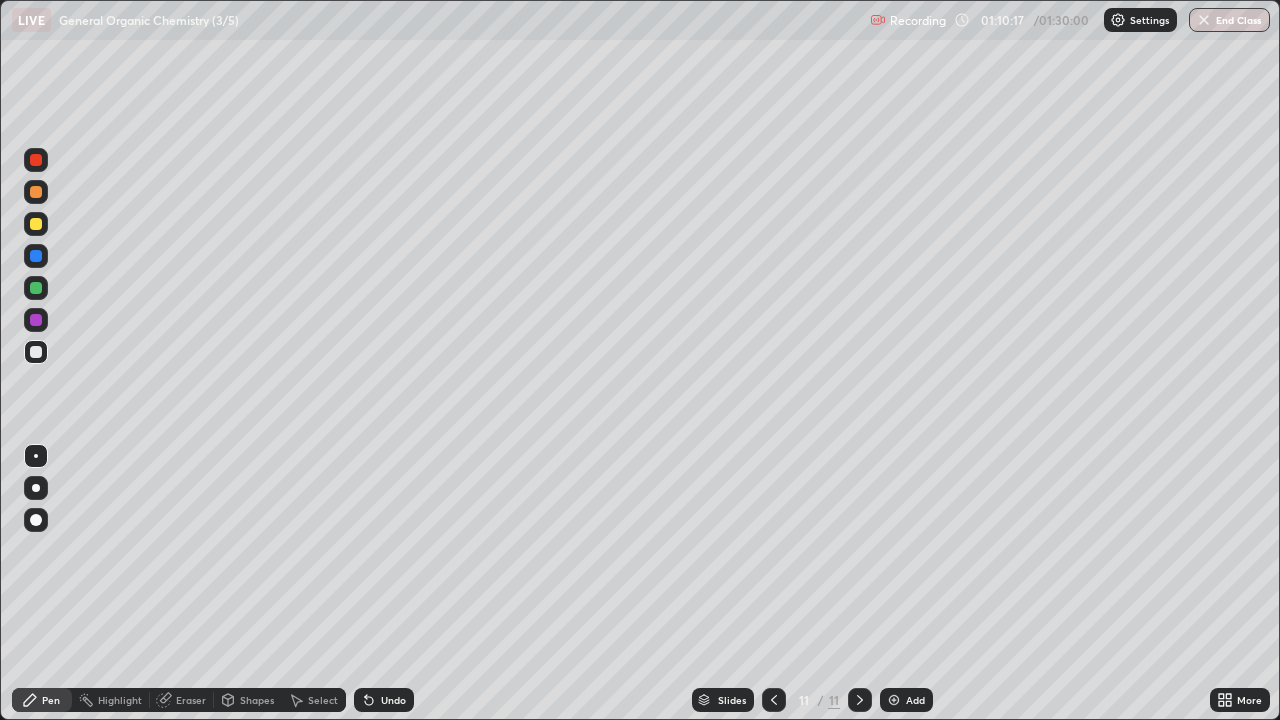 click 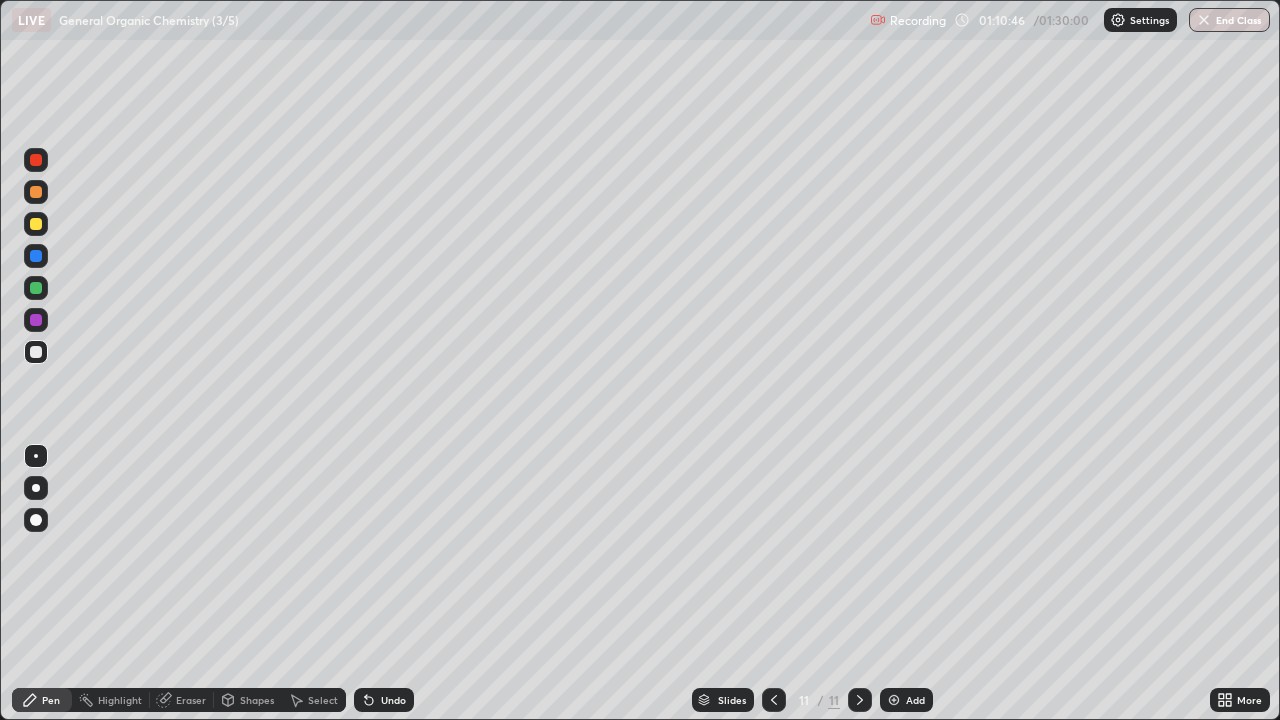 click on "Eraser" at bounding box center [191, 700] 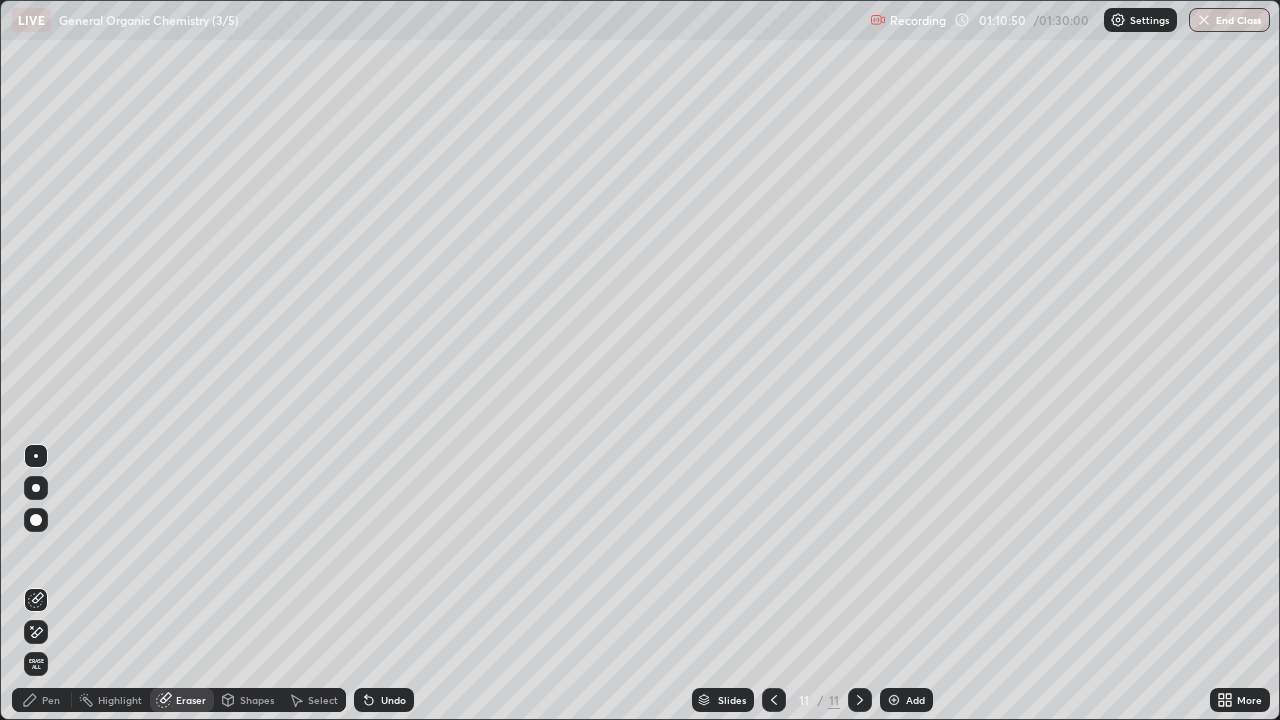 click 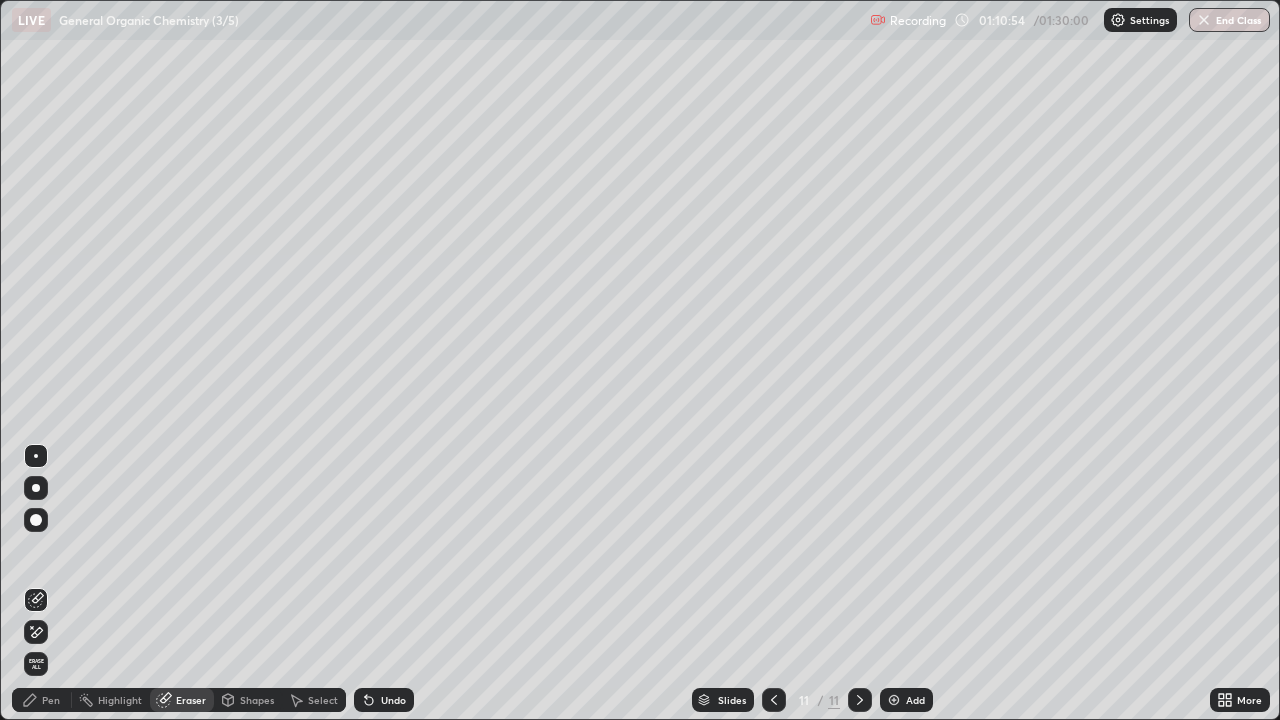 click on "Pen" at bounding box center (51, 700) 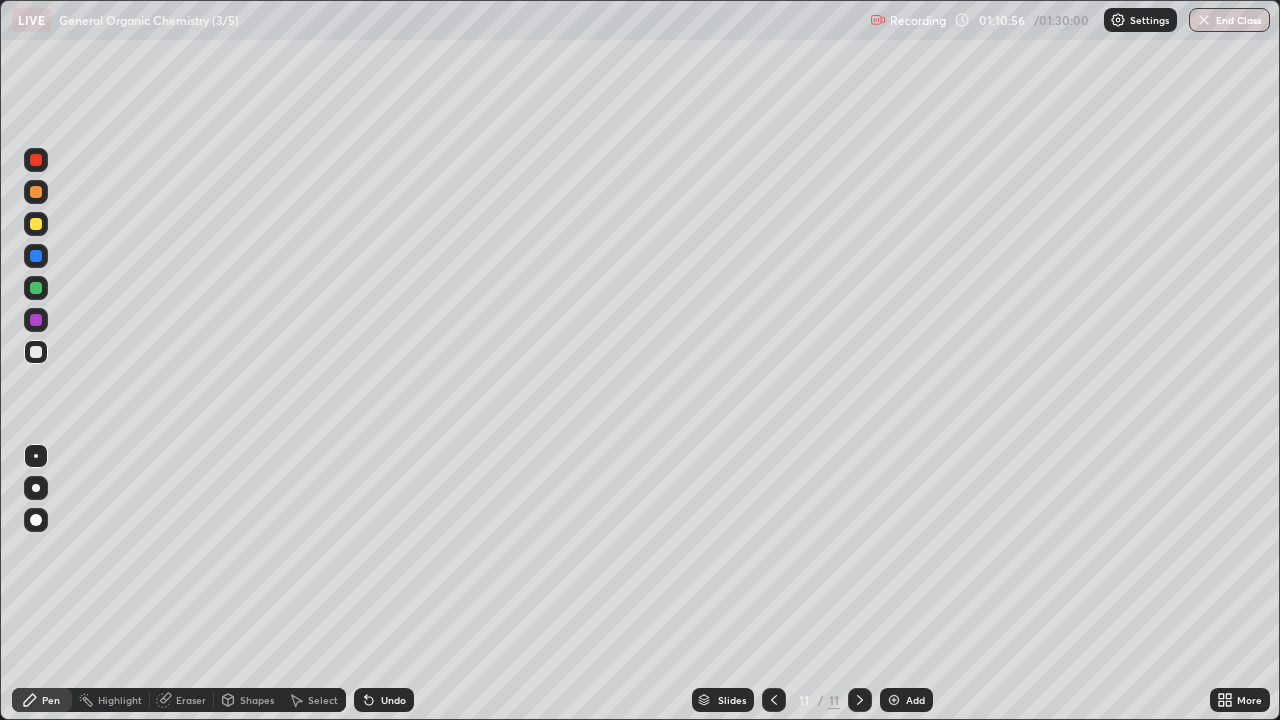 click on "Eraser" at bounding box center [191, 700] 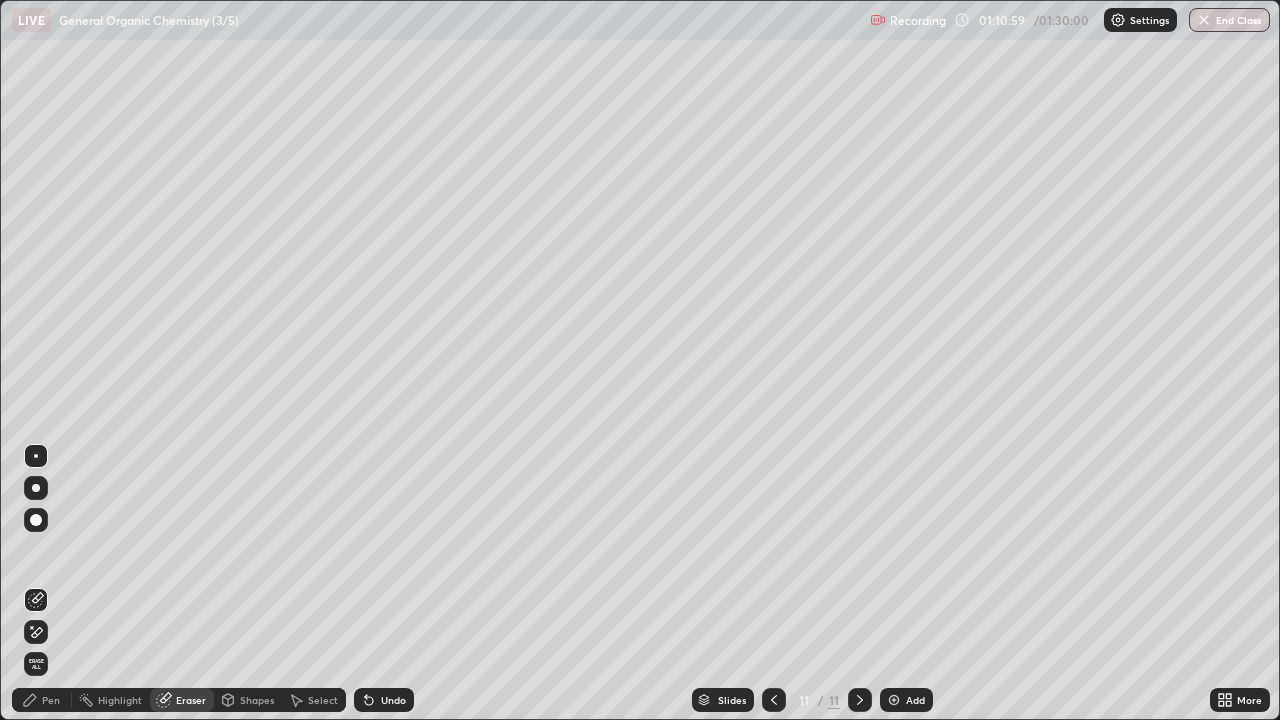 click on "Pen" at bounding box center [51, 700] 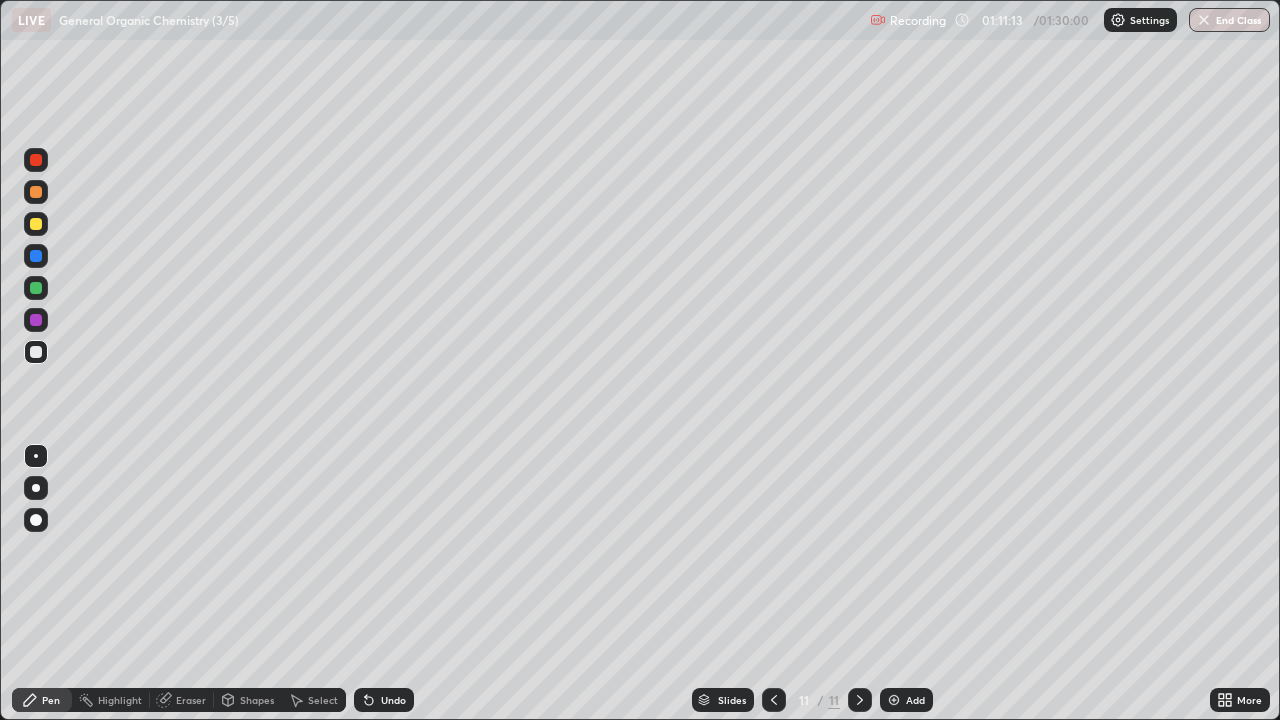 click on "Select" at bounding box center (323, 700) 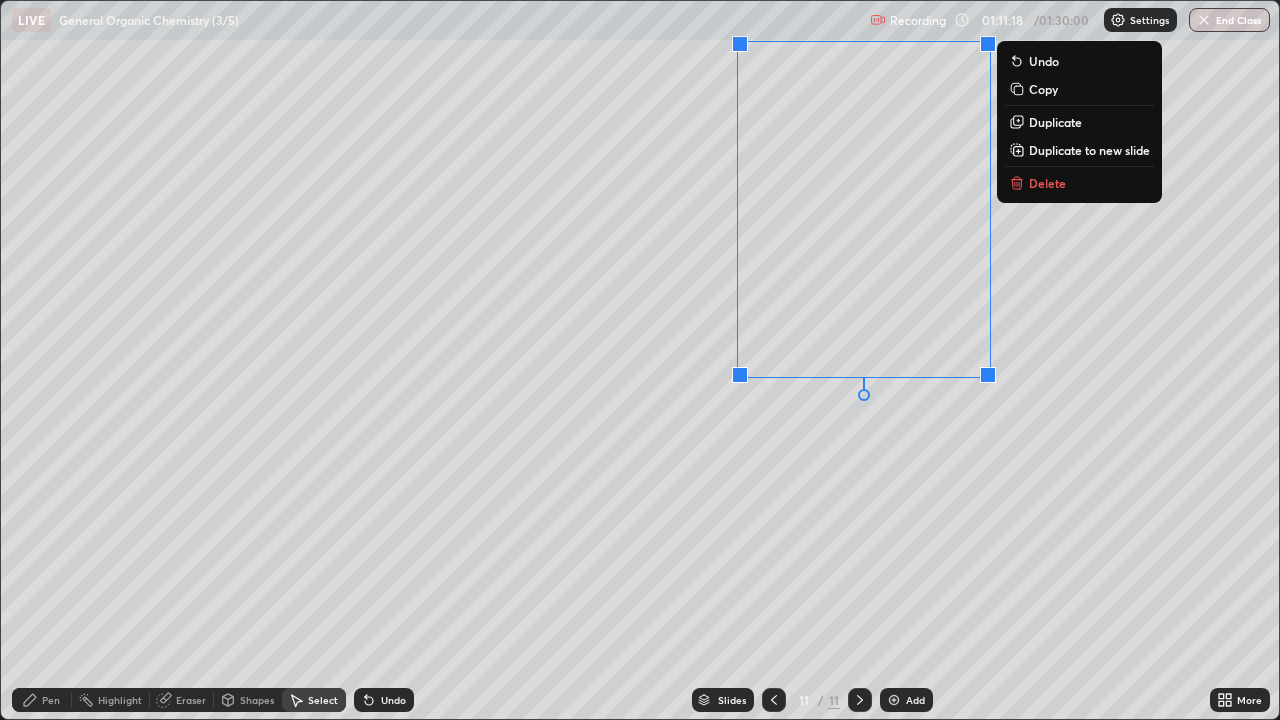 click on "Pen" at bounding box center (42, 700) 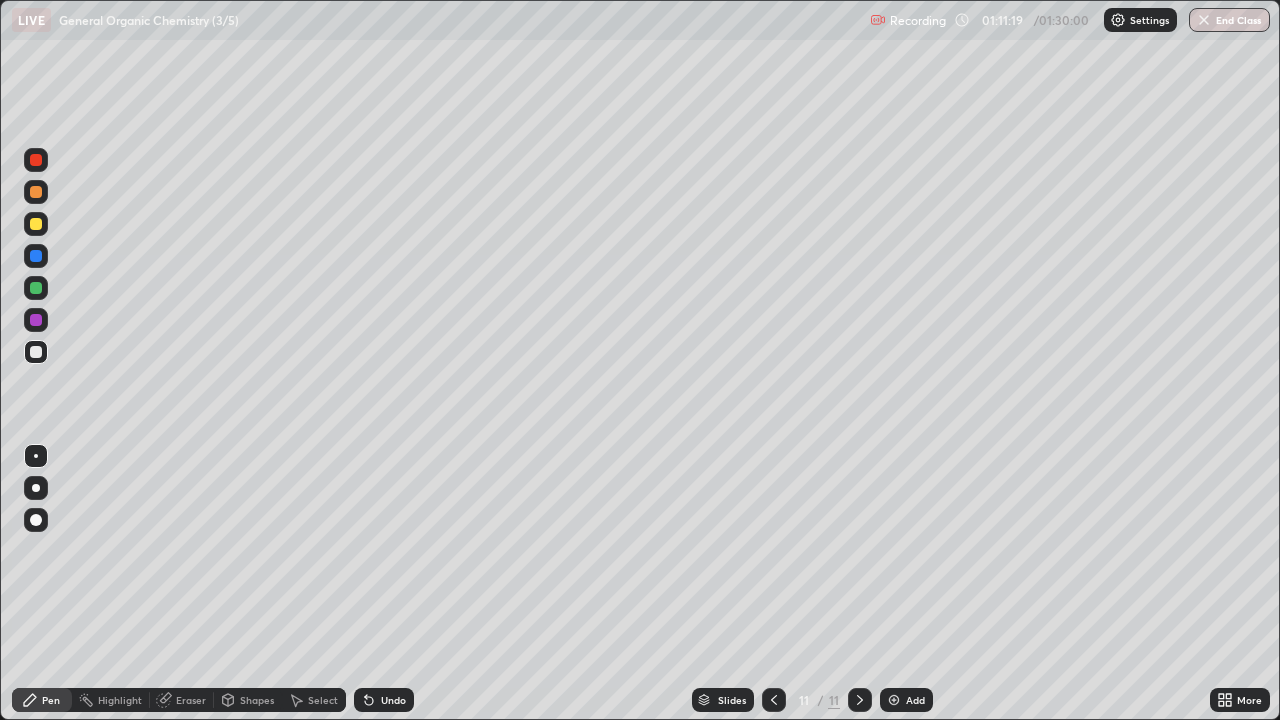 click at bounding box center [36, 160] 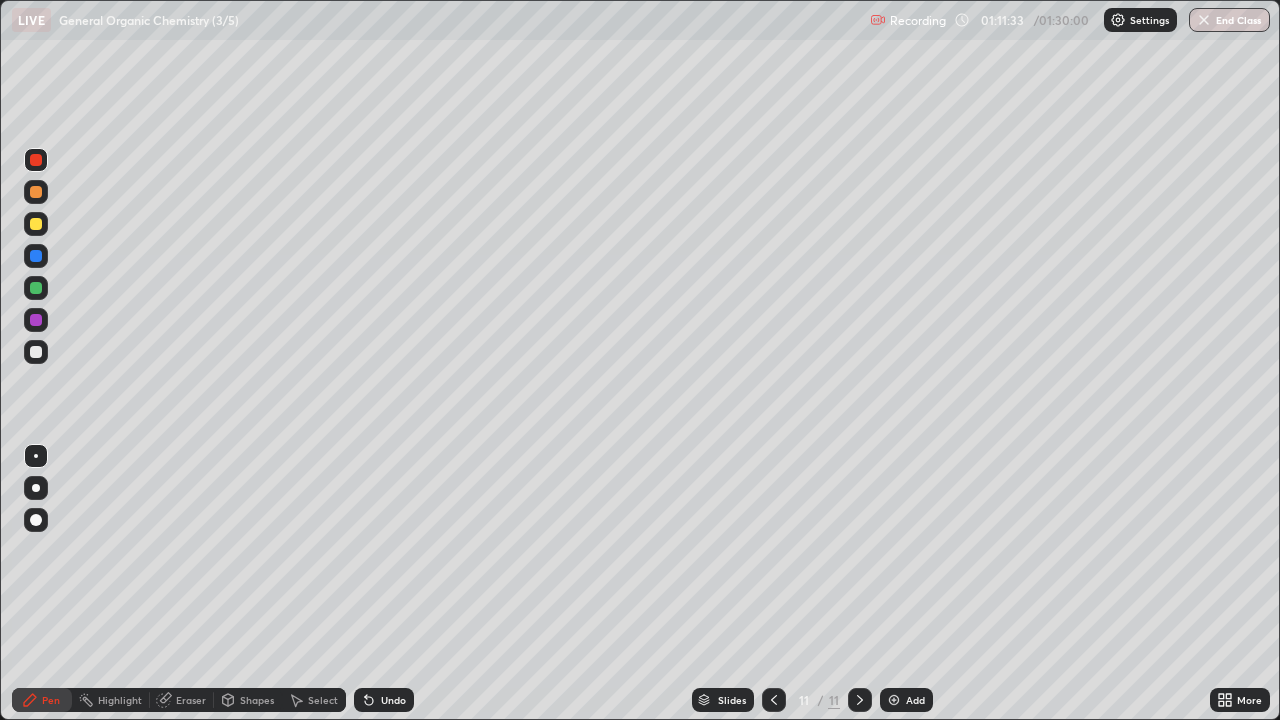 click at bounding box center (36, 352) 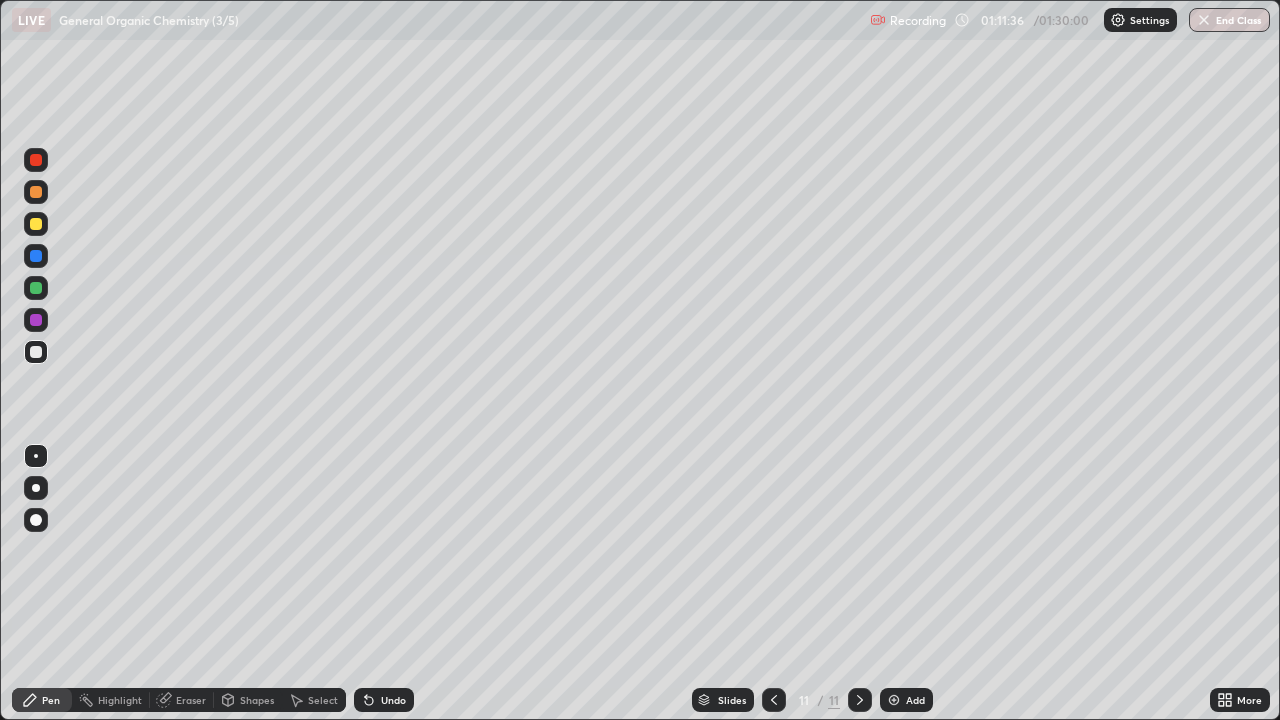 click 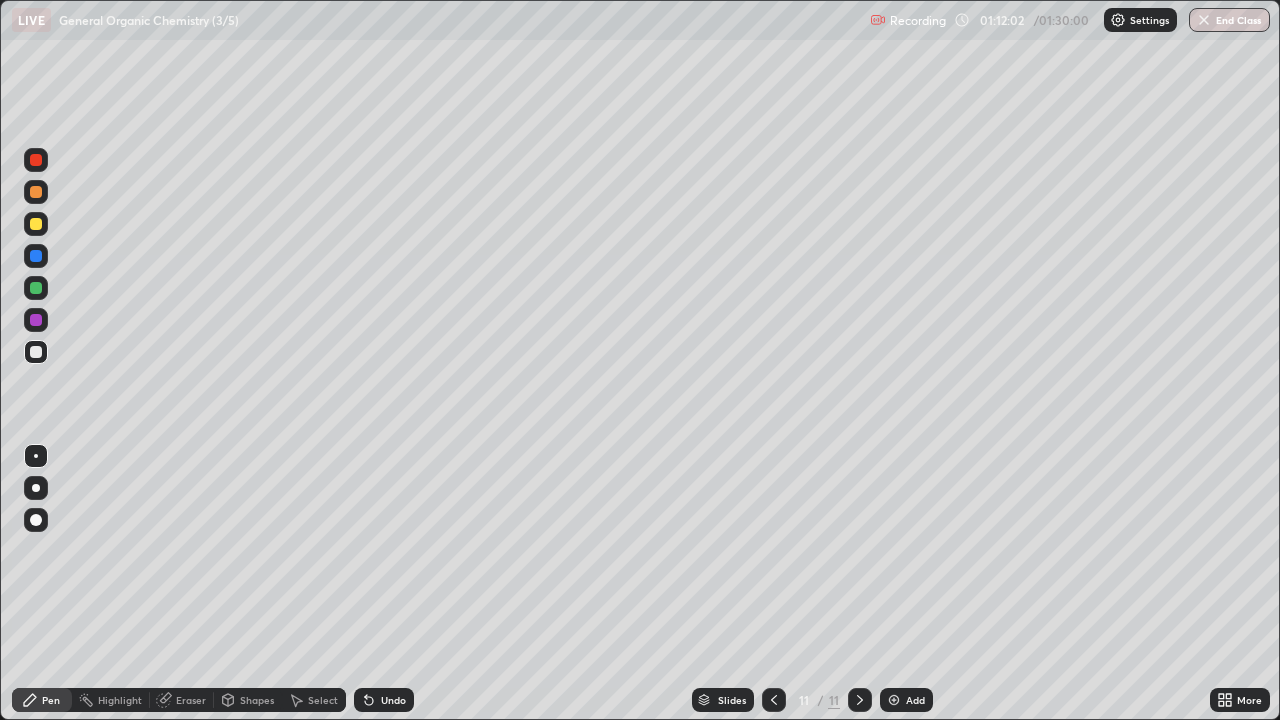 click on "Undo" at bounding box center (384, 700) 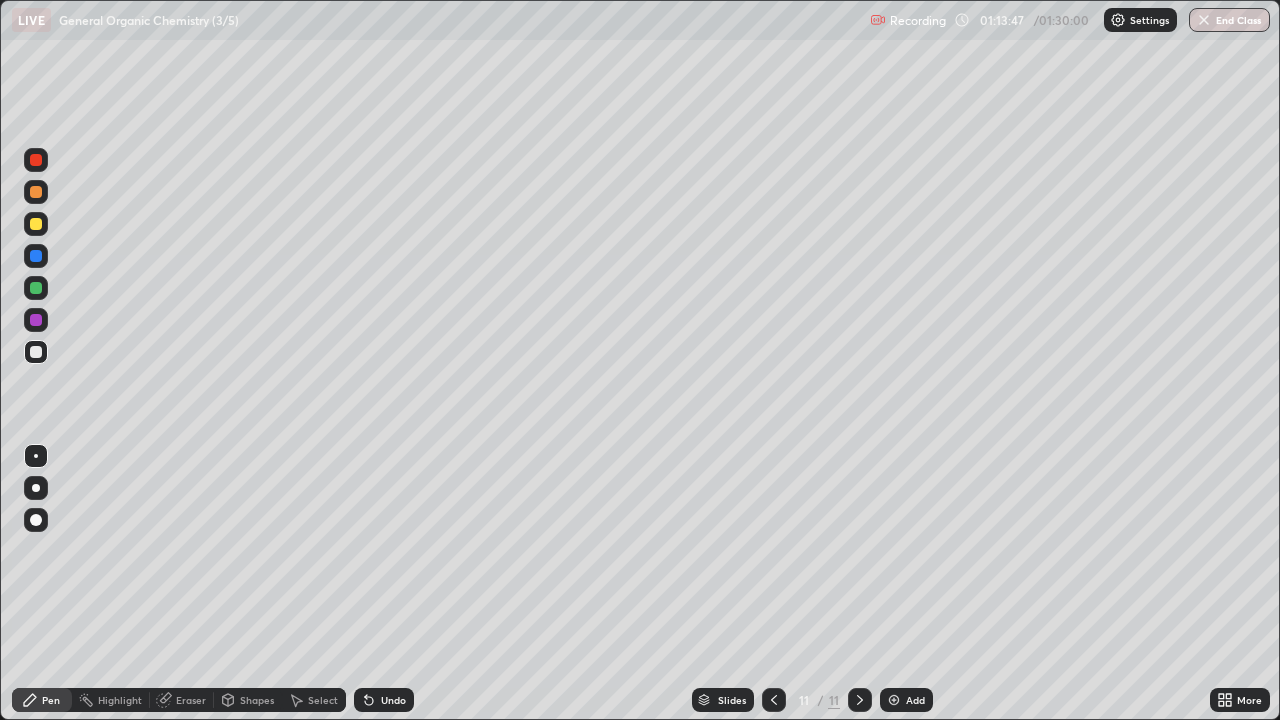 click at bounding box center (36, 192) 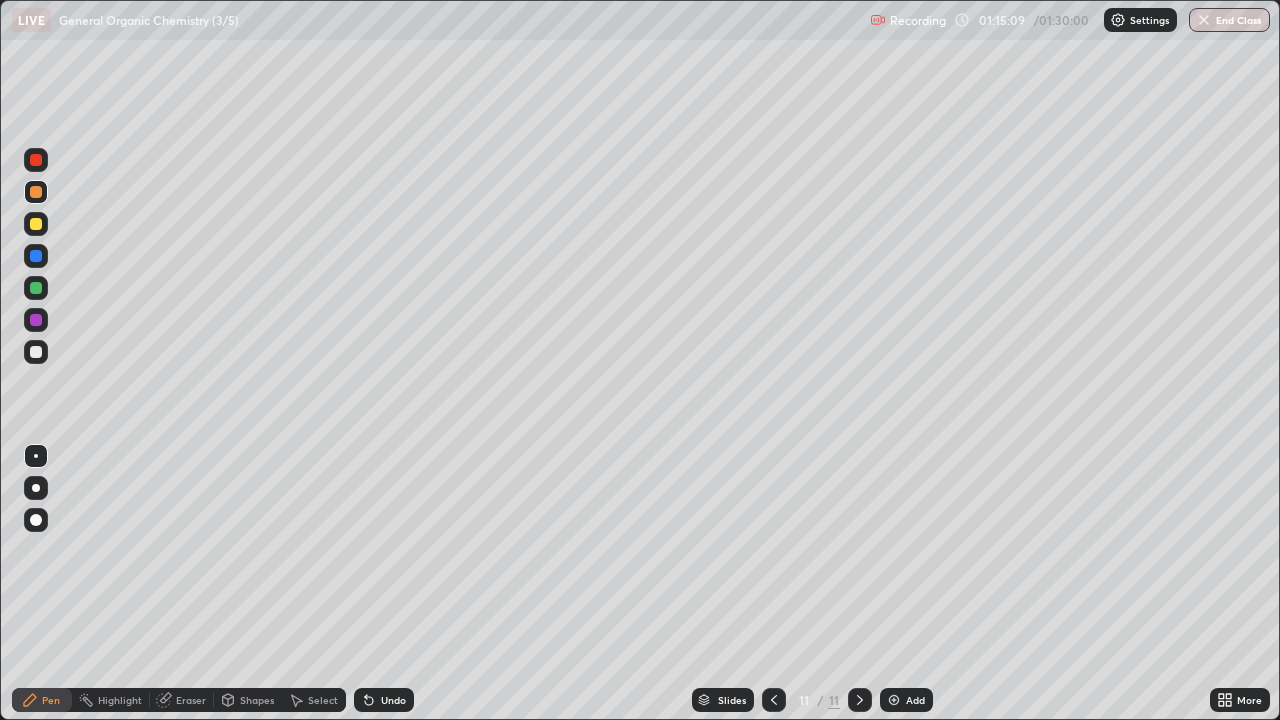 click at bounding box center [36, 320] 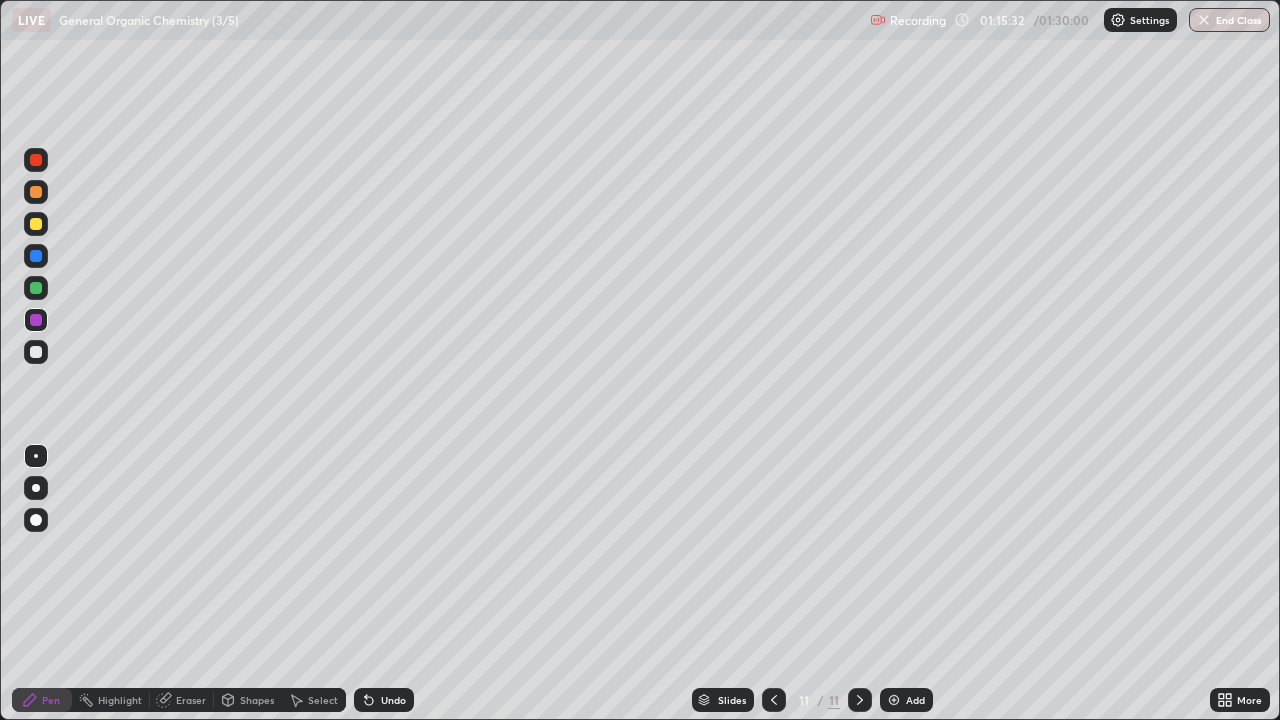 click on "Eraser" at bounding box center (182, 700) 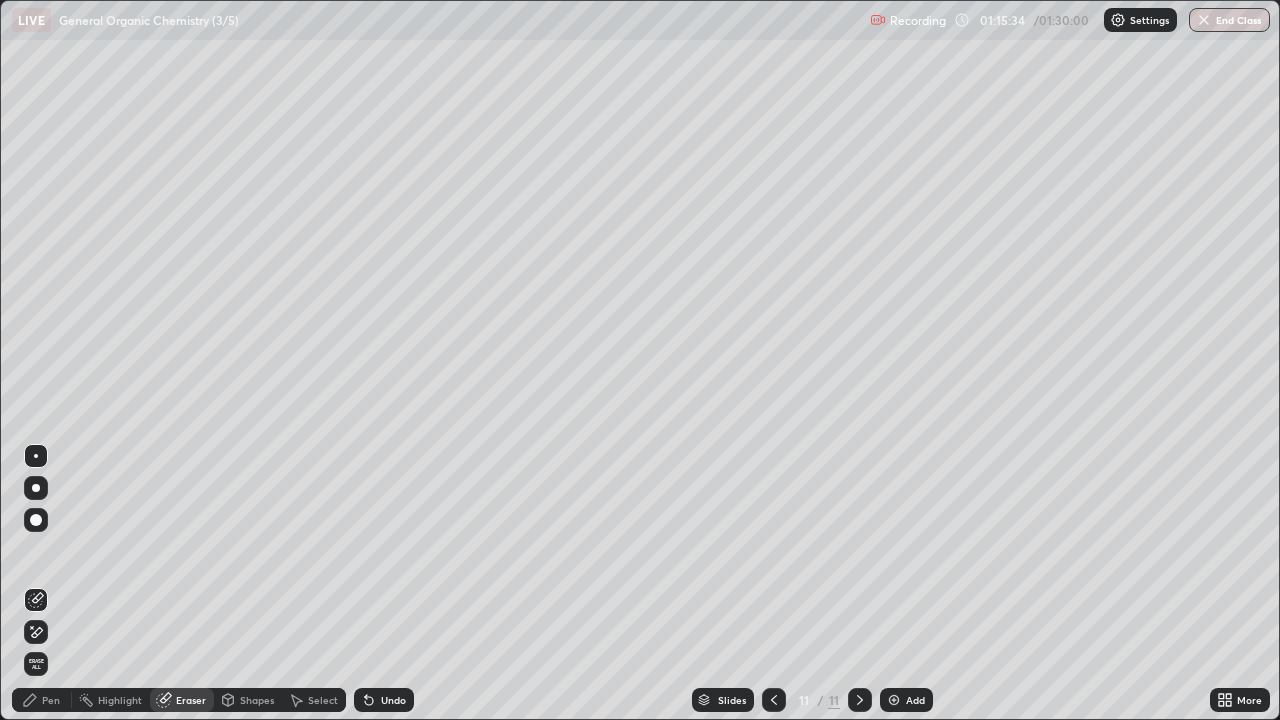 click on "Pen" at bounding box center [51, 700] 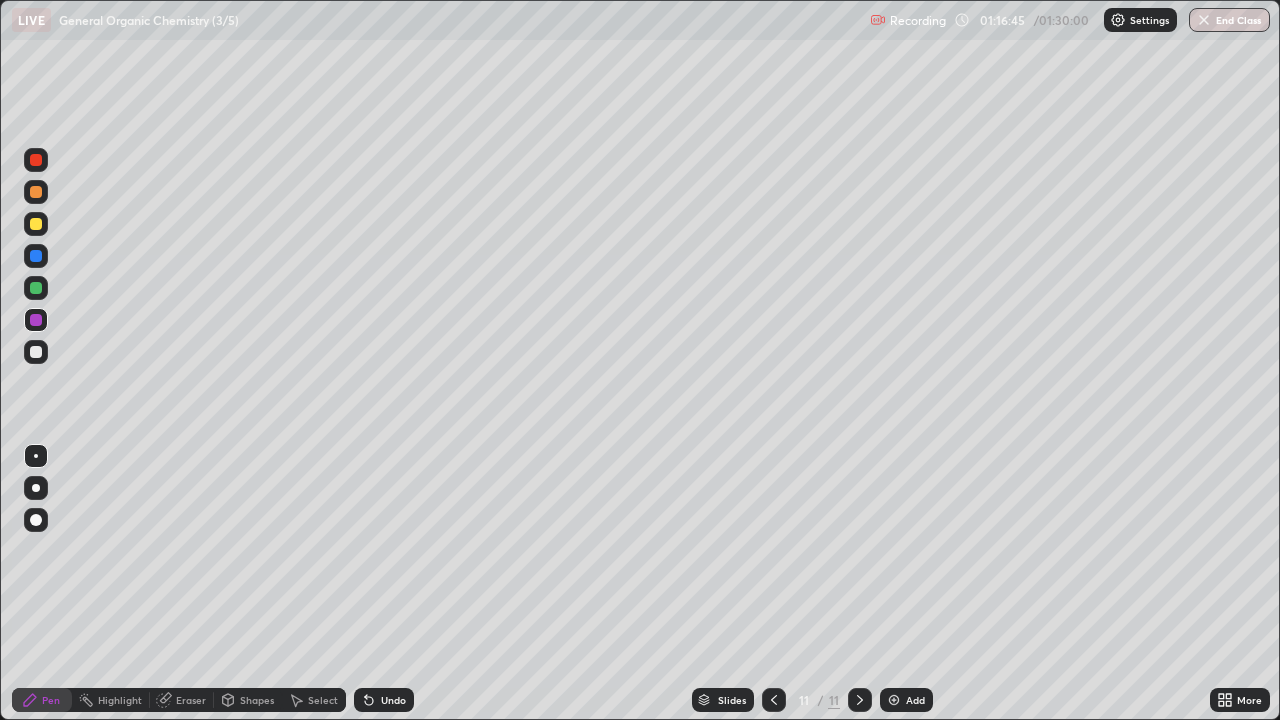 click on "Select" at bounding box center (323, 700) 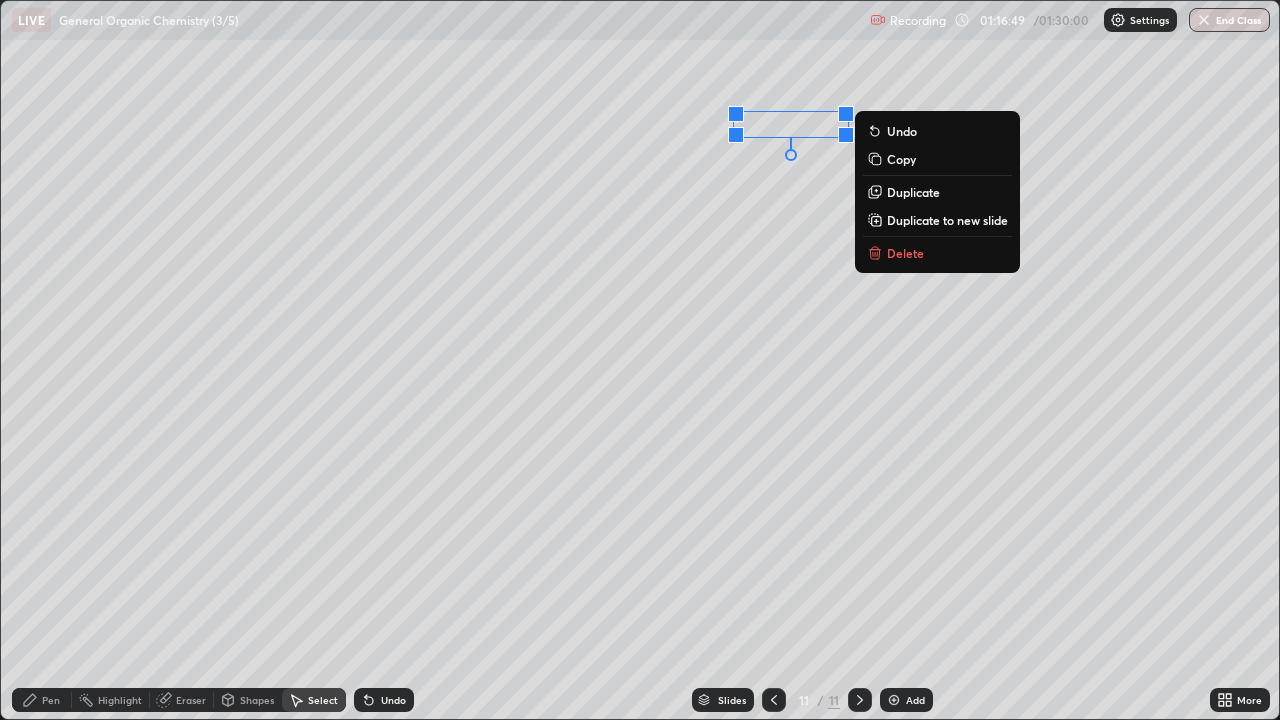 click on "0 ° Undo Copy Duplicate Duplicate to new slide Delete" at bounding box center [640, 360] 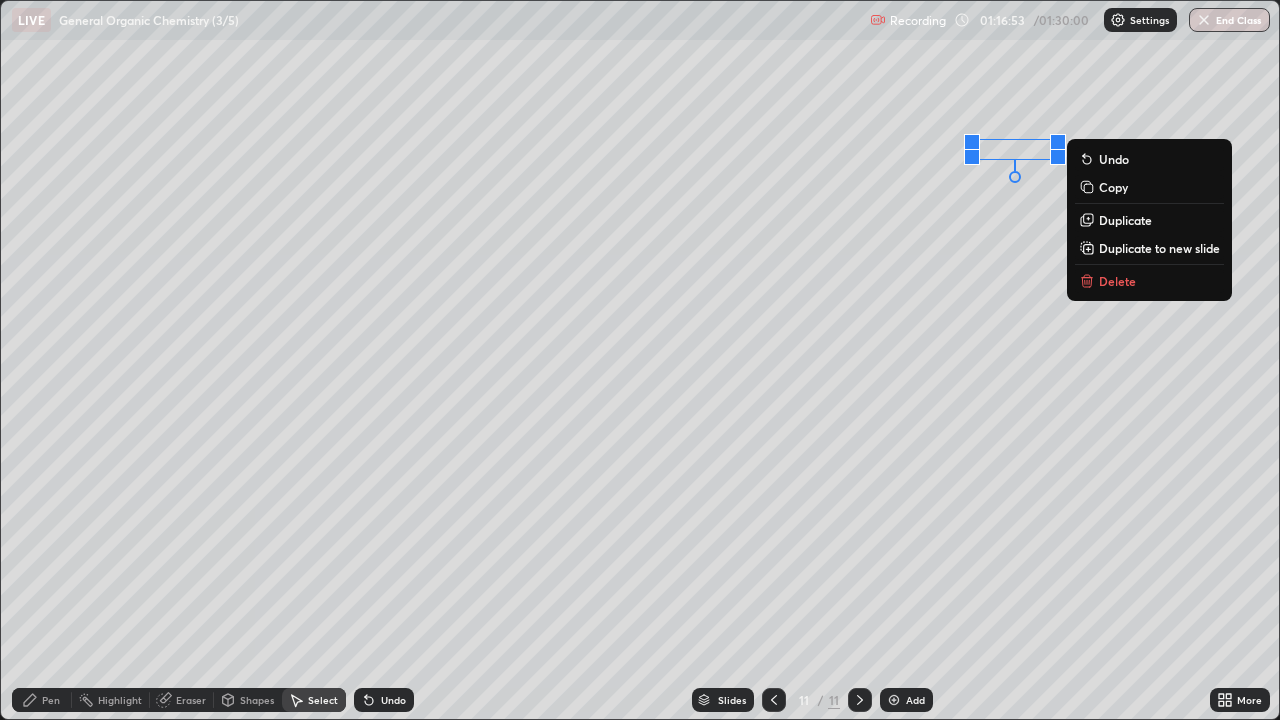 click on "0 ° Undo Copy Duplicate Duplicate to new slide Delete" at bounding box center [640, 360] 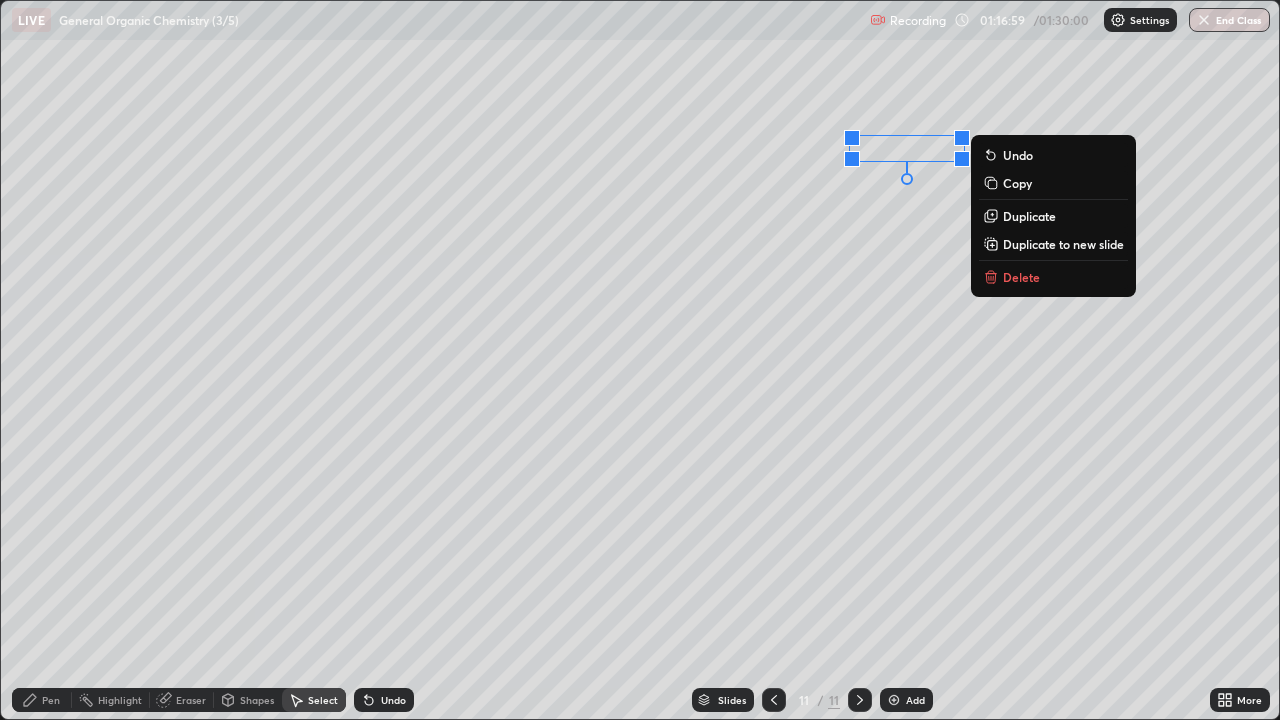 click 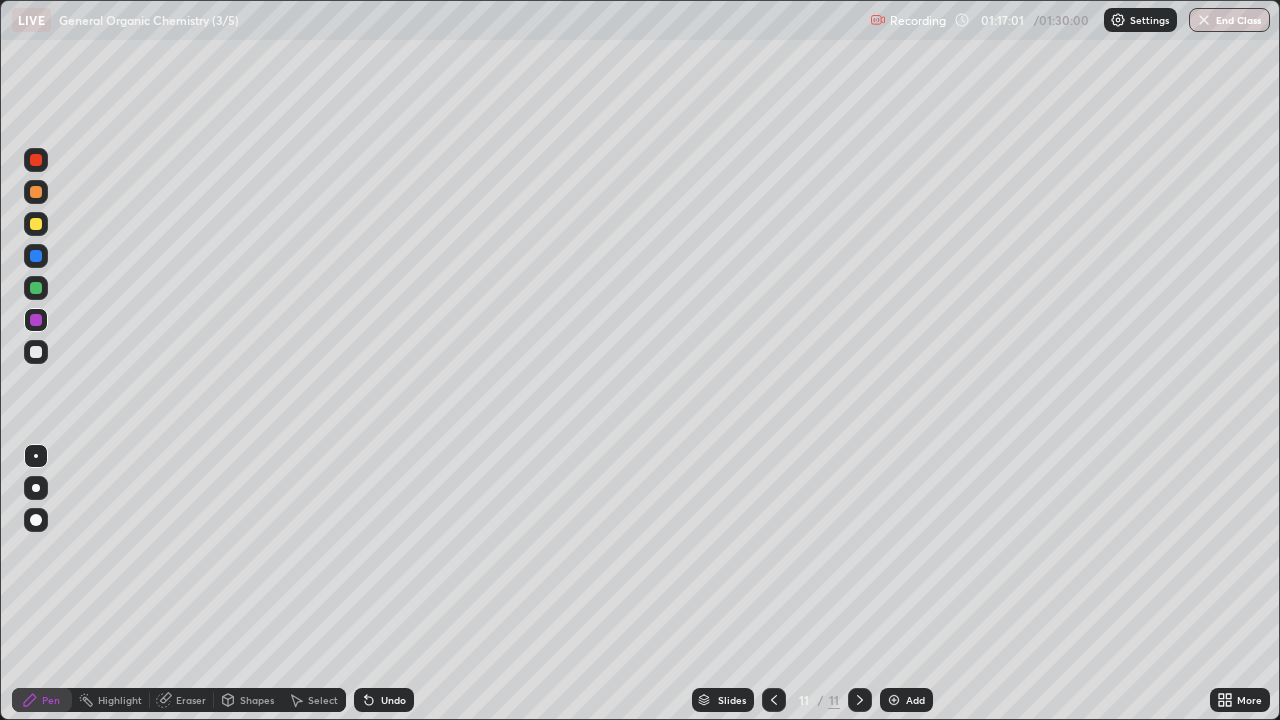 click on "Select" at bounding box center [323, 700] 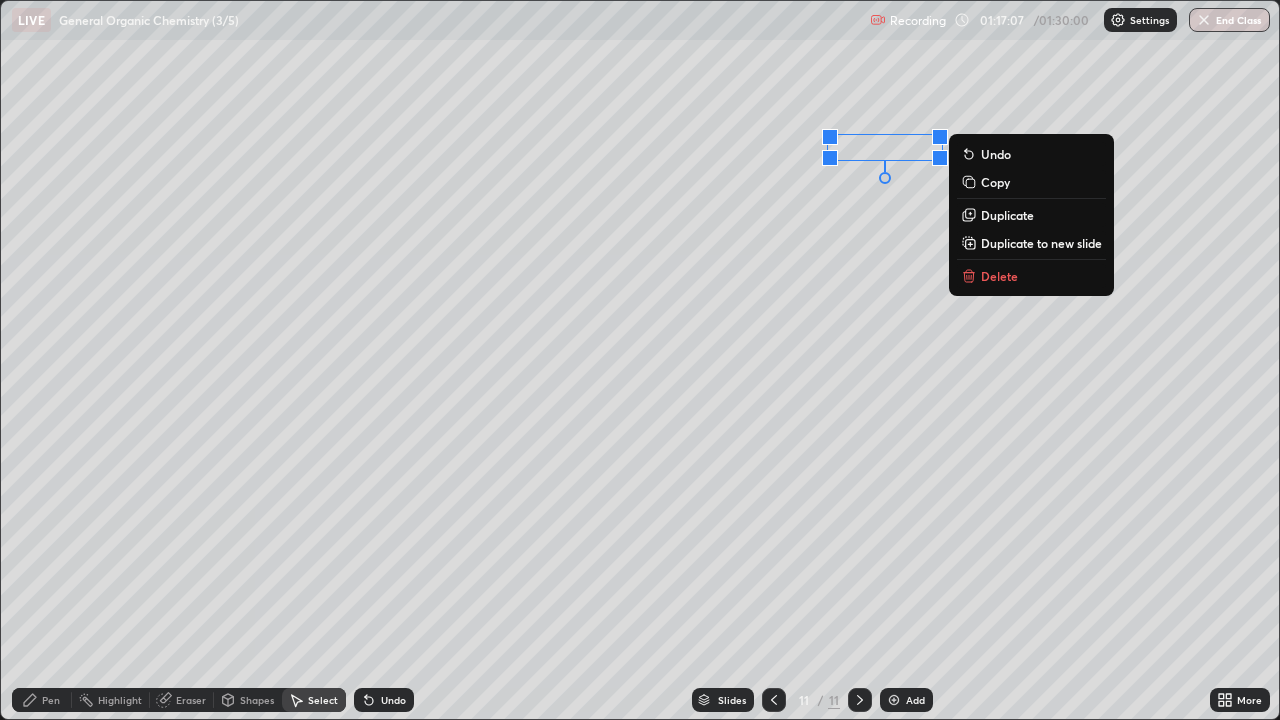 click on "Pen" at bounding box center [51, 700] 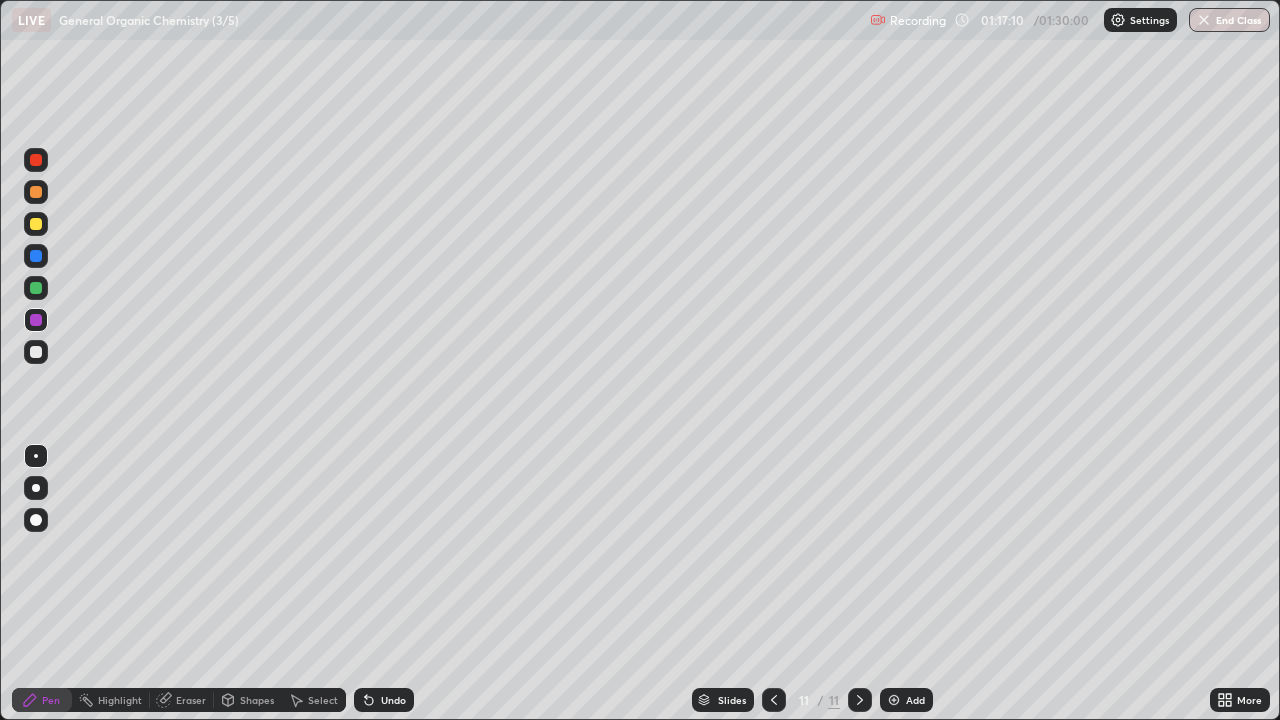 click 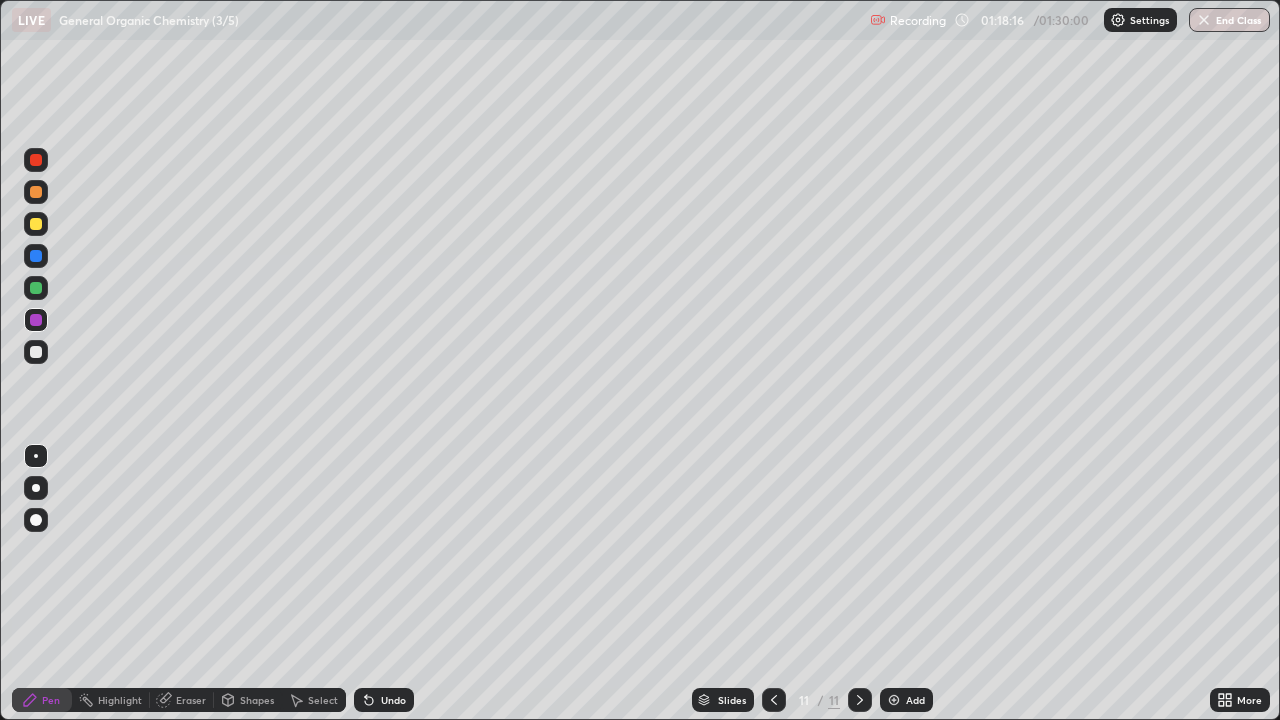 click at bounding box center (36, 224) 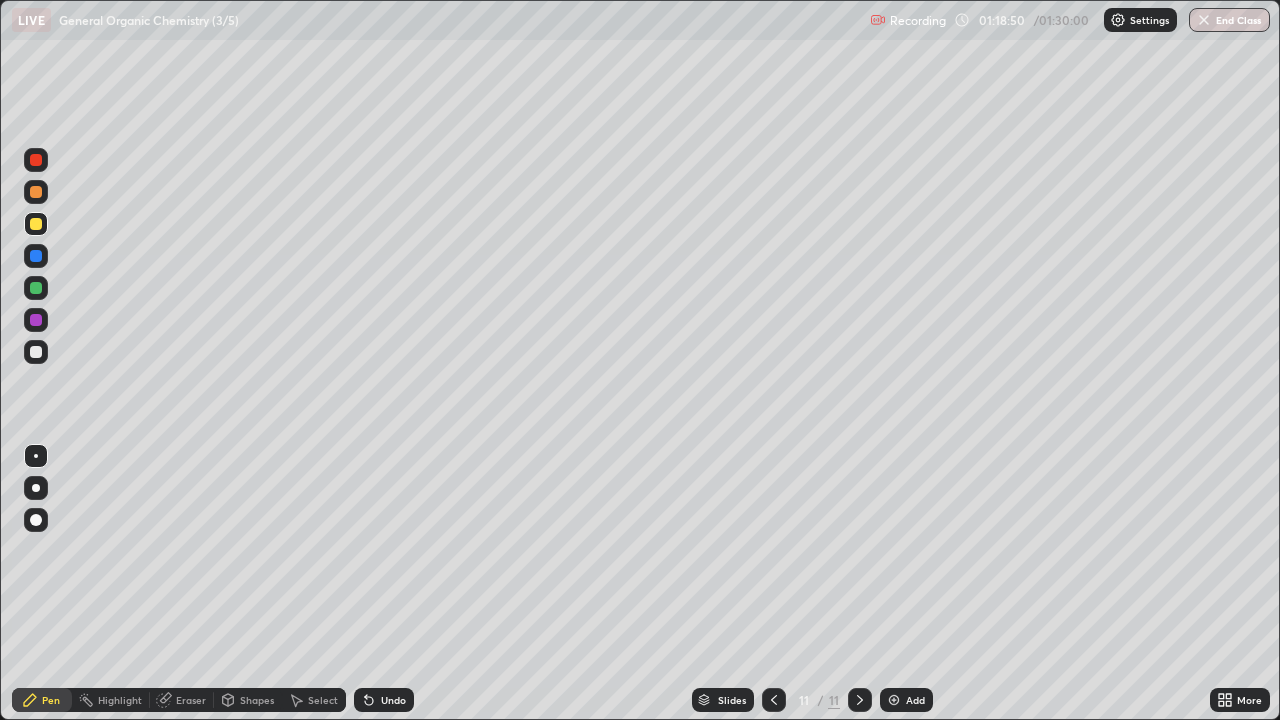 click on "Eraser" at bounding box center (191, 700) 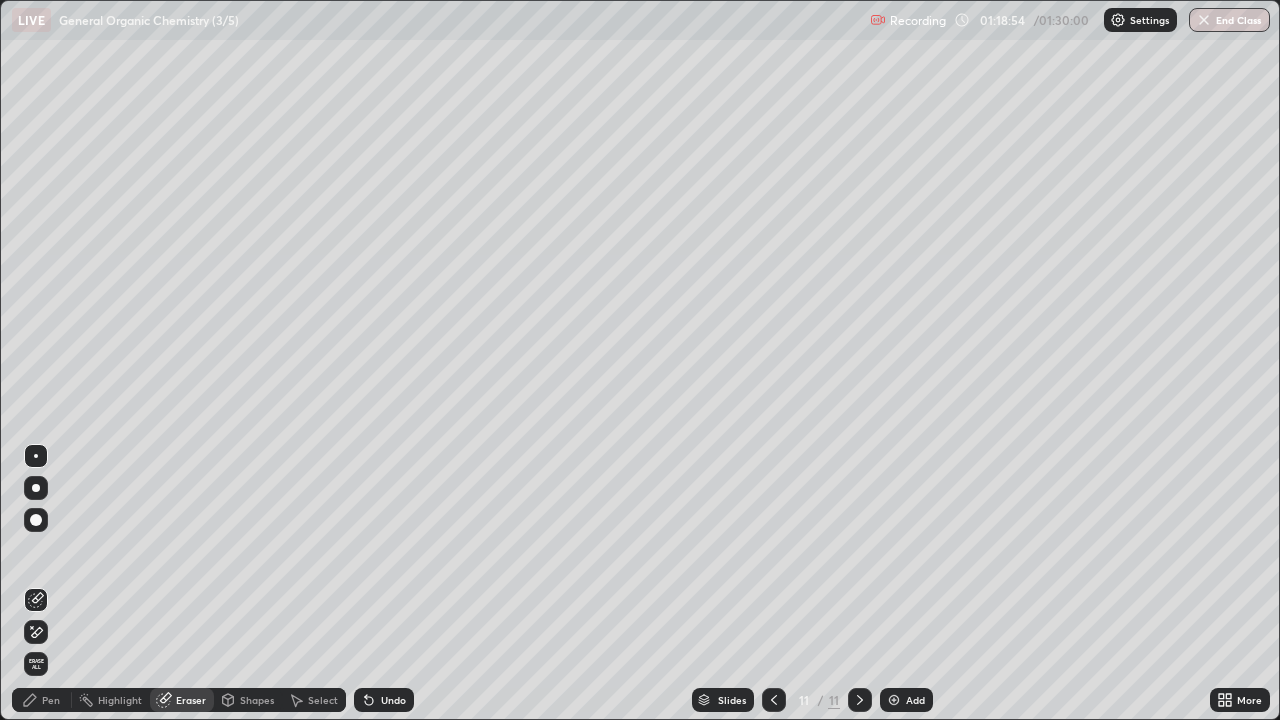 click on "Pen" at bounding box center [51, 700] 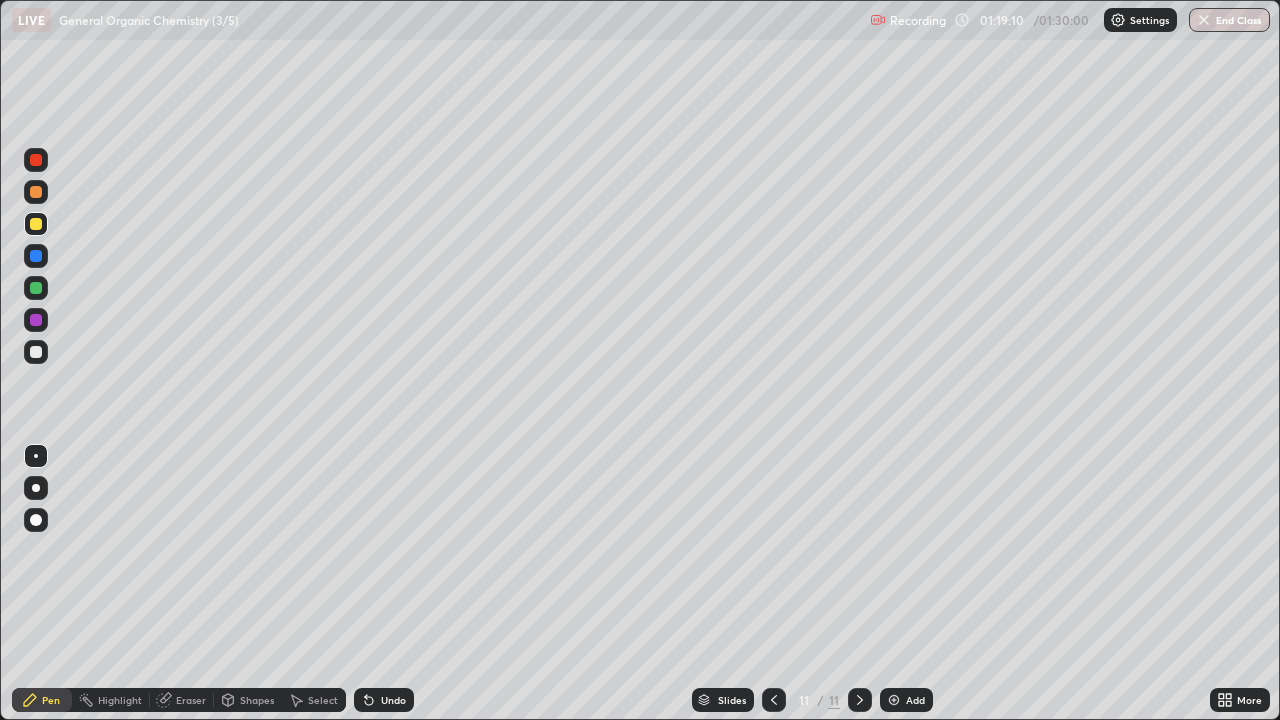 click at bounding box center (774, 700) 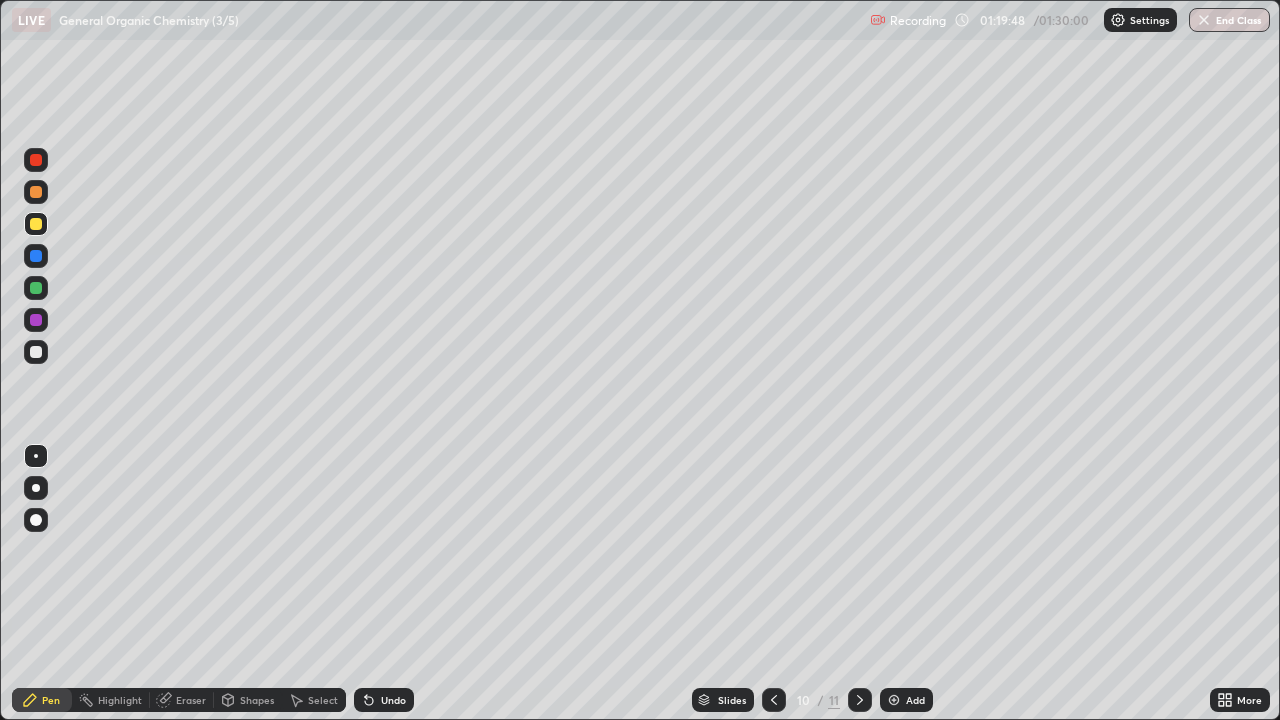 click at bounding box center (36, 320) 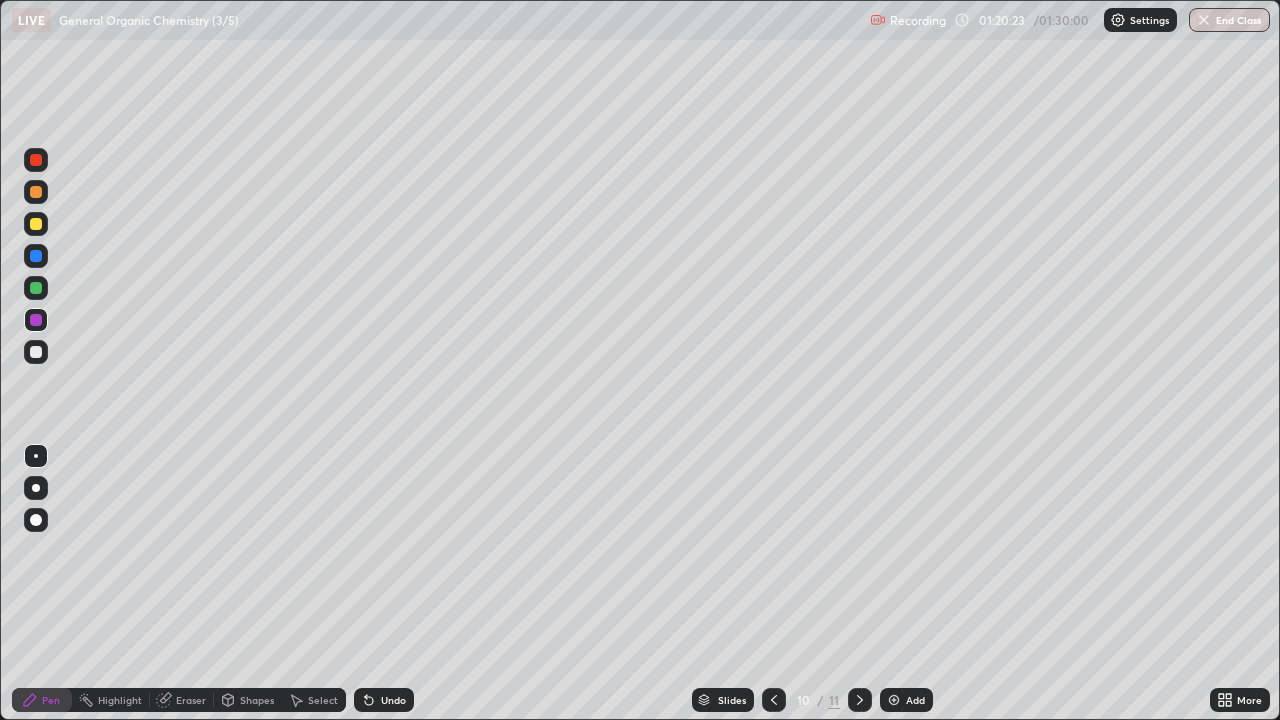 click on "Eraser" at bounding box center (191, 700) 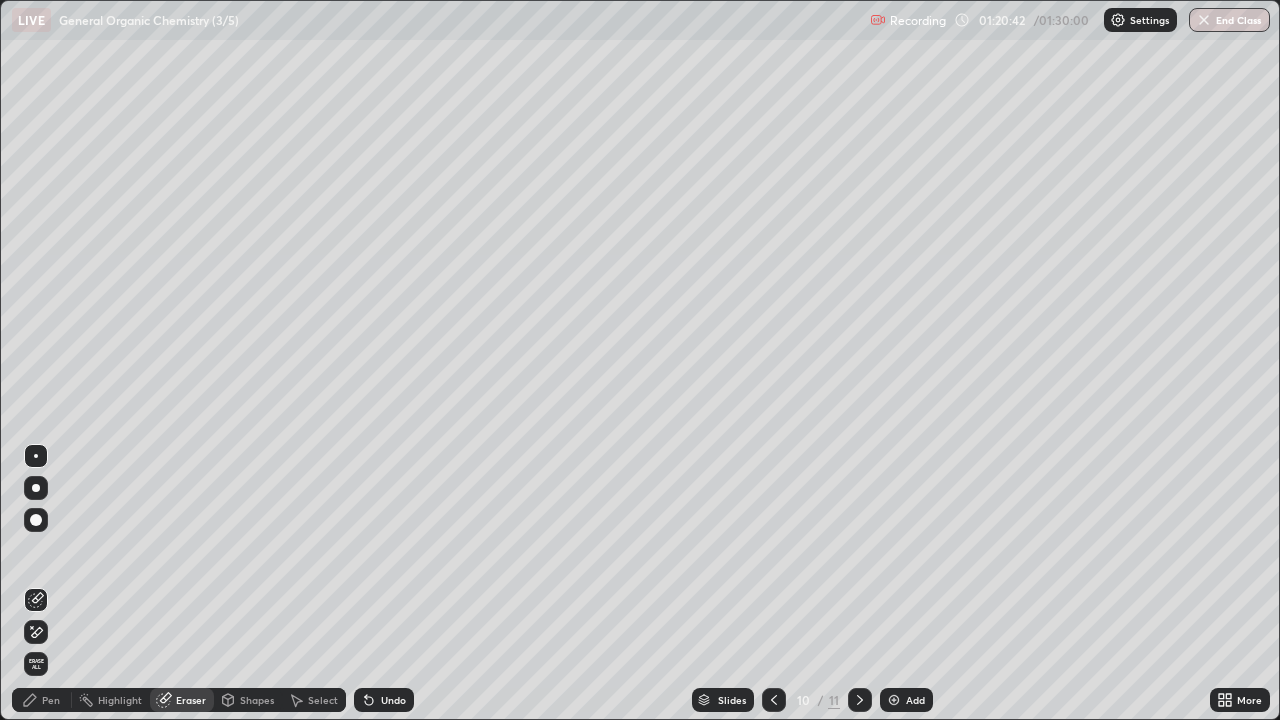 click 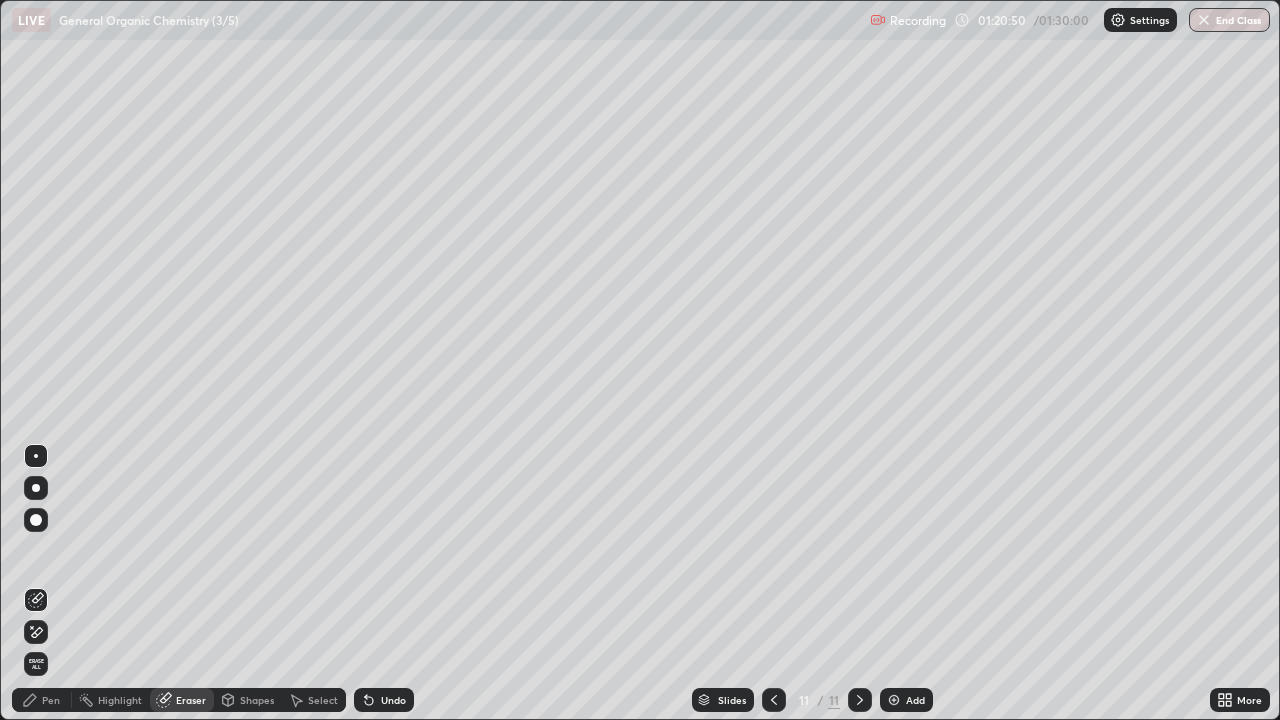 click on "Pen" at bounding box center (51, 700) 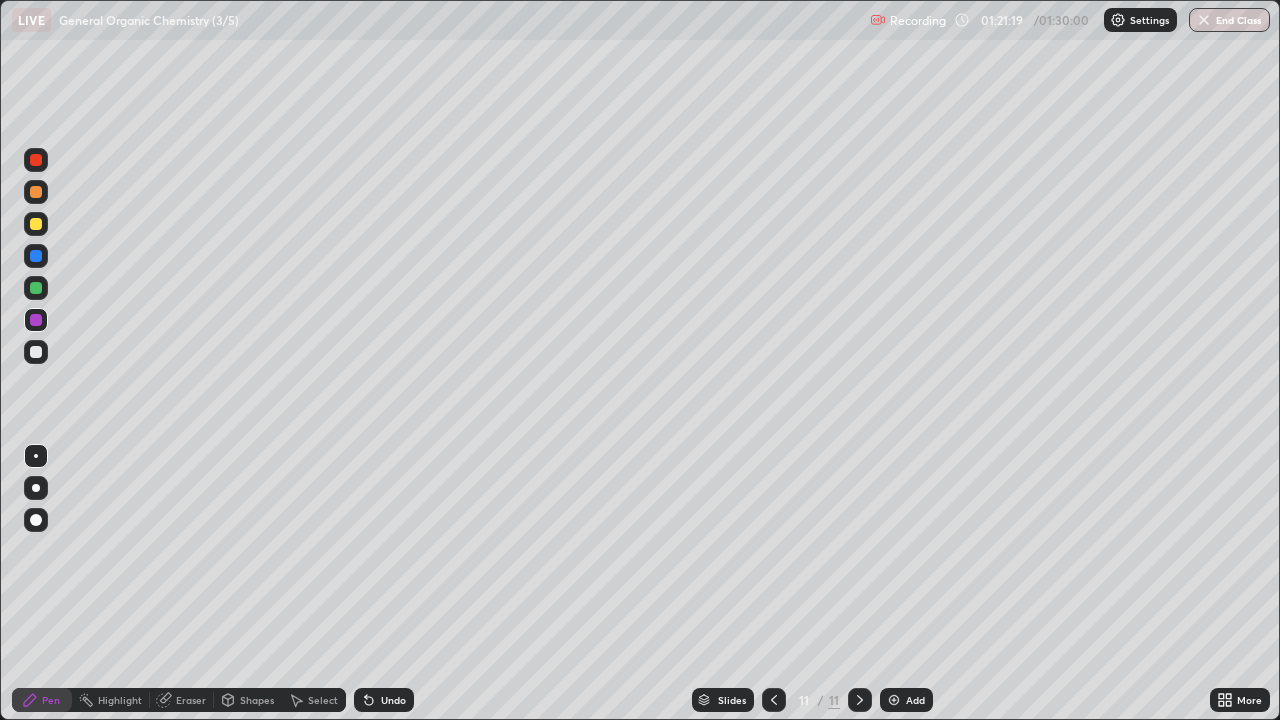 click at bounding box center [36, 224] 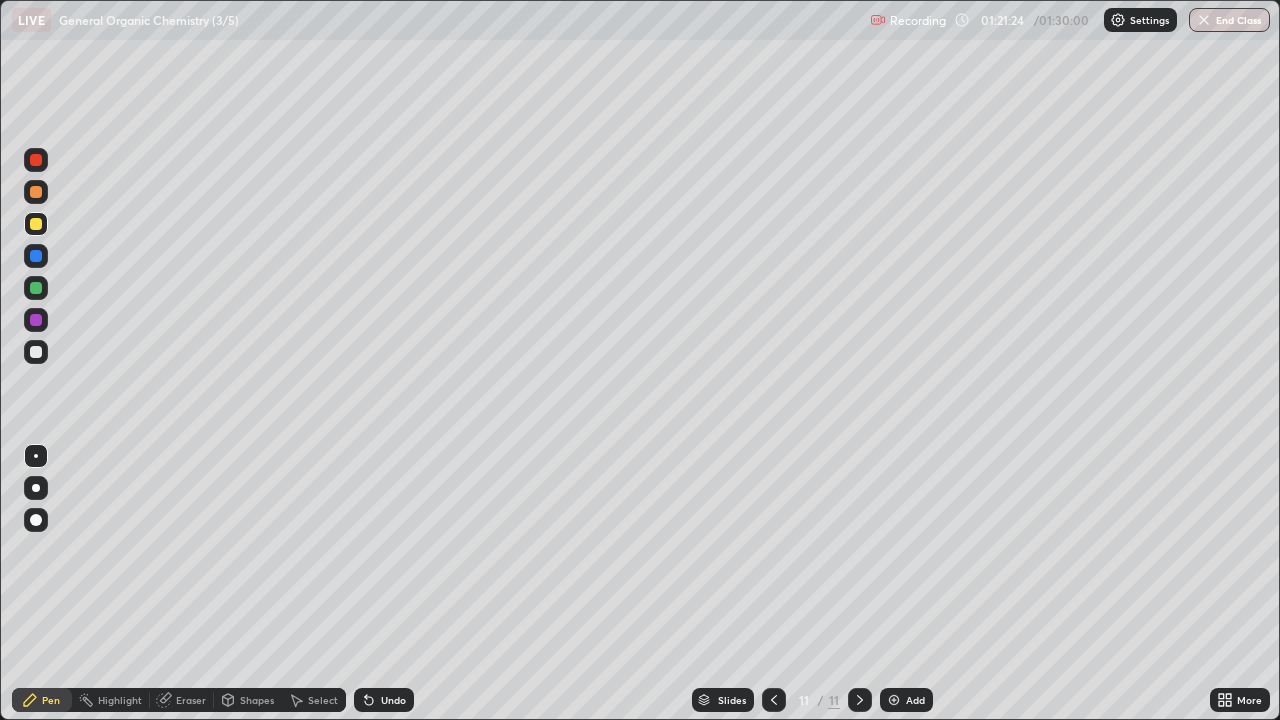 click at bounding box center [36, 352] 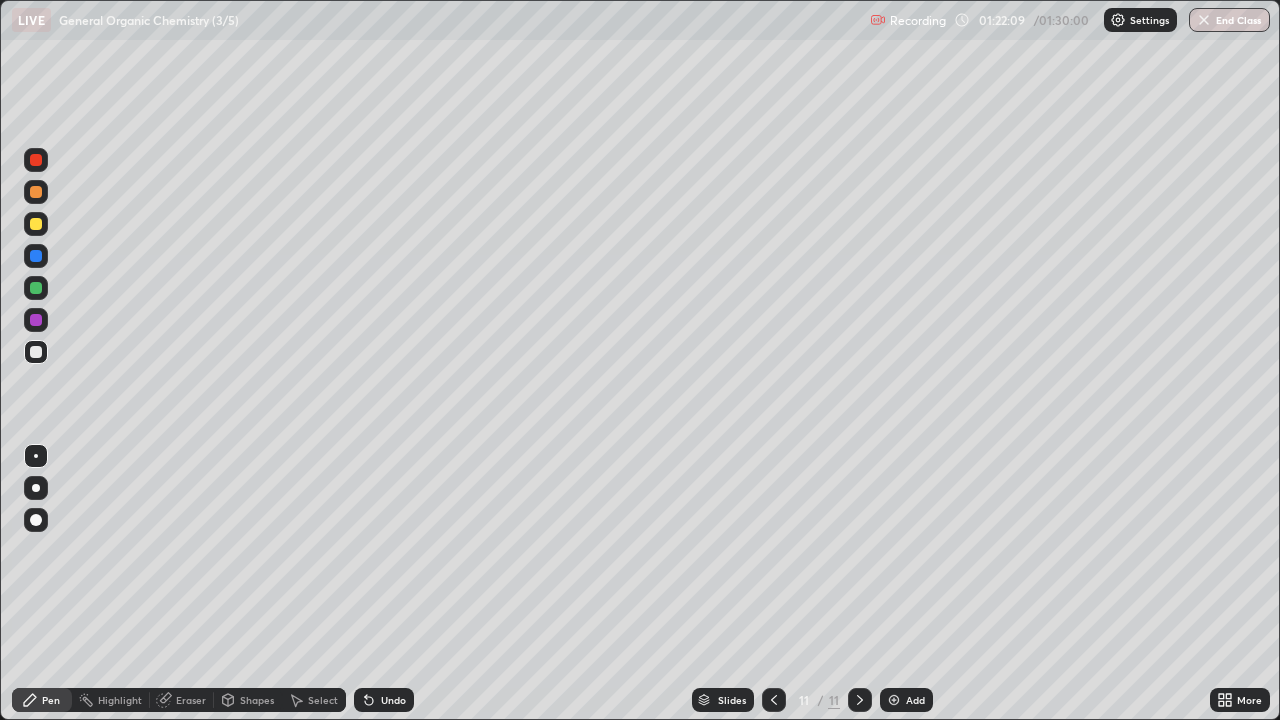 click at bounding box center [894, 700] 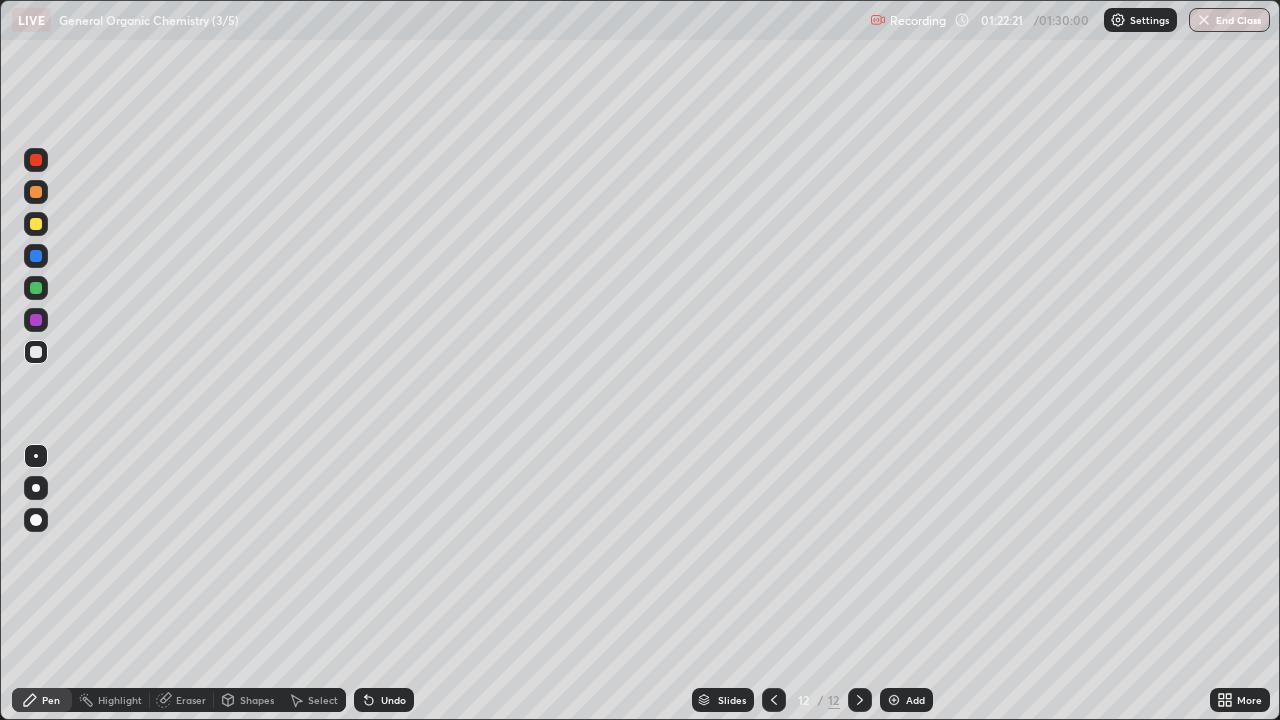 click 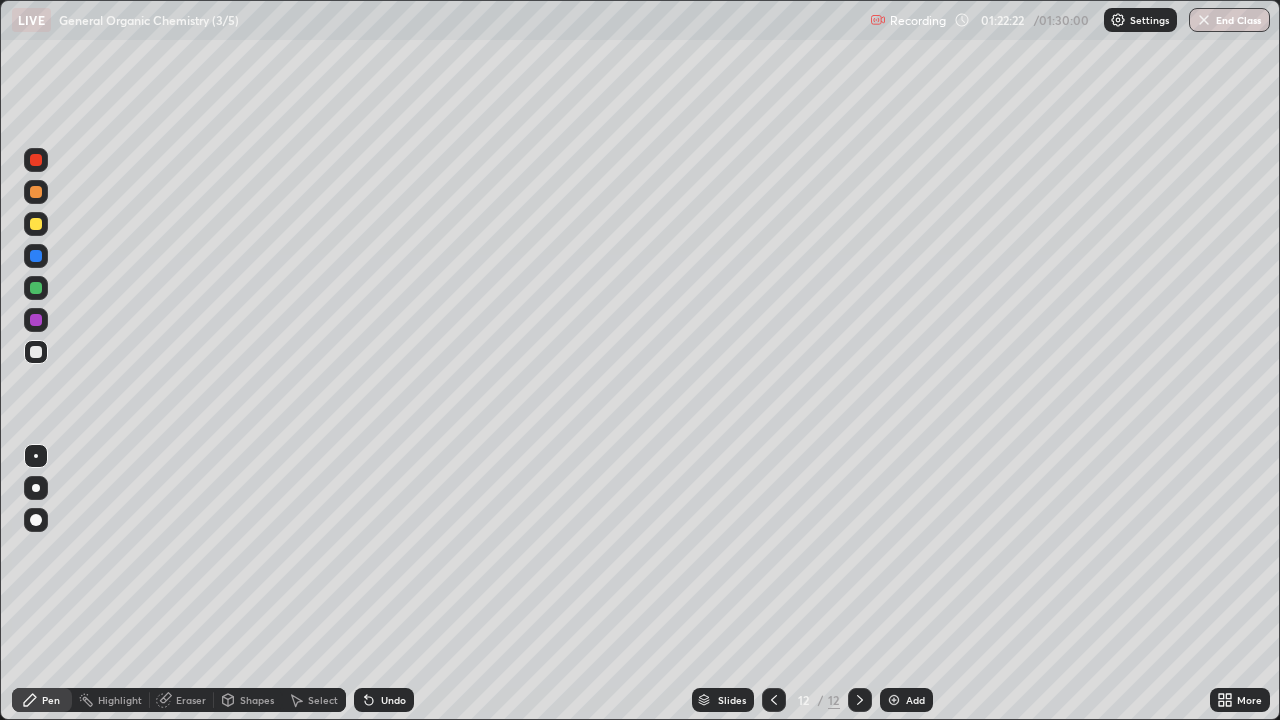 click 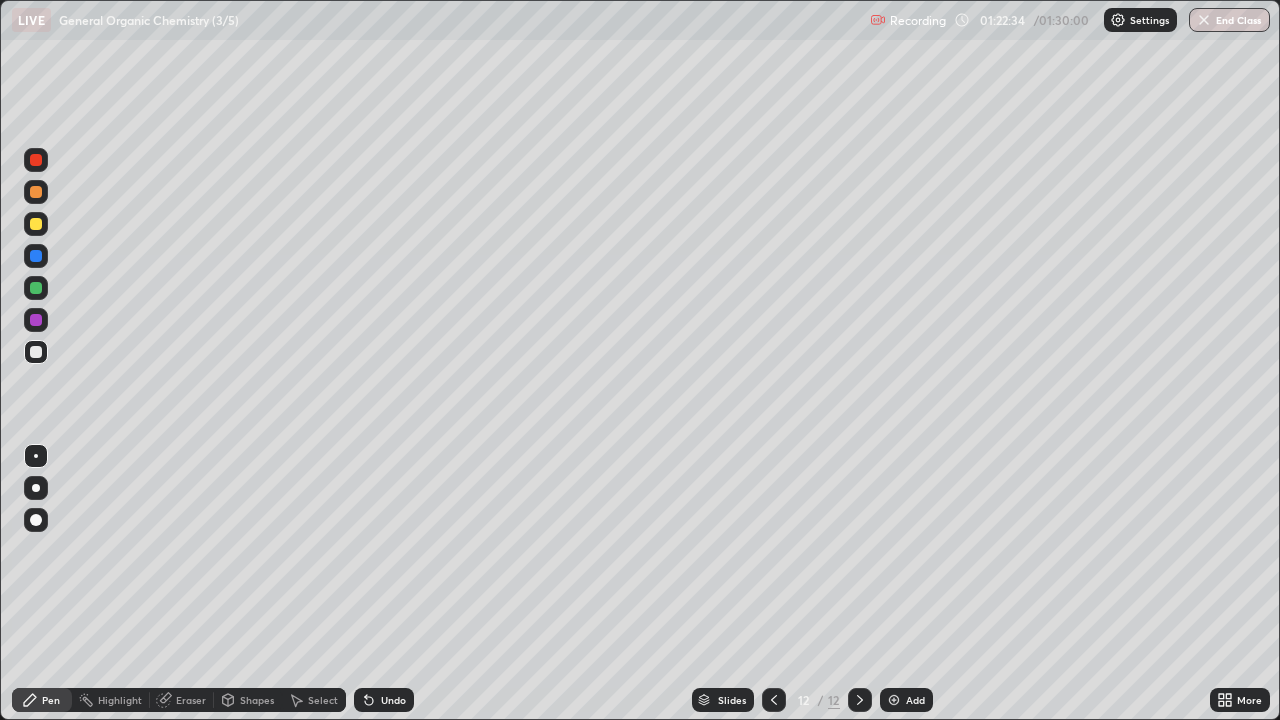 click on "Eraser" at bounding box center (191, 700) 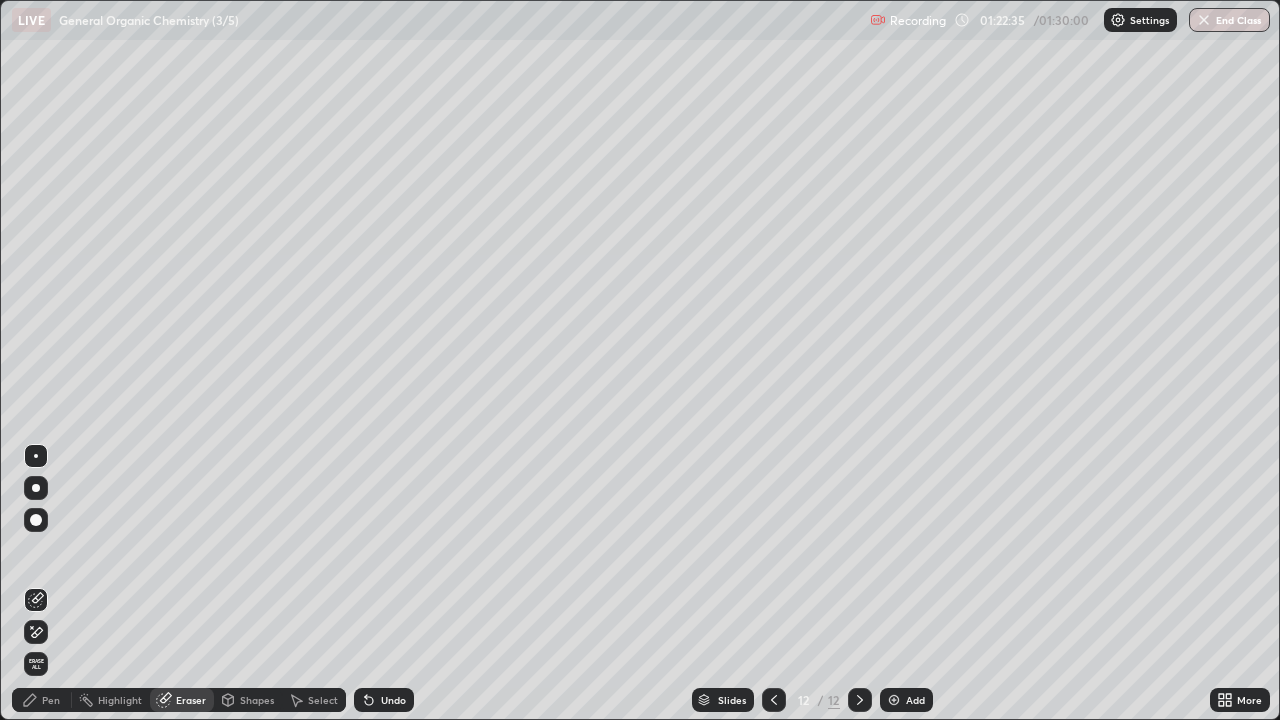 click on "Pen" at bounding box center (51, 700) 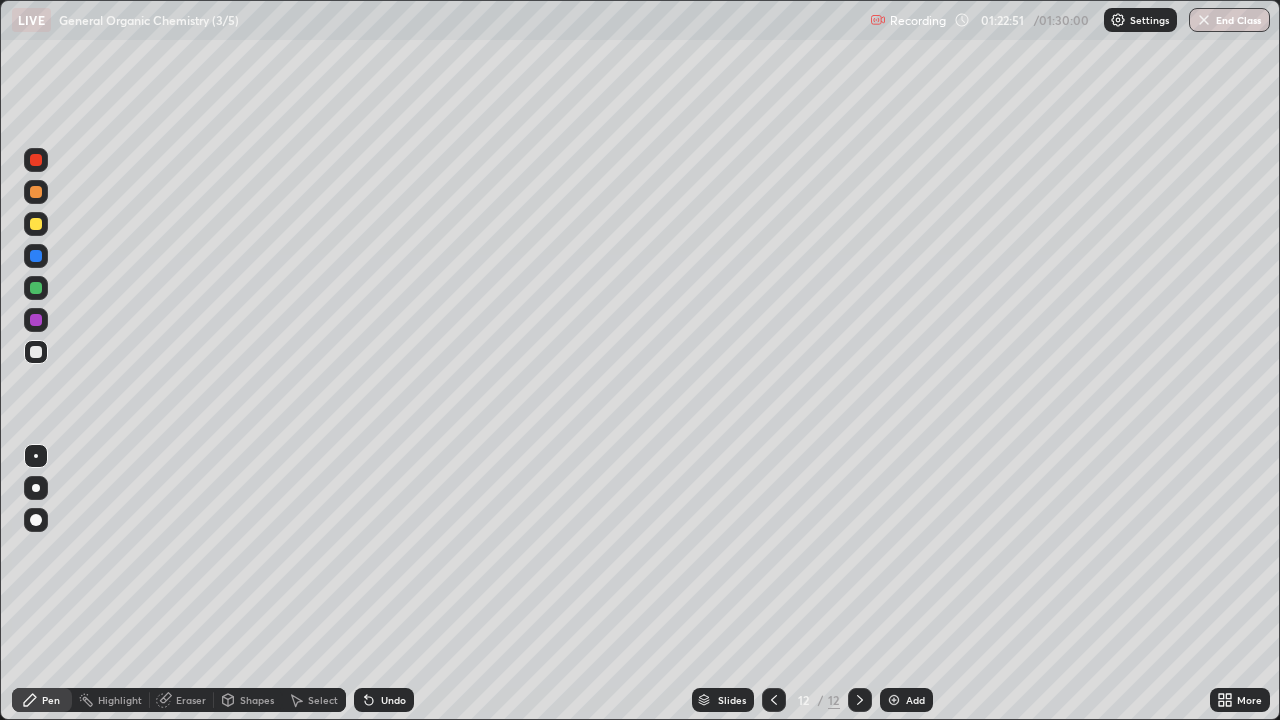 click on "Select" at bounding box center (323, 700) 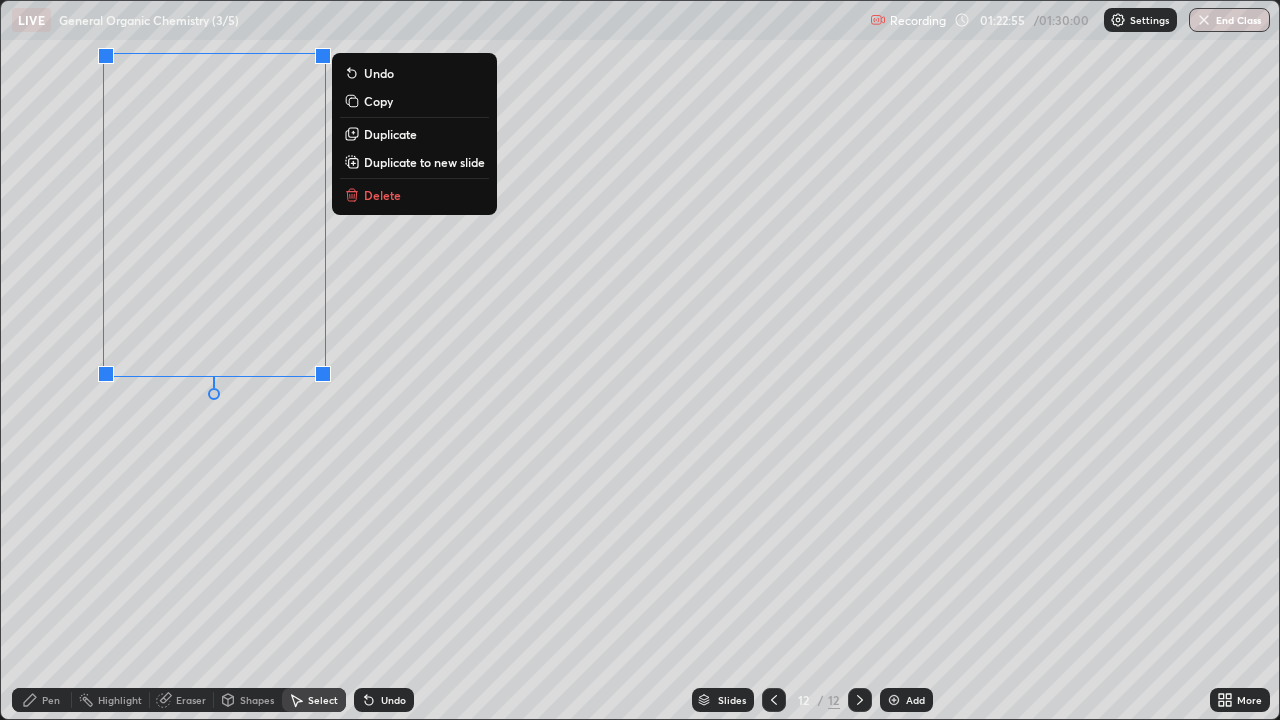 click on "Pen" at bounding box center [51, 700] 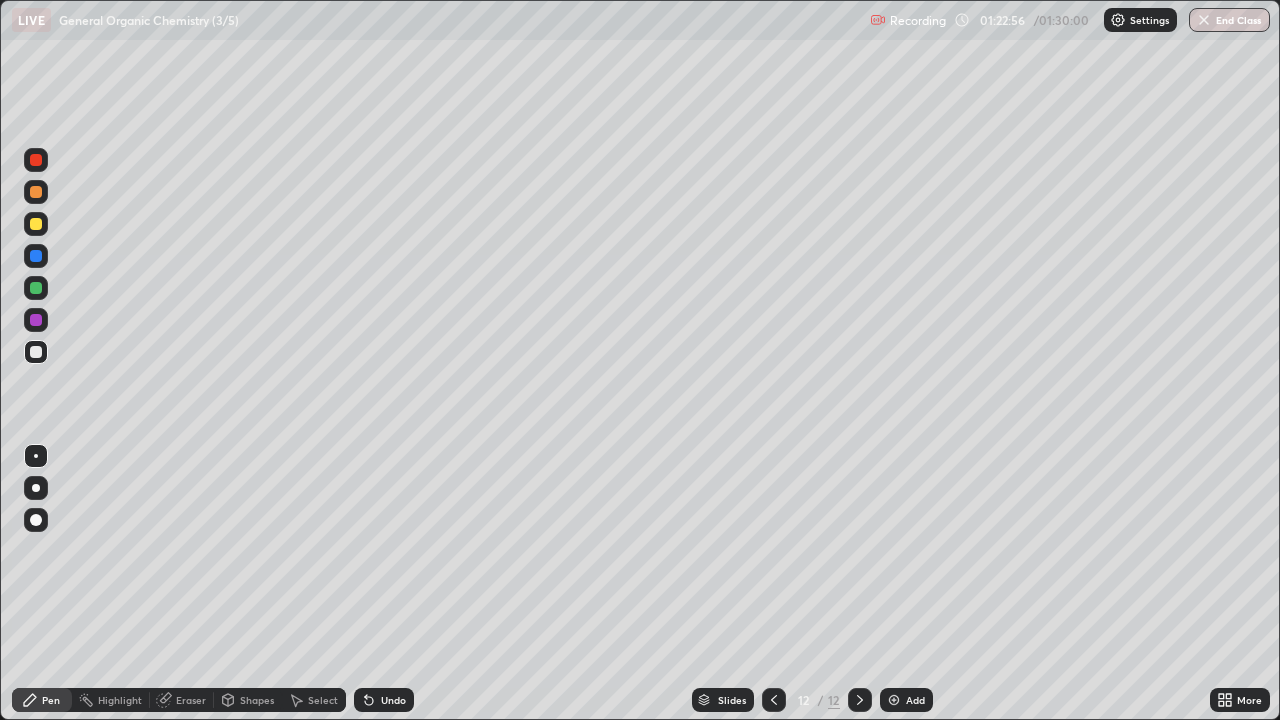 click at bounding box center [36, 160] 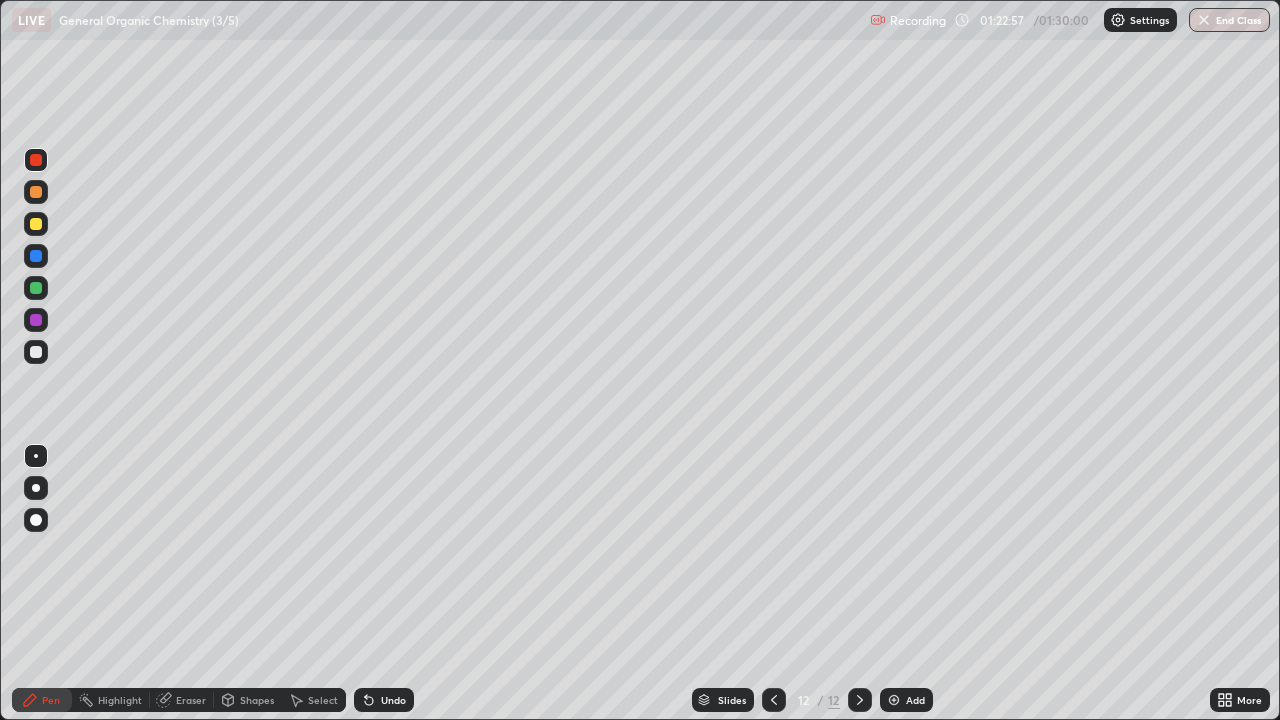click at bounding box center [36, 352] 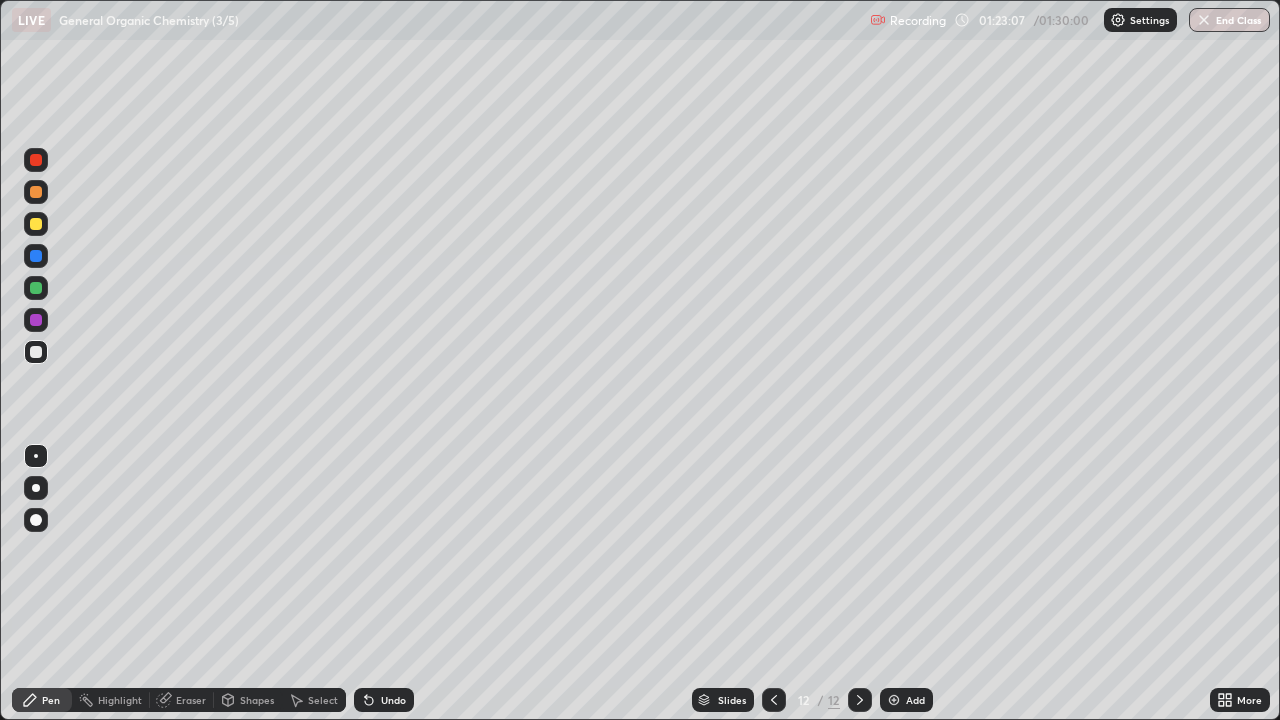 click 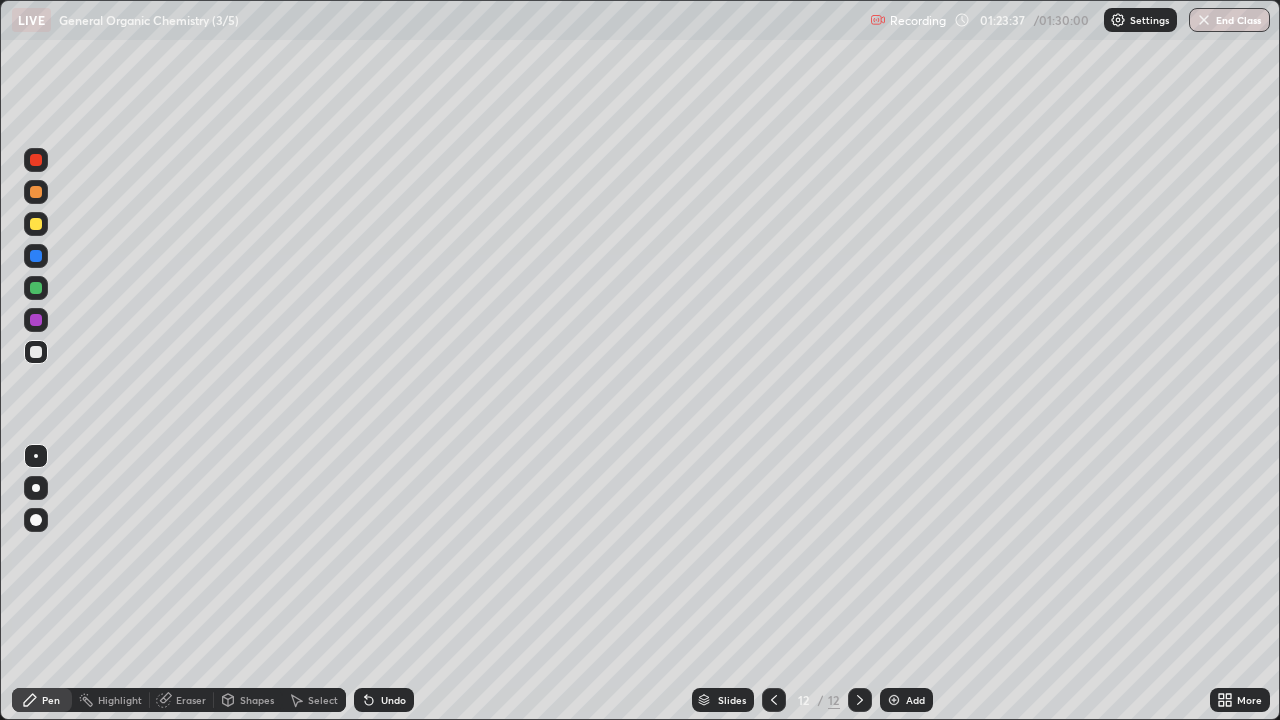 click at bounding box center (36, 320) 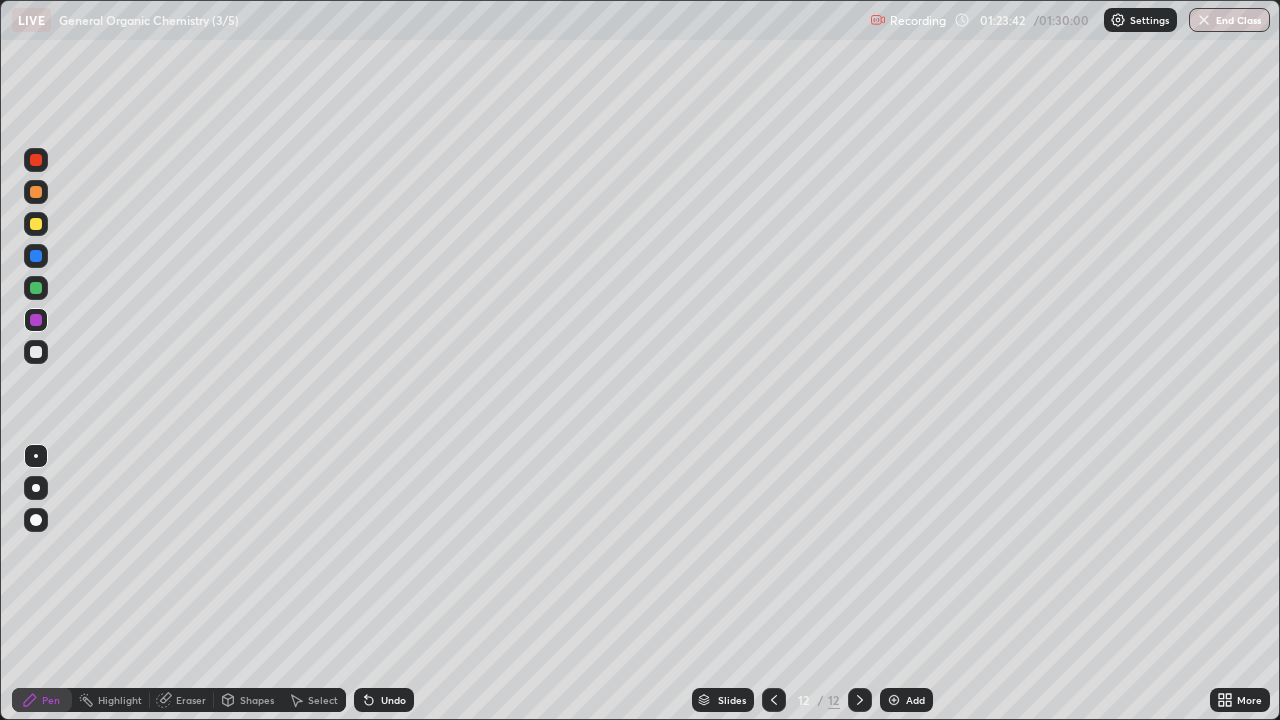 click at bounding box center [36, 352] 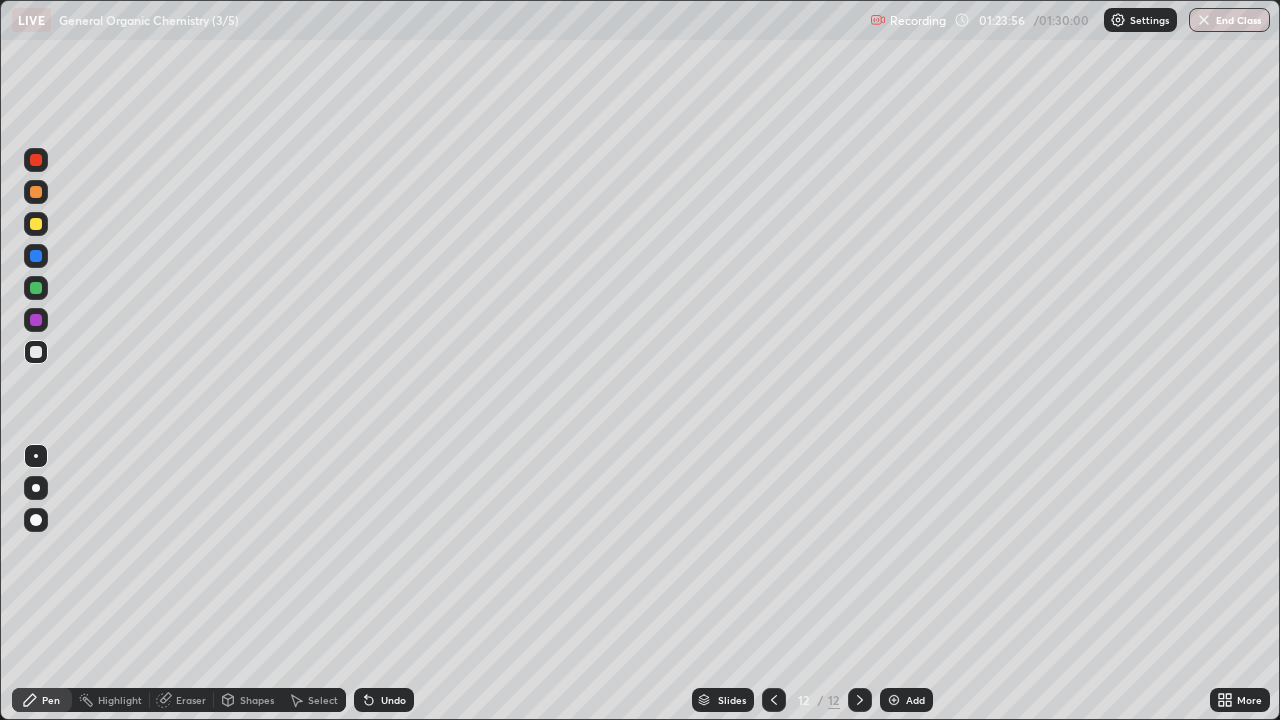 click 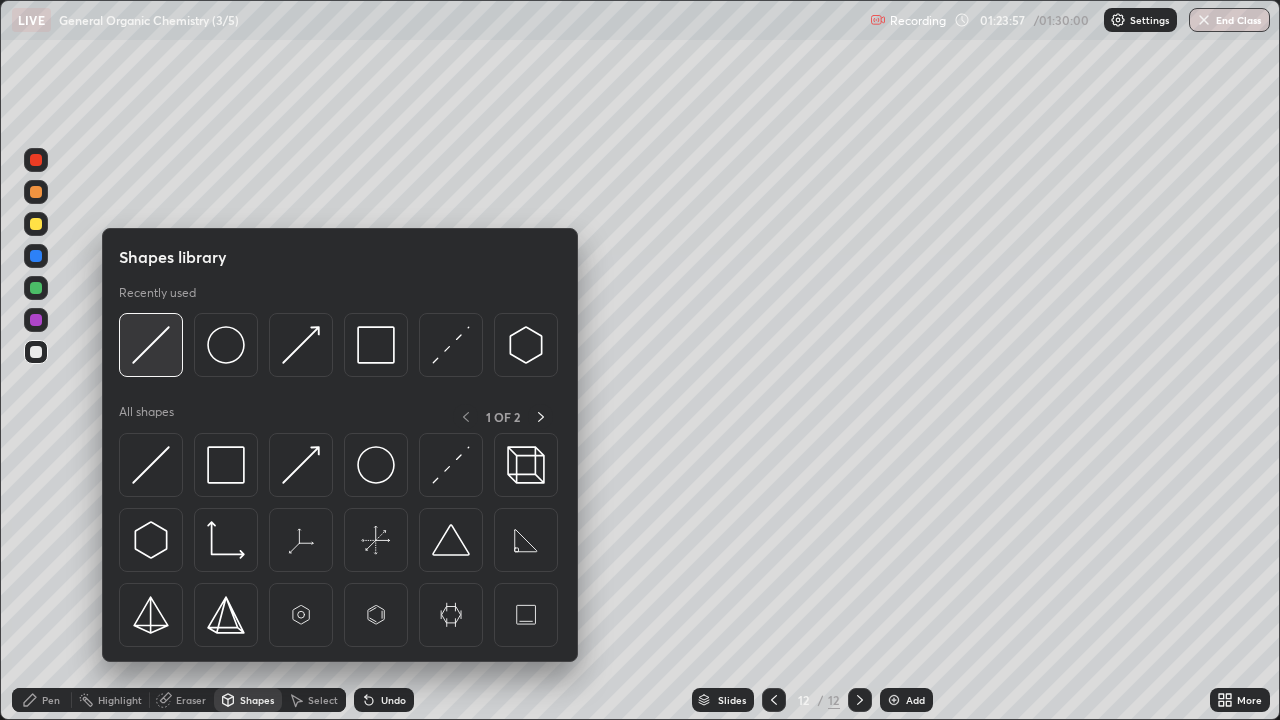 click at bounding box center [151, 345] 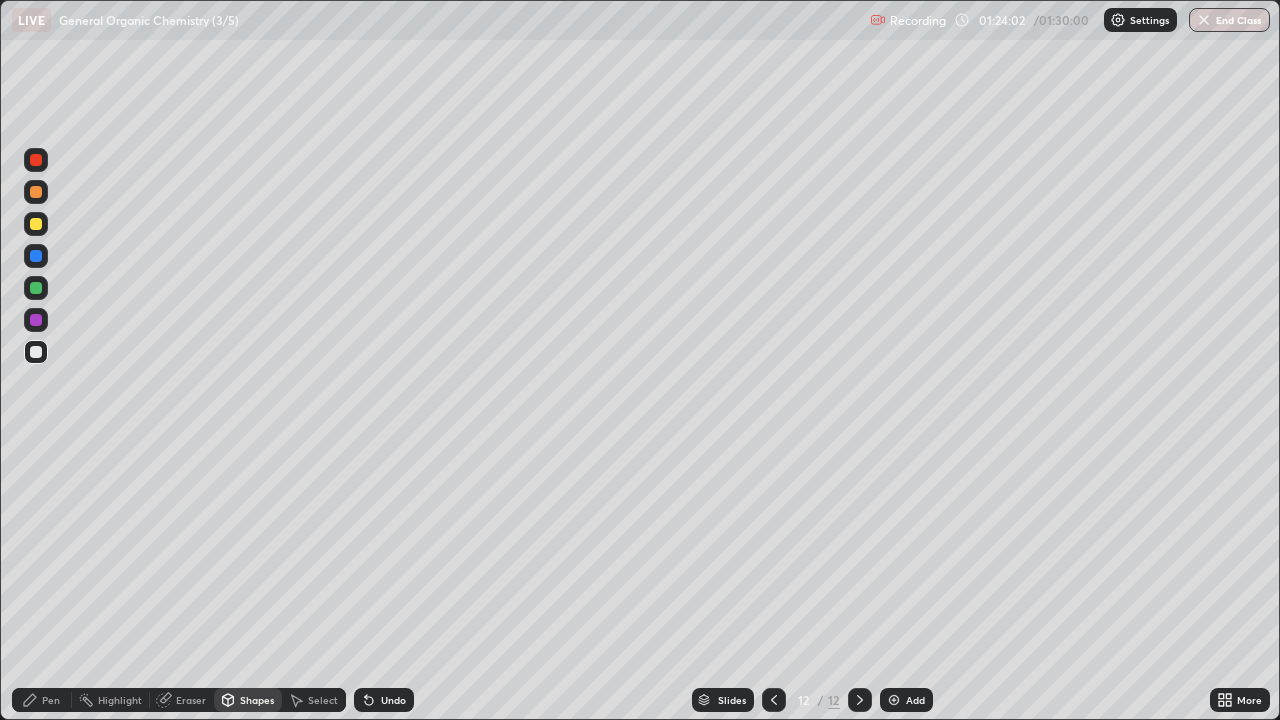click on "Pen" at bounding box center (42, 700) 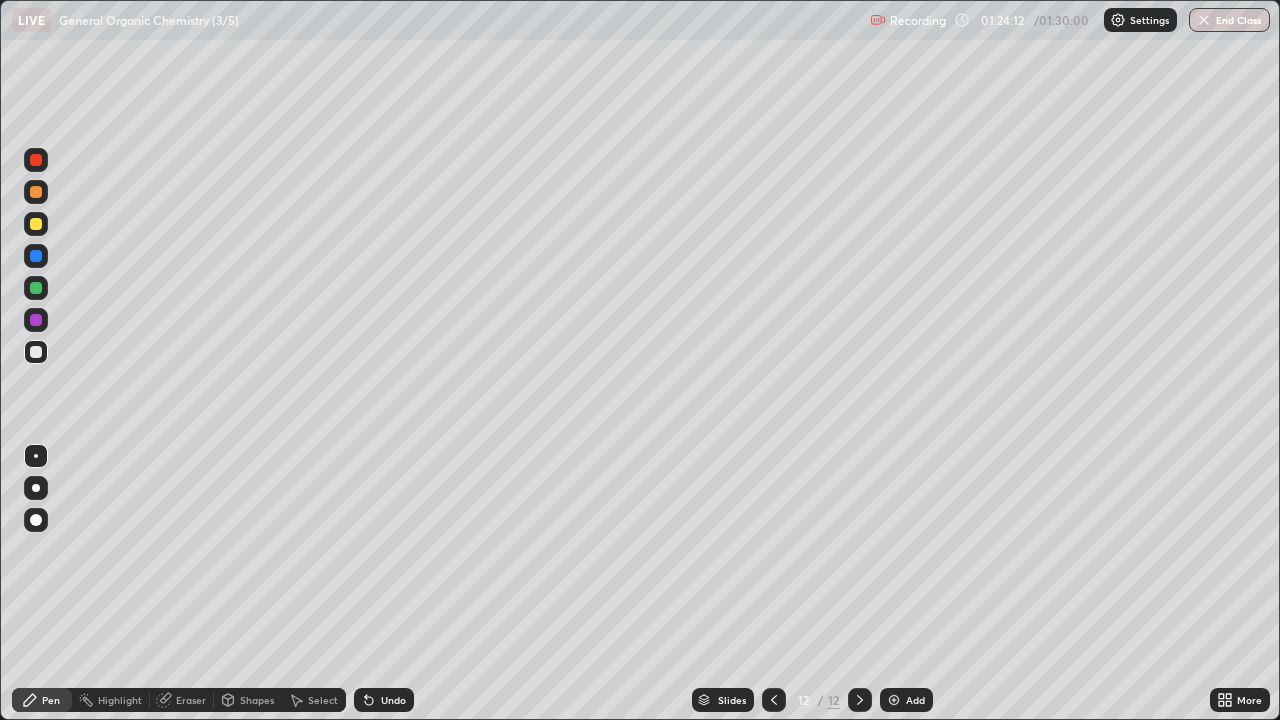 click 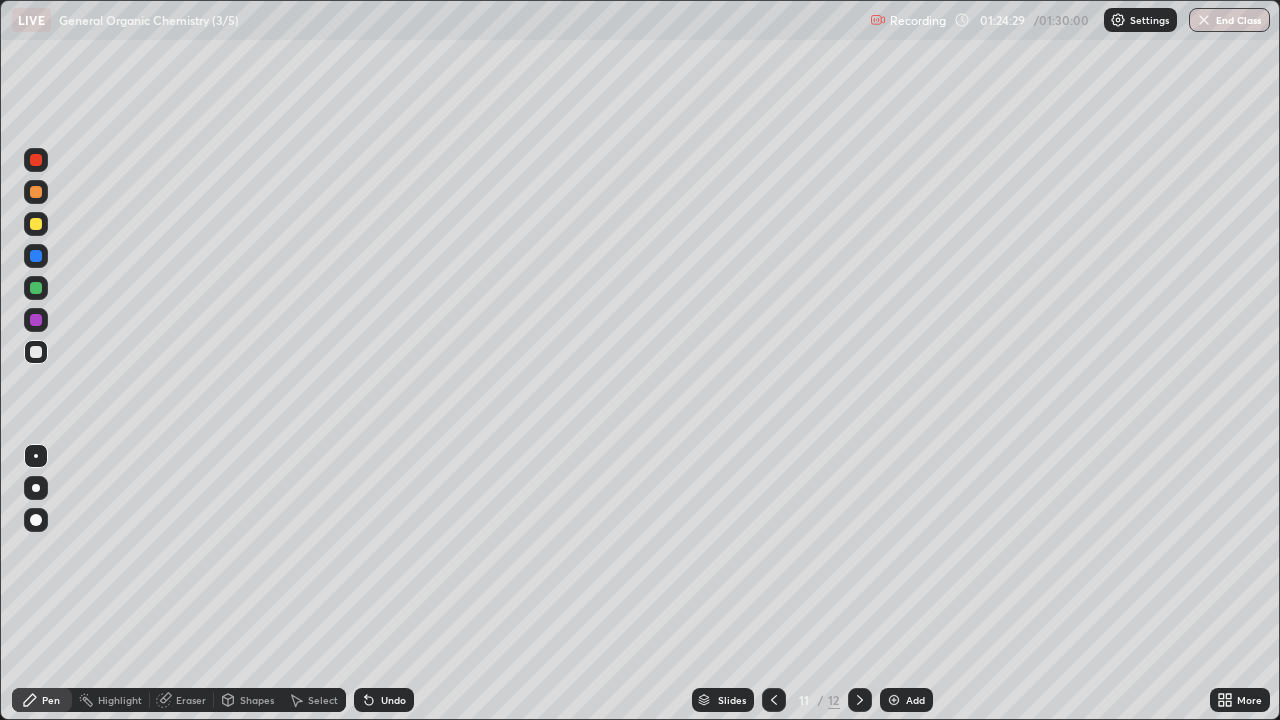 click 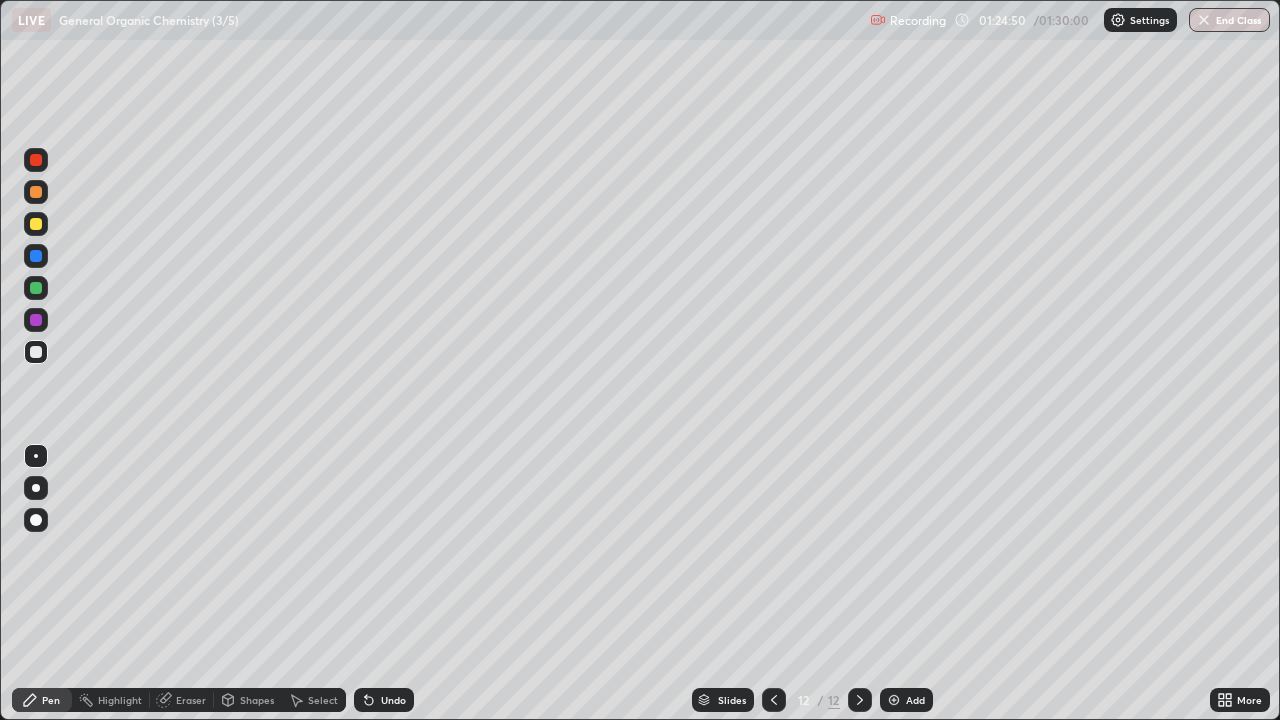 click at bounding box center (36, 192) 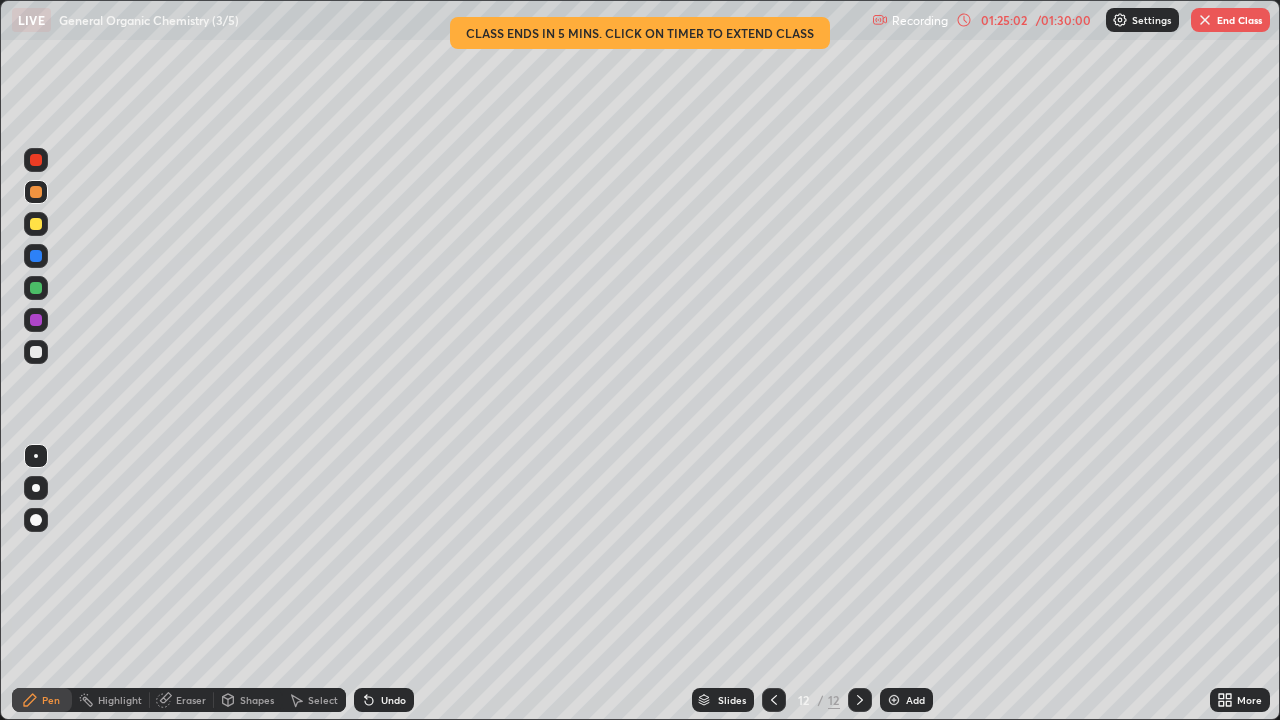 click on "Shapes" at bounding box center (257, 700) 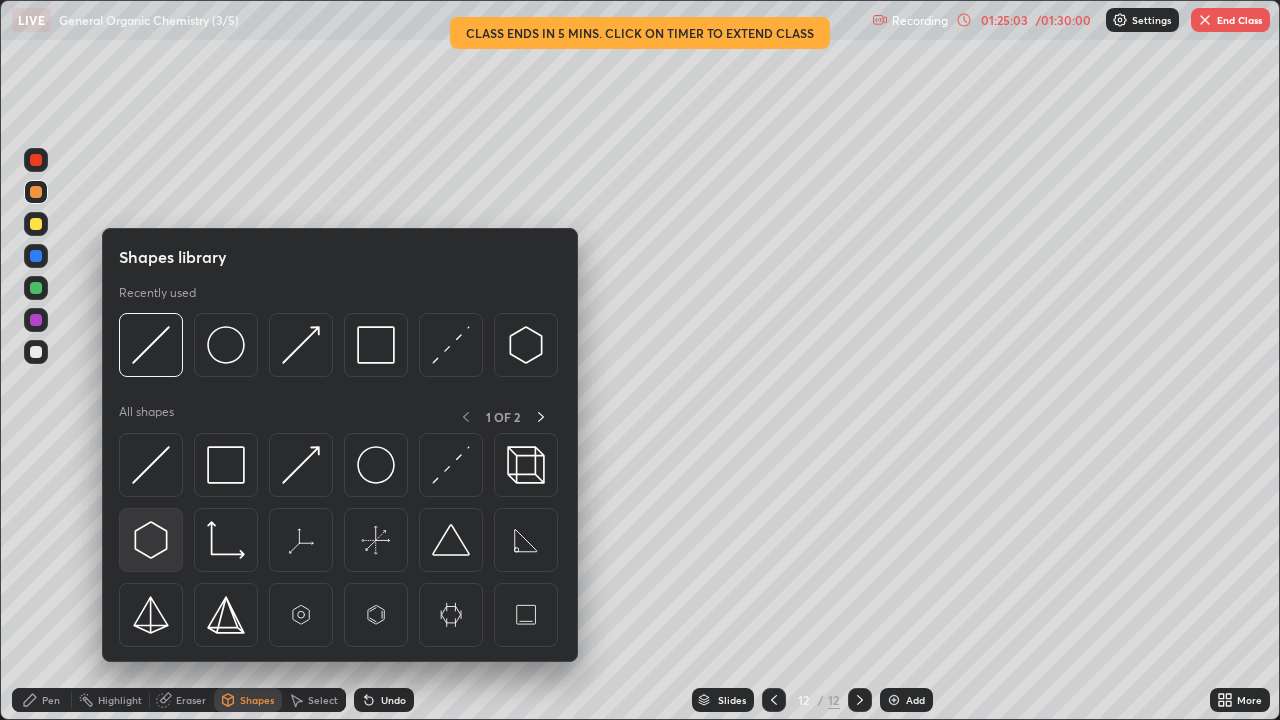 click at bounding box center (151, 540) 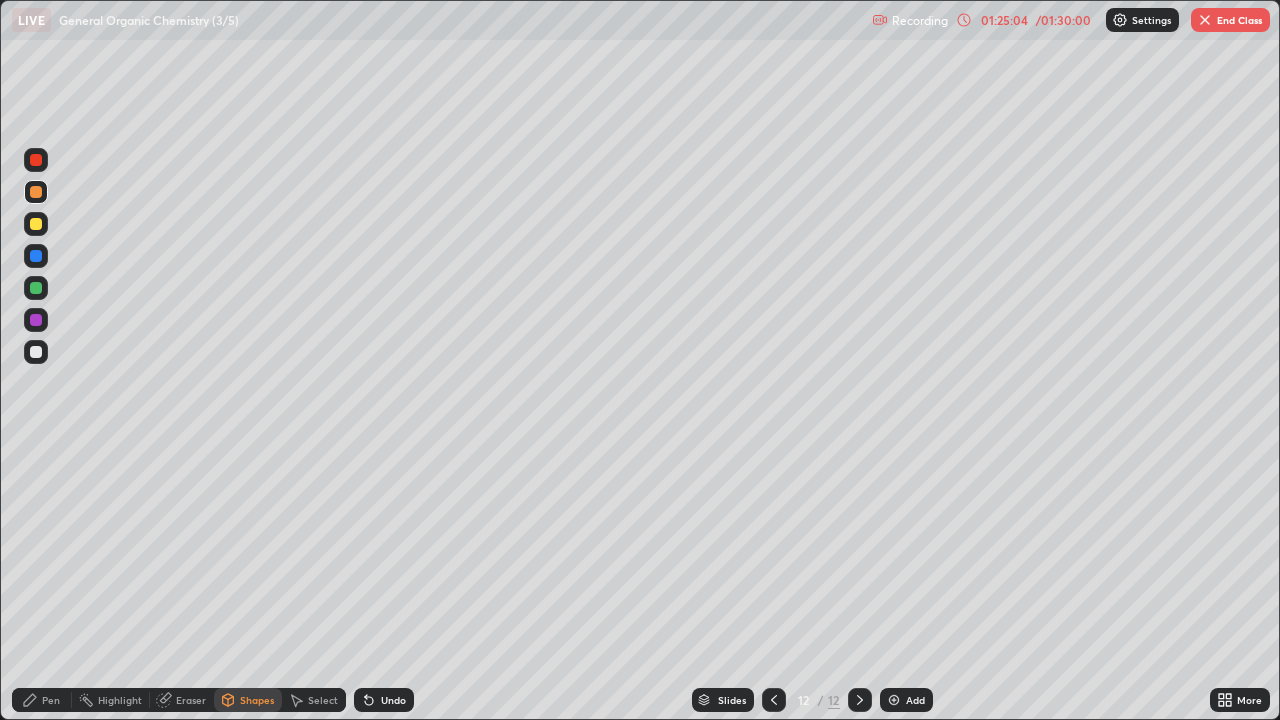 click at bounding box center (36, 352) 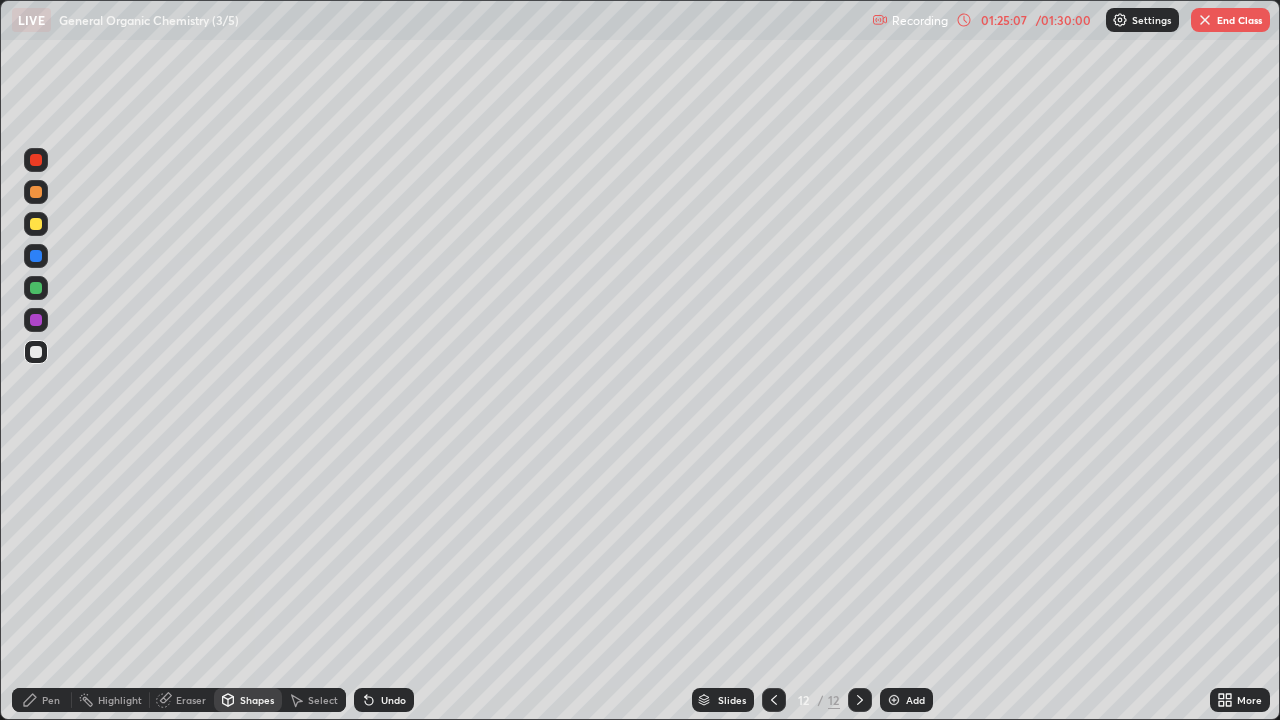 click on "Shapes" at bounding box center (257, 700) 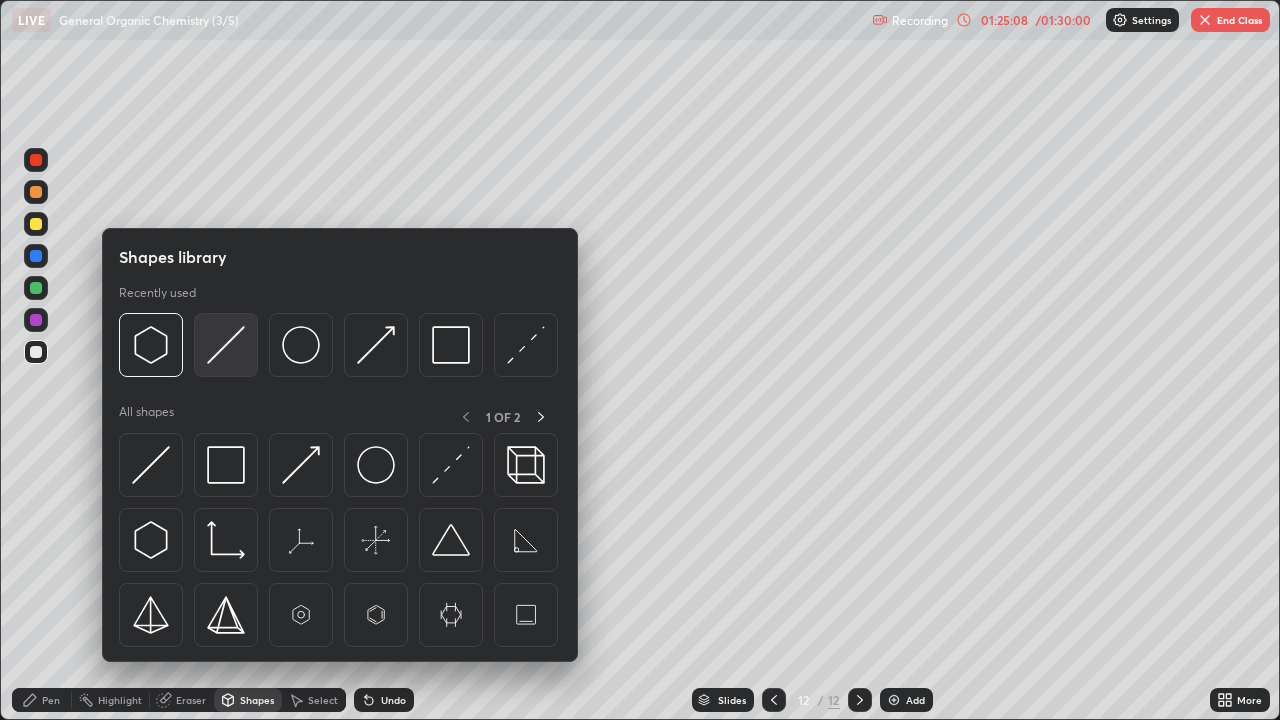 click at bounding box center (226, 345) 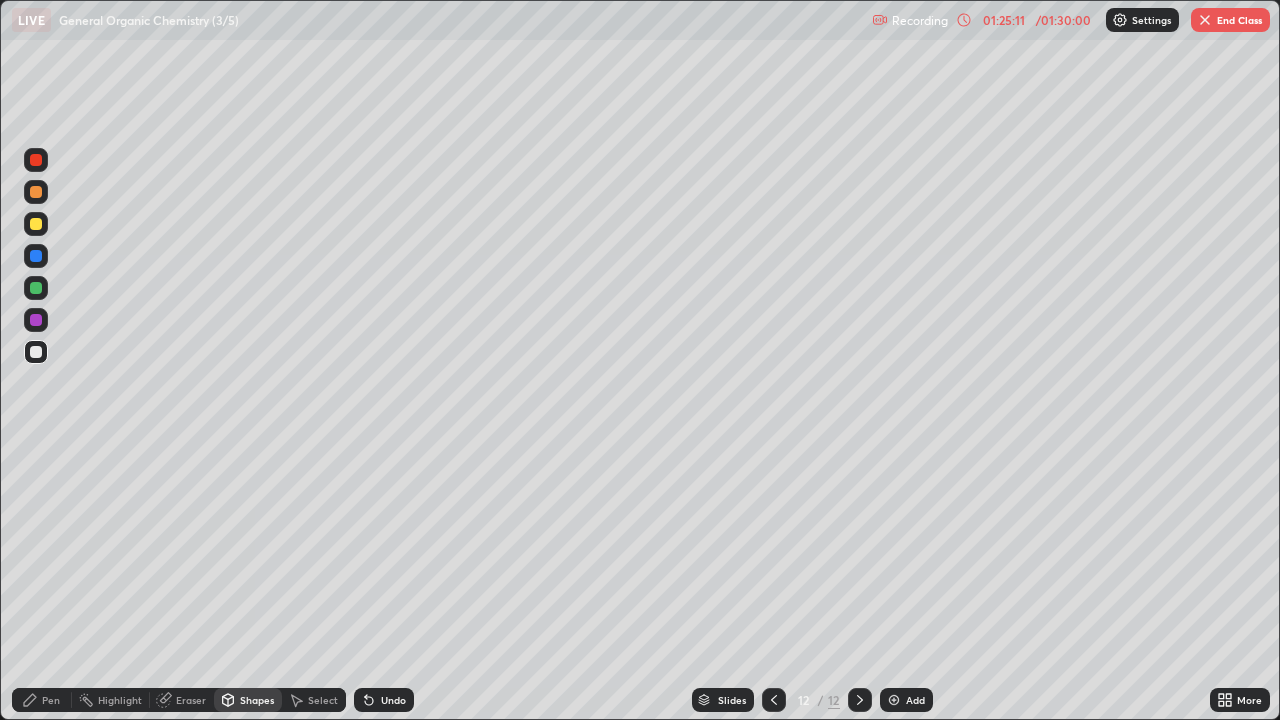 click on "Pen" at bounding box center (42, 700) 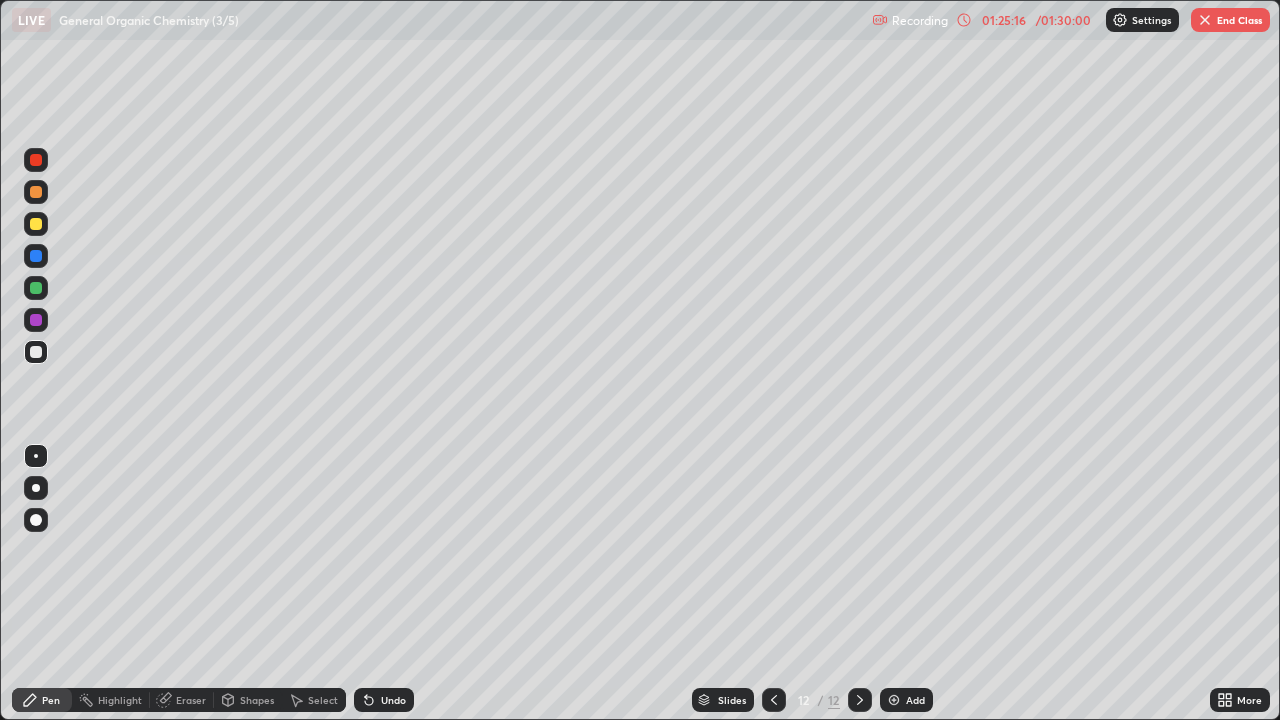 click on "Select" at bounding box center (323, 700) 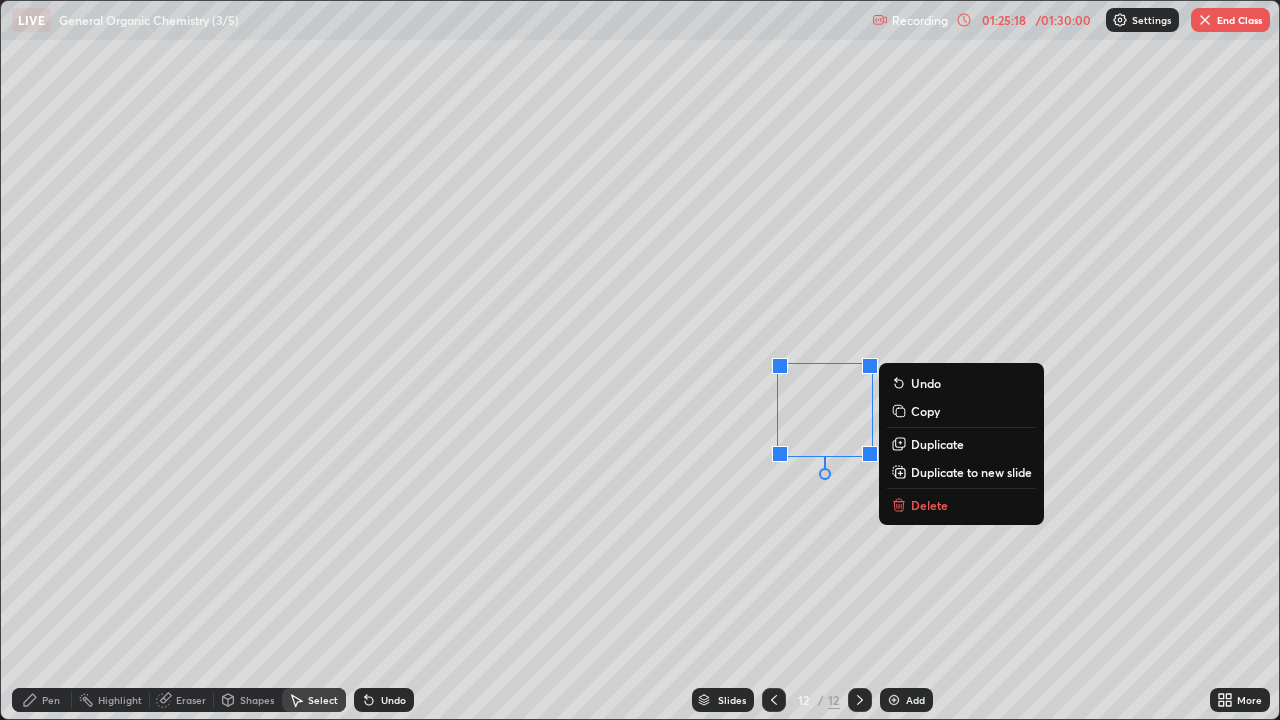 click on "Copy" at bounding box center (925, 411) 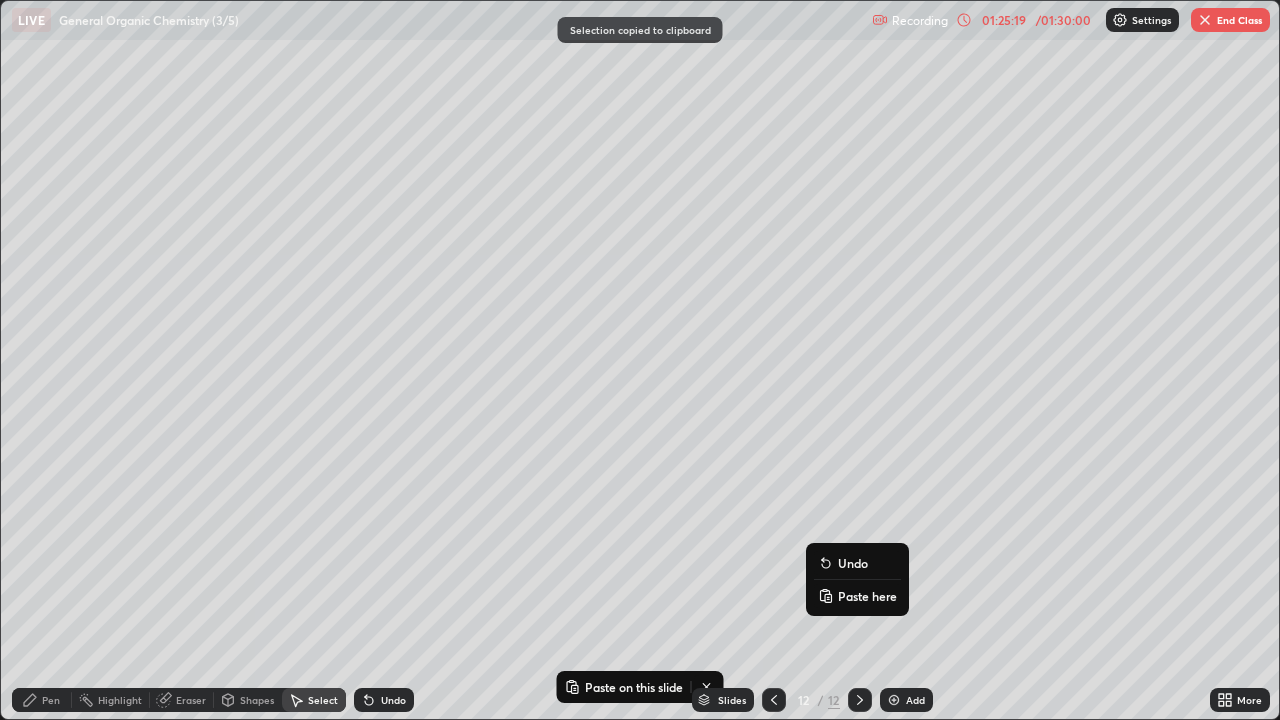 click on "Paste here" at bounding box center (857, 596) 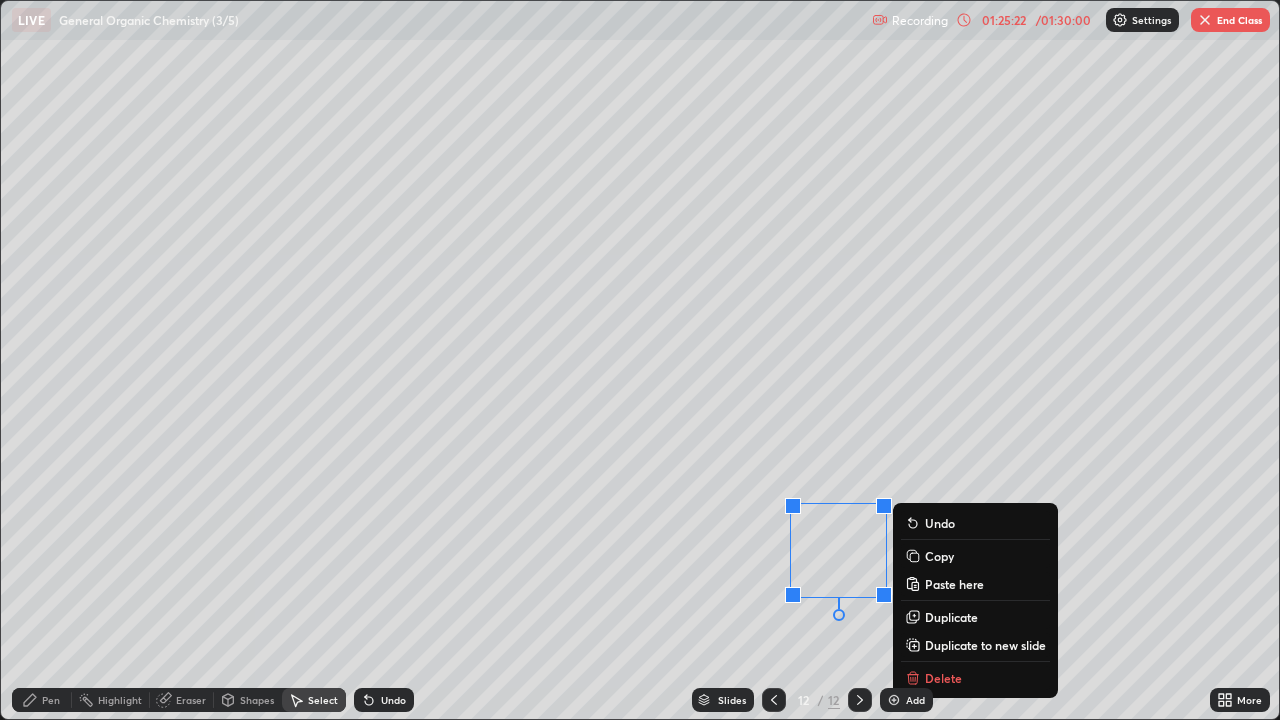 click on "Pen" at bounding box center (51, 700) 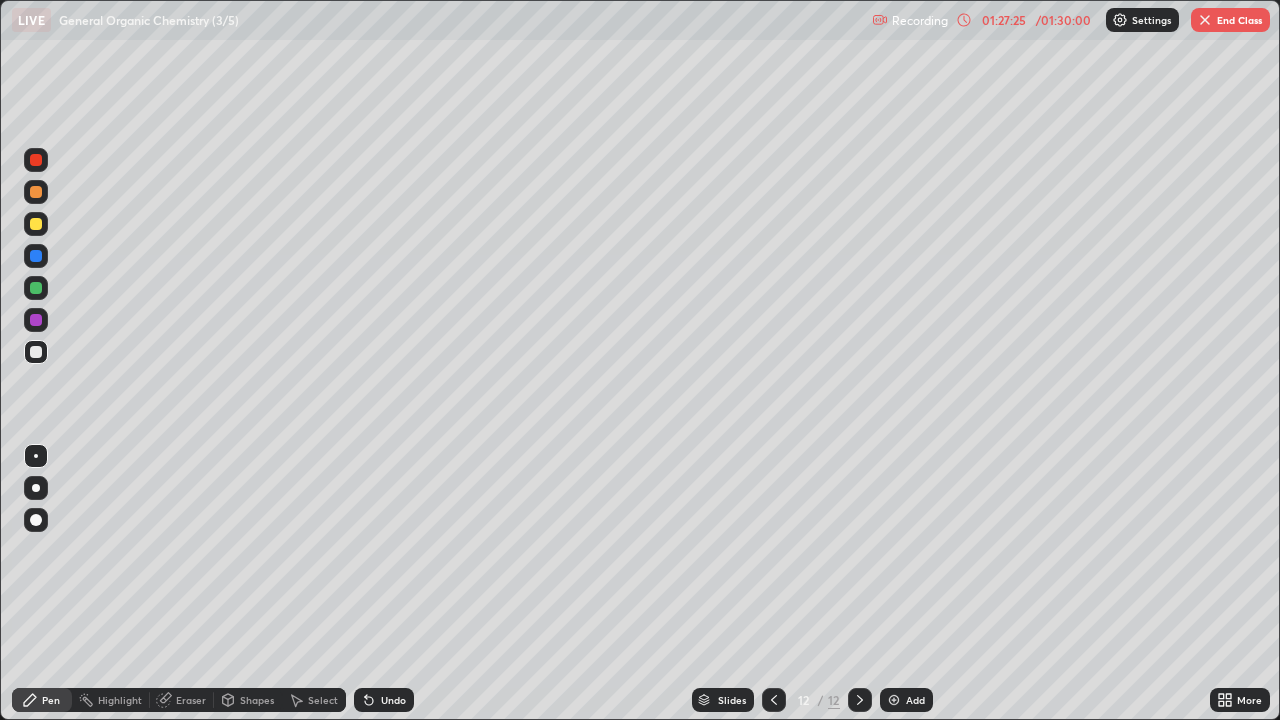 click on "Shapes" at bounding box center [257, 700] 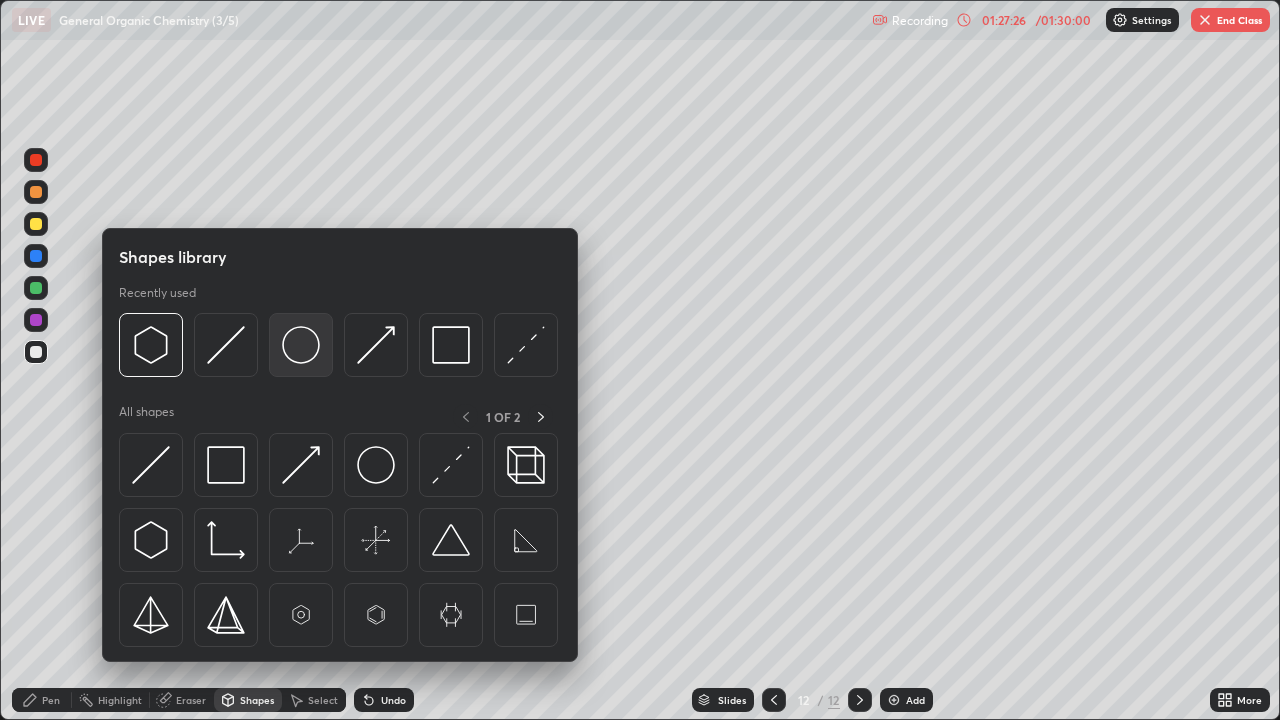 click at bounding box center [301, 345] 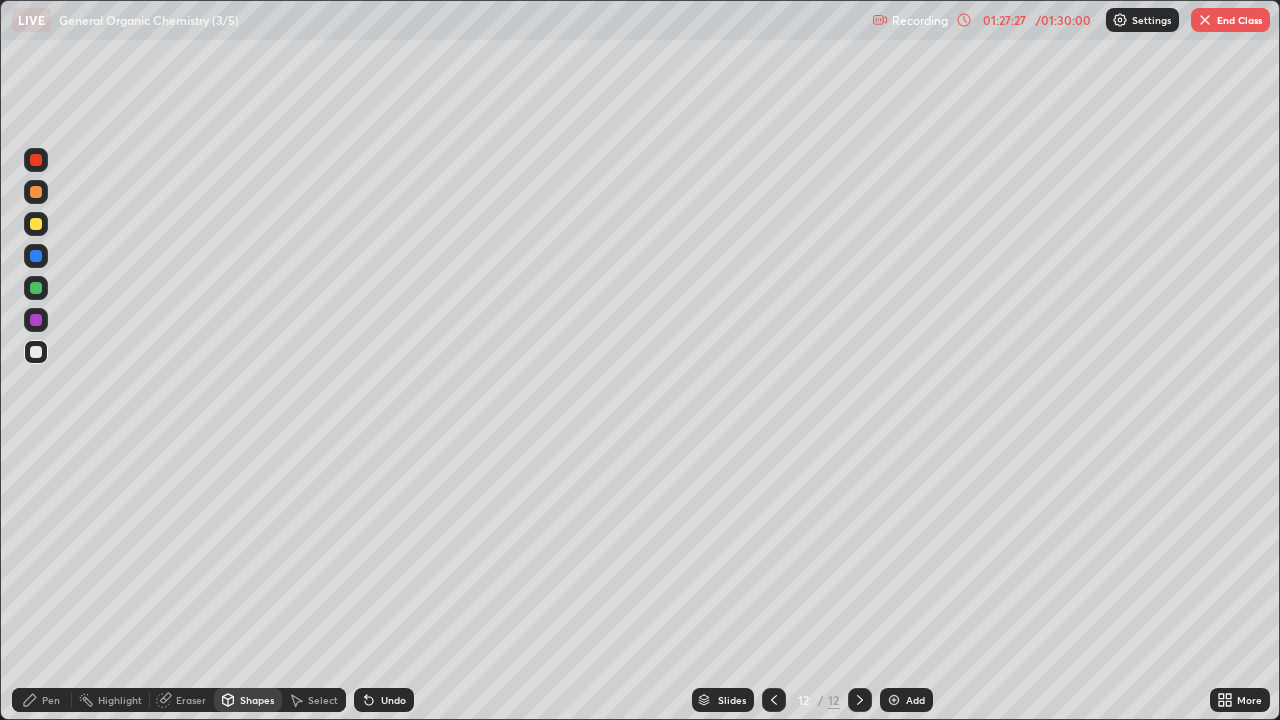 click at bounding box center (36, 320) 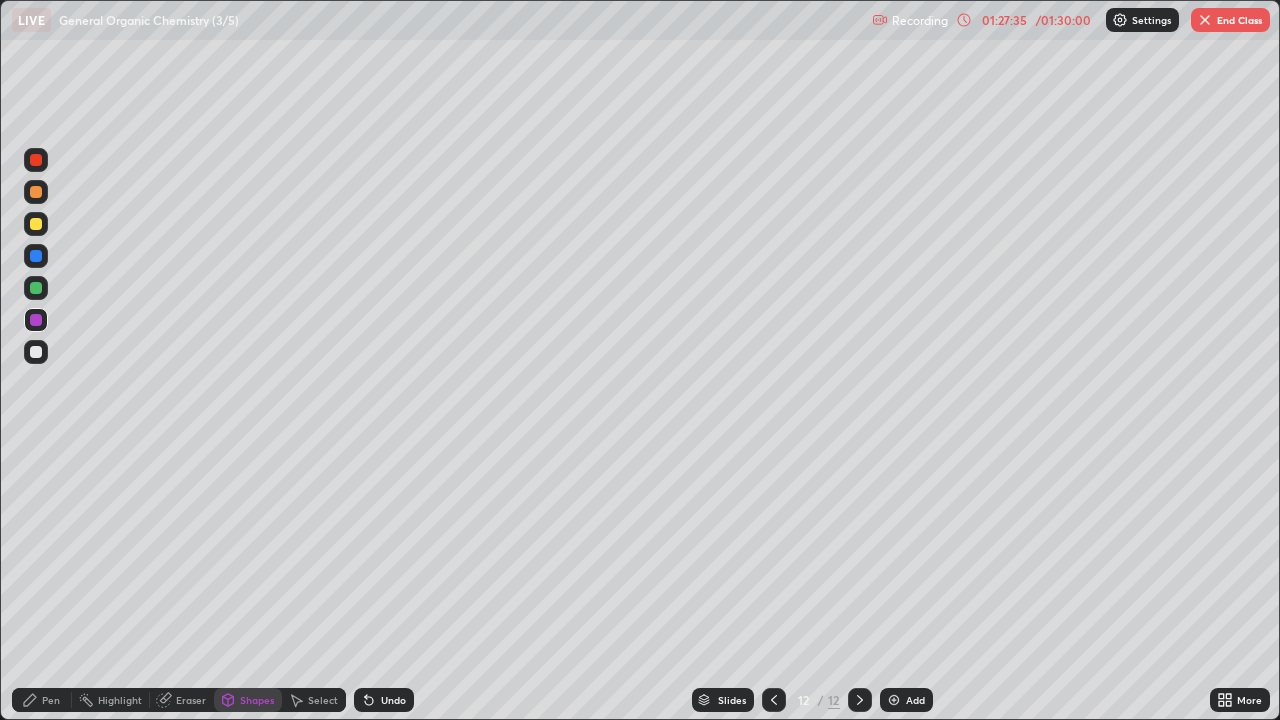 click 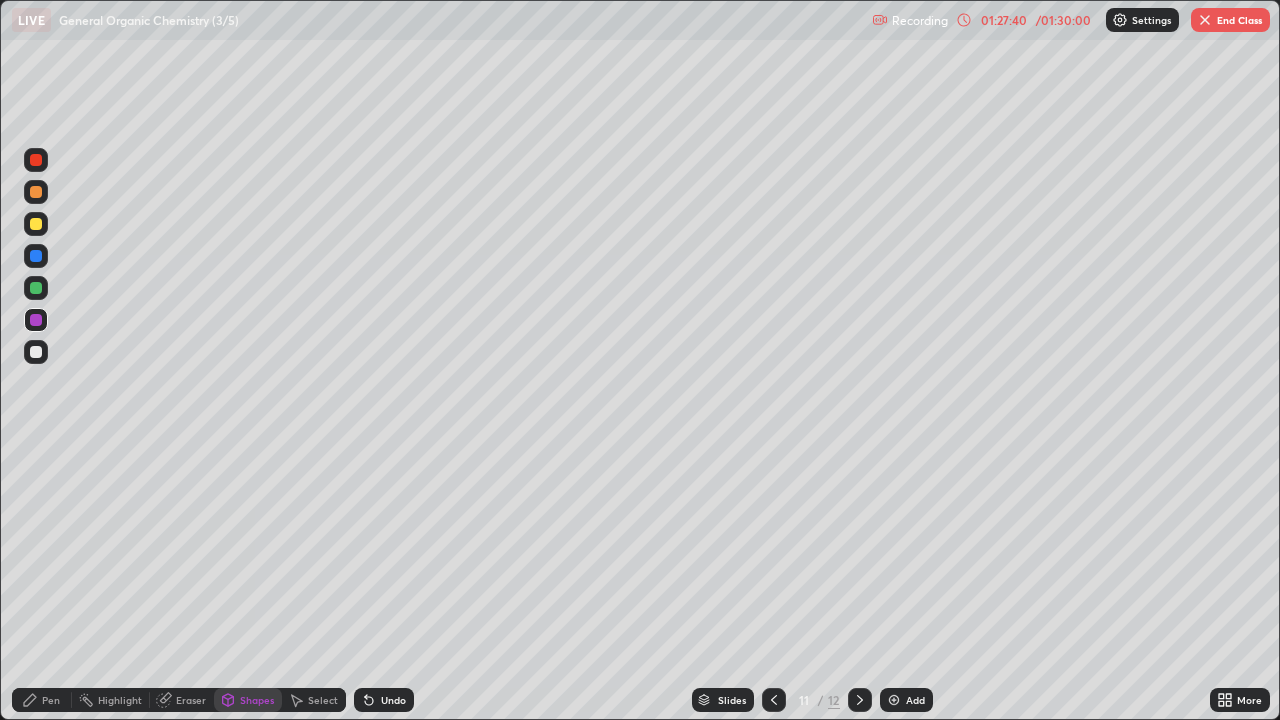 click 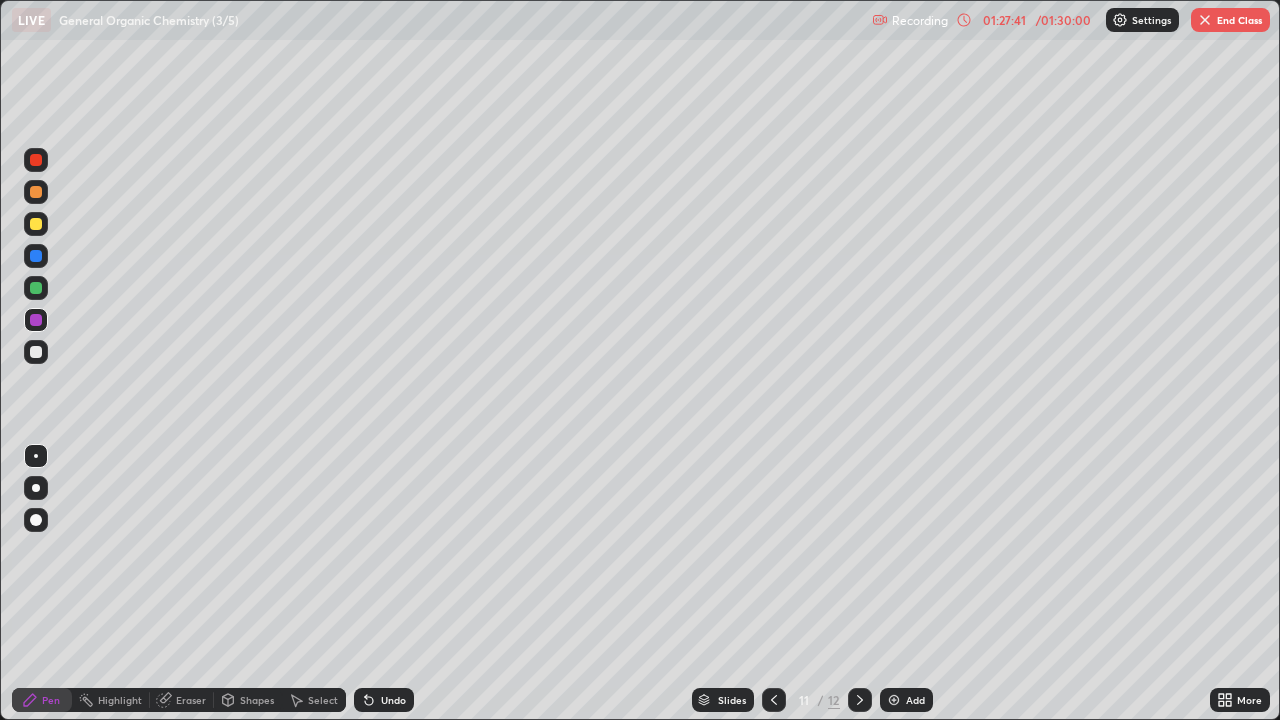 click at bounding box center [36, 288] 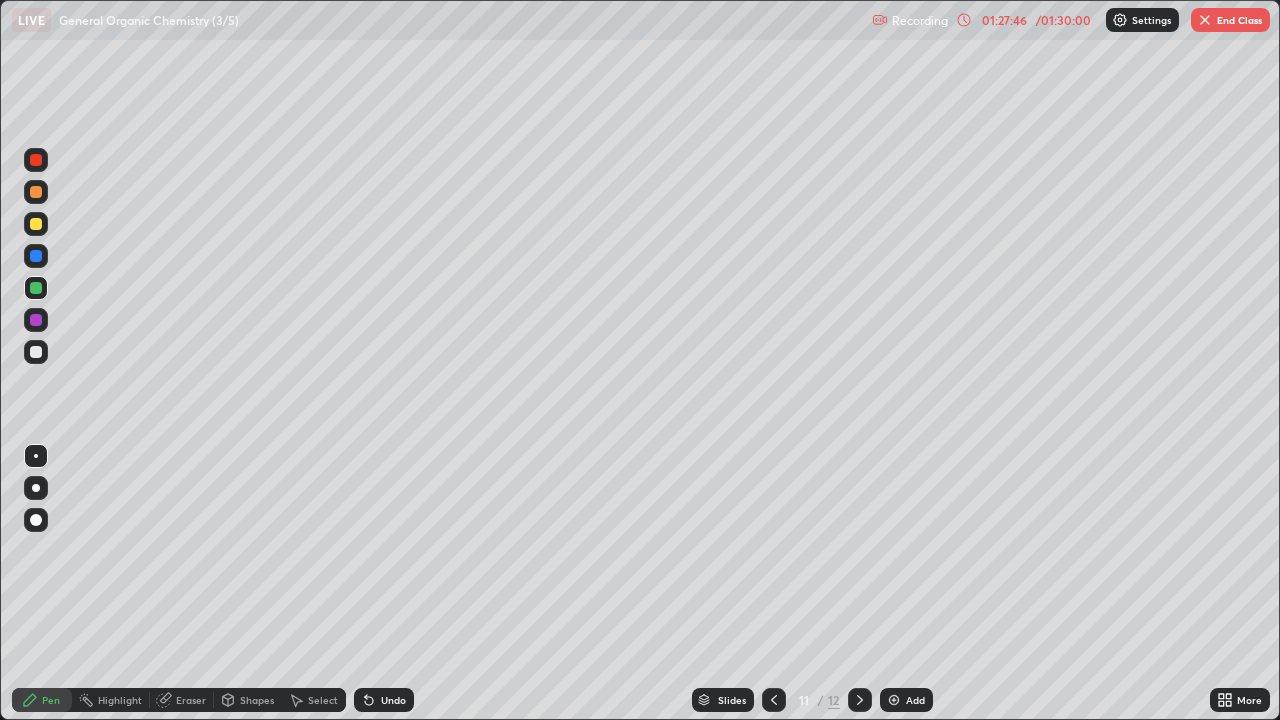 click 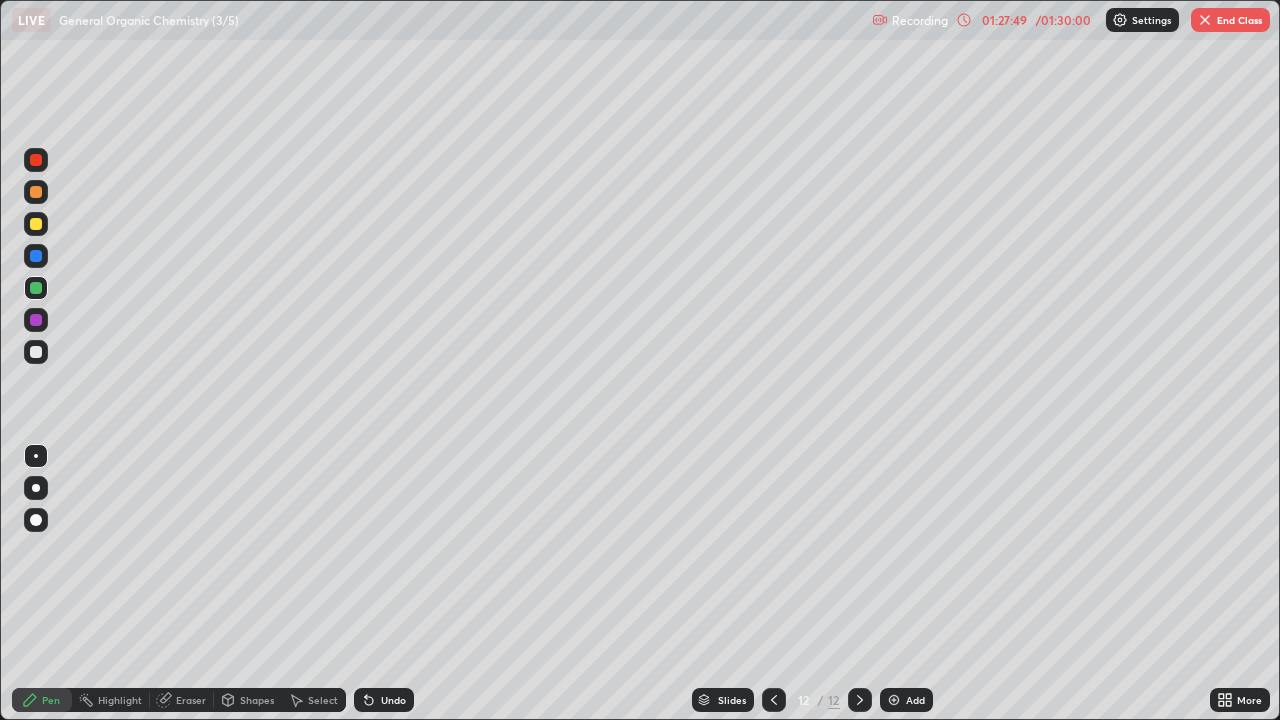 click 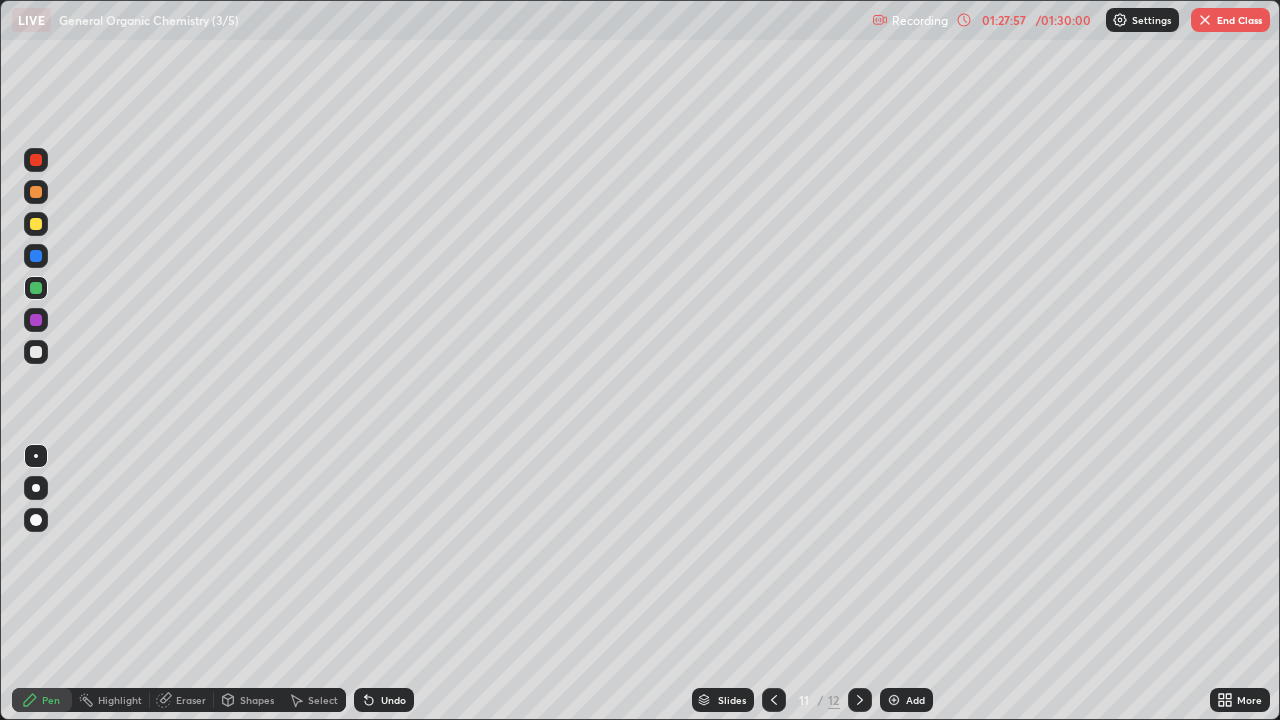 click 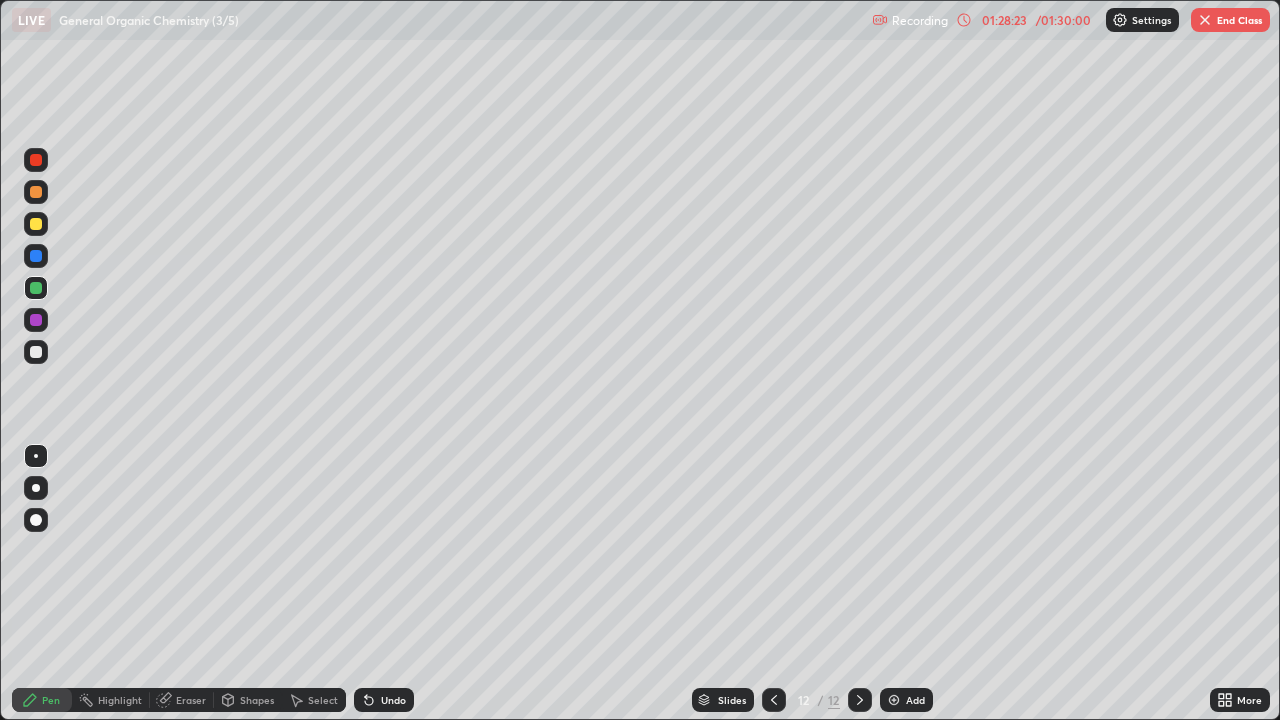 click at bounding box center (36, 224) 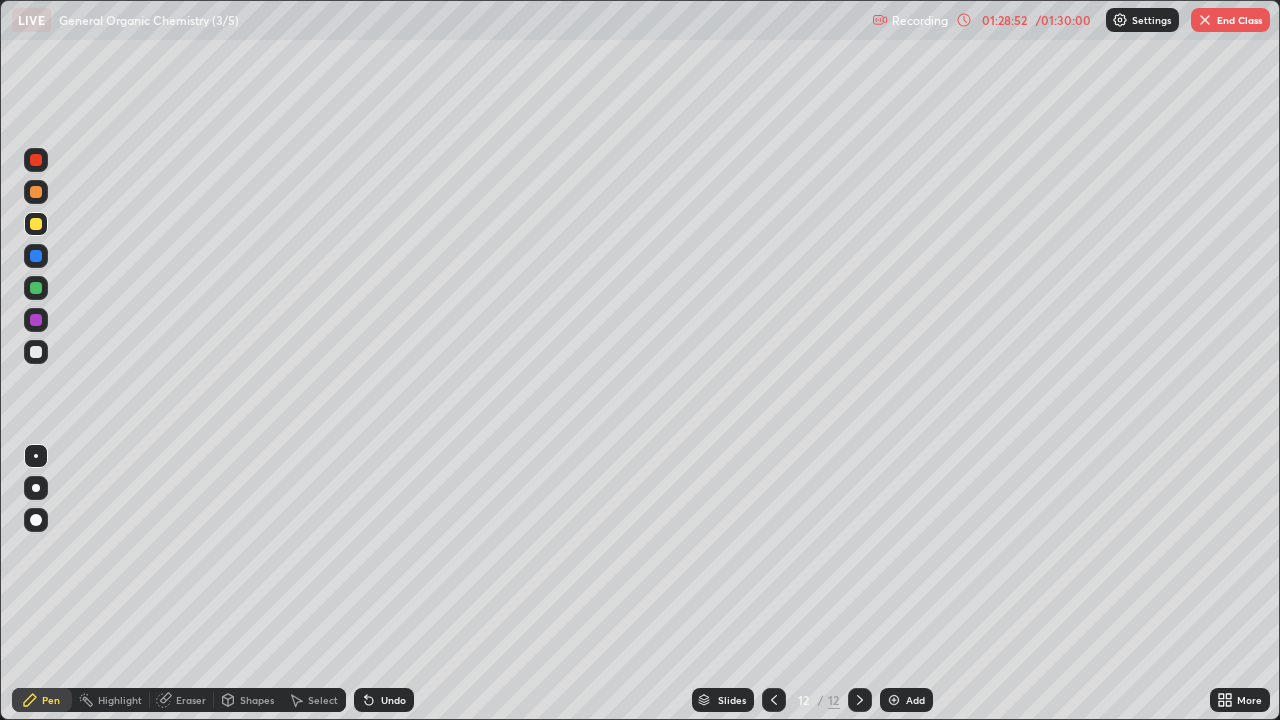 click at bounding box center [36, 160] 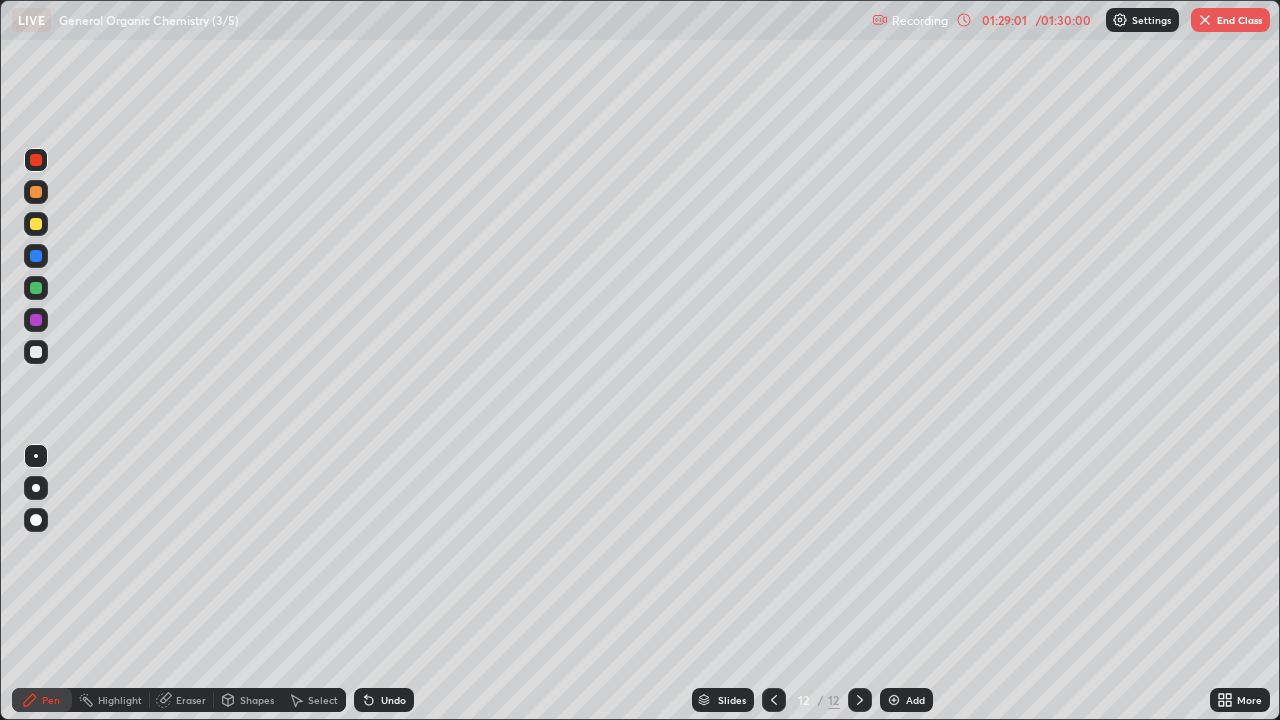 click 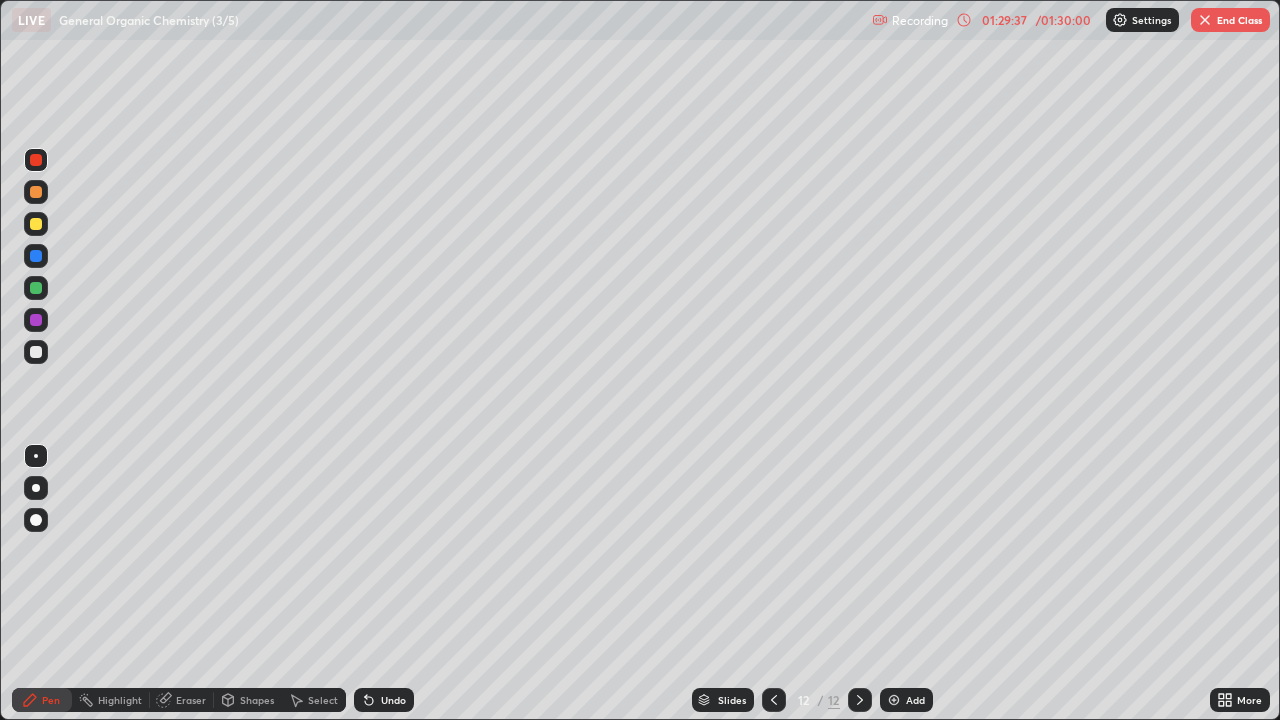 click on "Eraser" at bounding box center [191, 700] 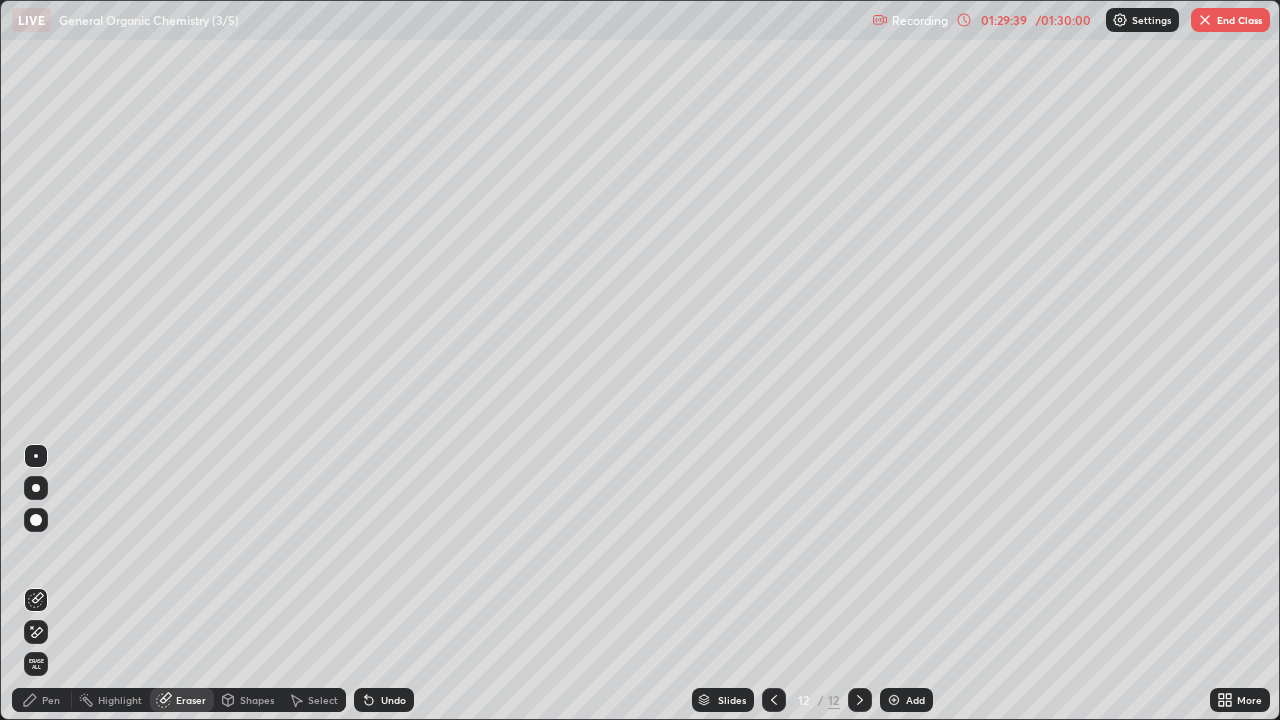 click on "Pen" at bounding box center [51, 700] 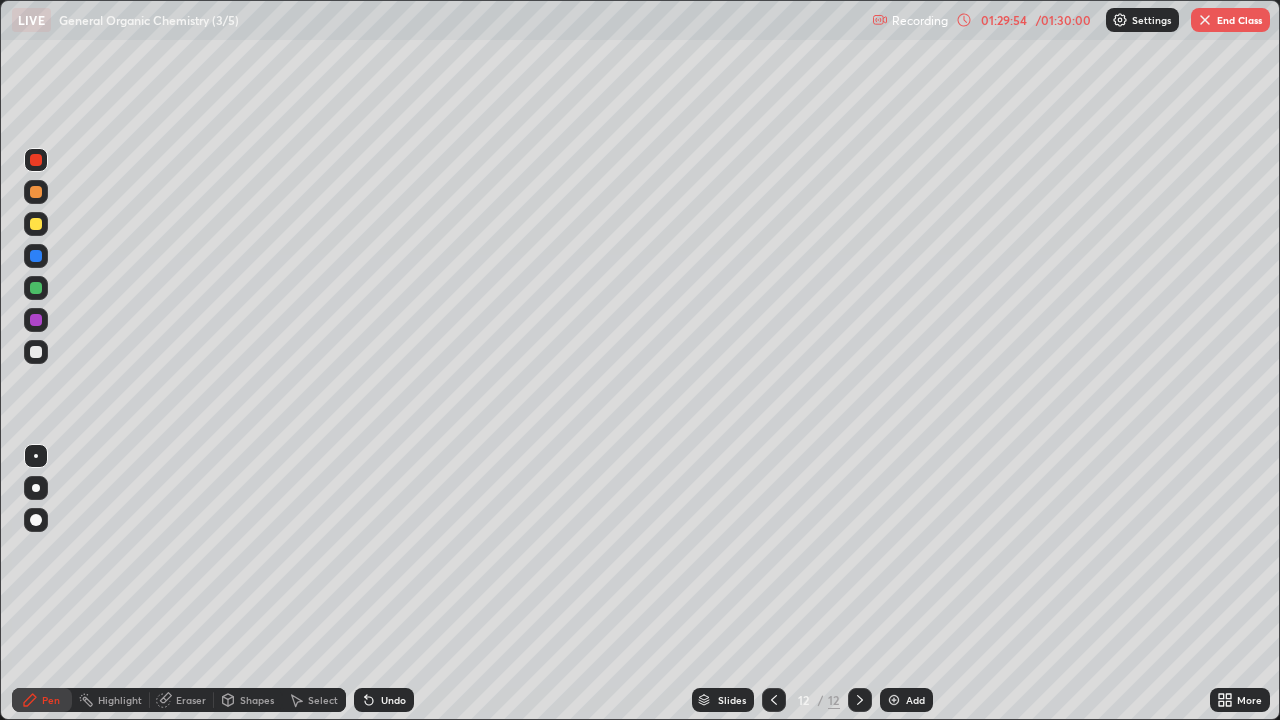 click at bounding box center [36, 320] 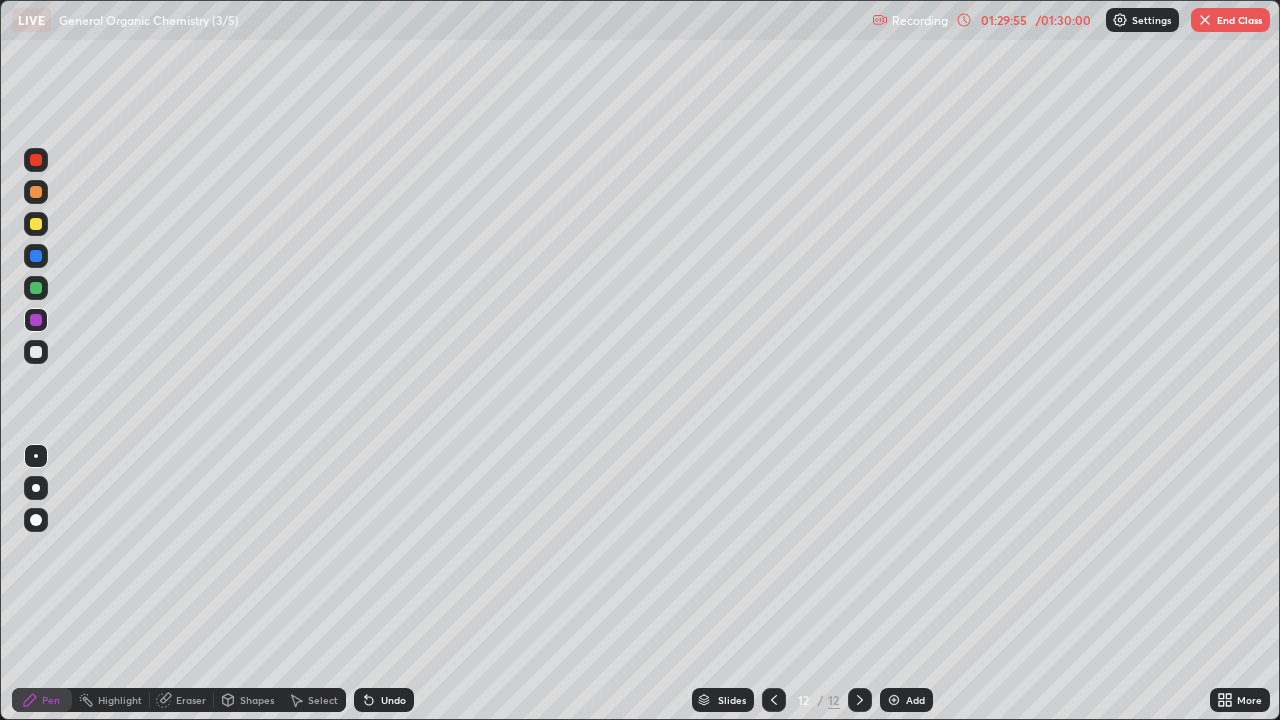 click at bounding box center (36, 224) 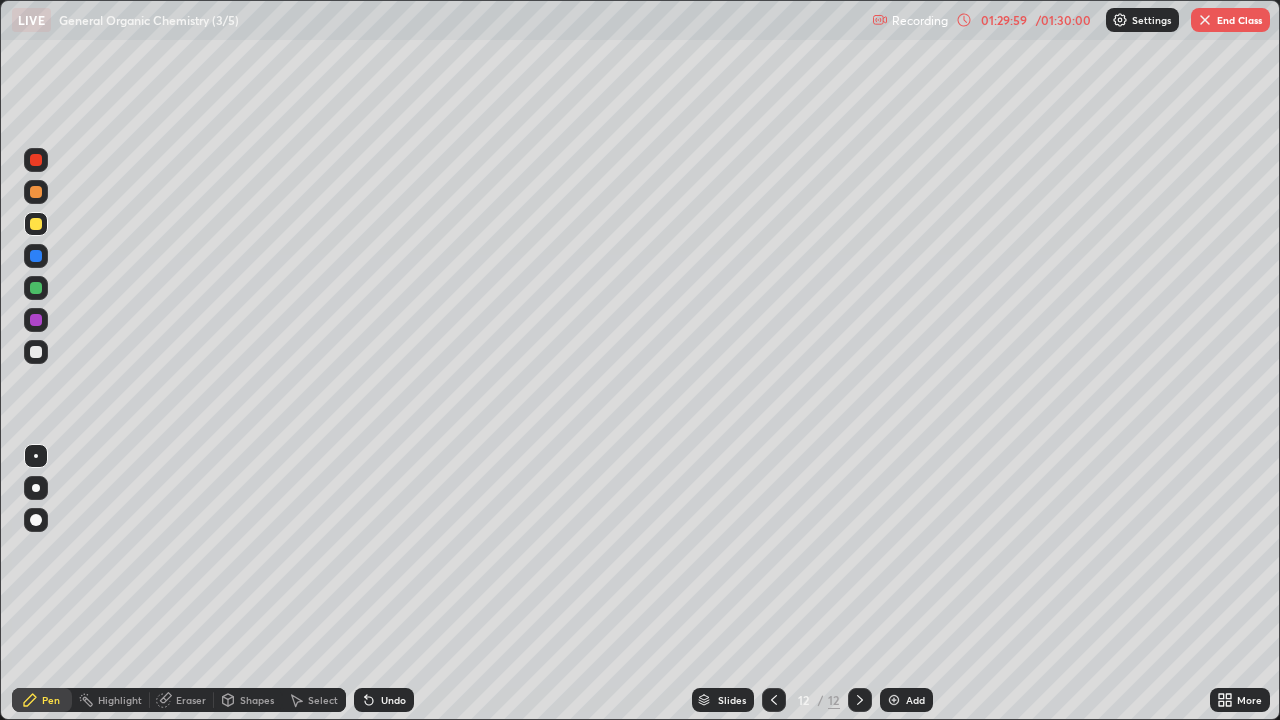 click at bounding box center [36, 288] 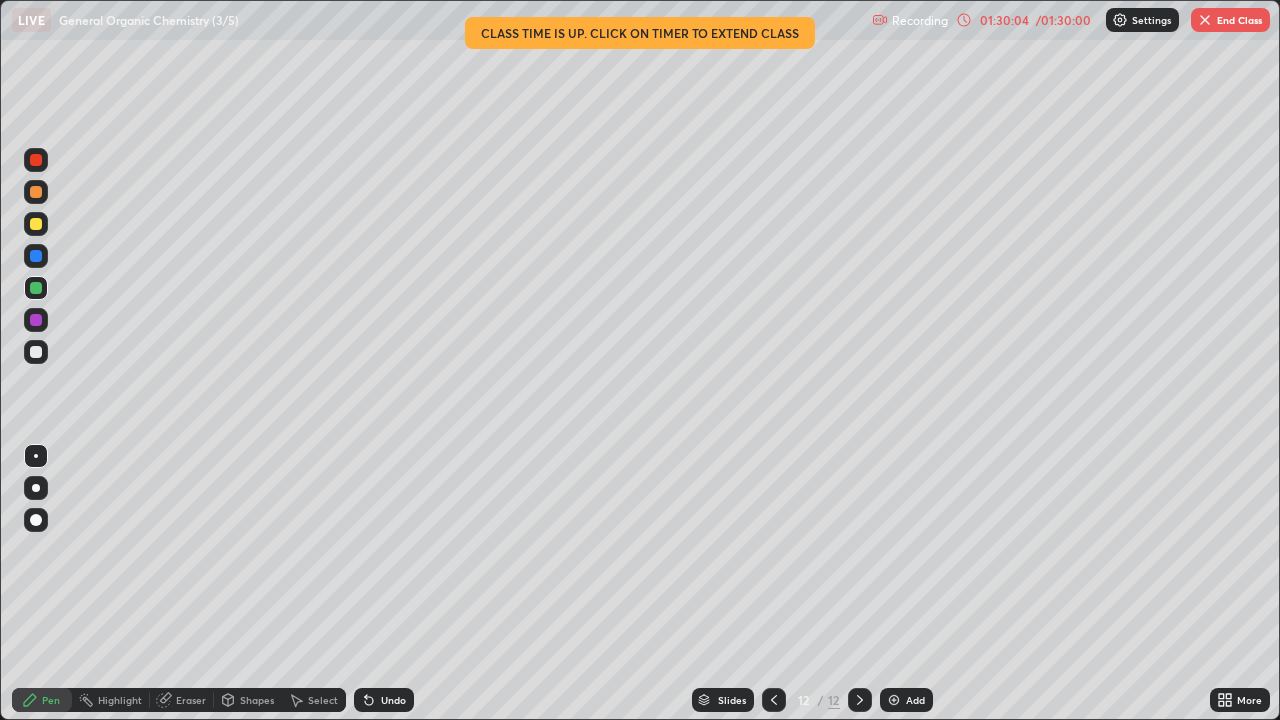 click at bounding box center [36, 320] 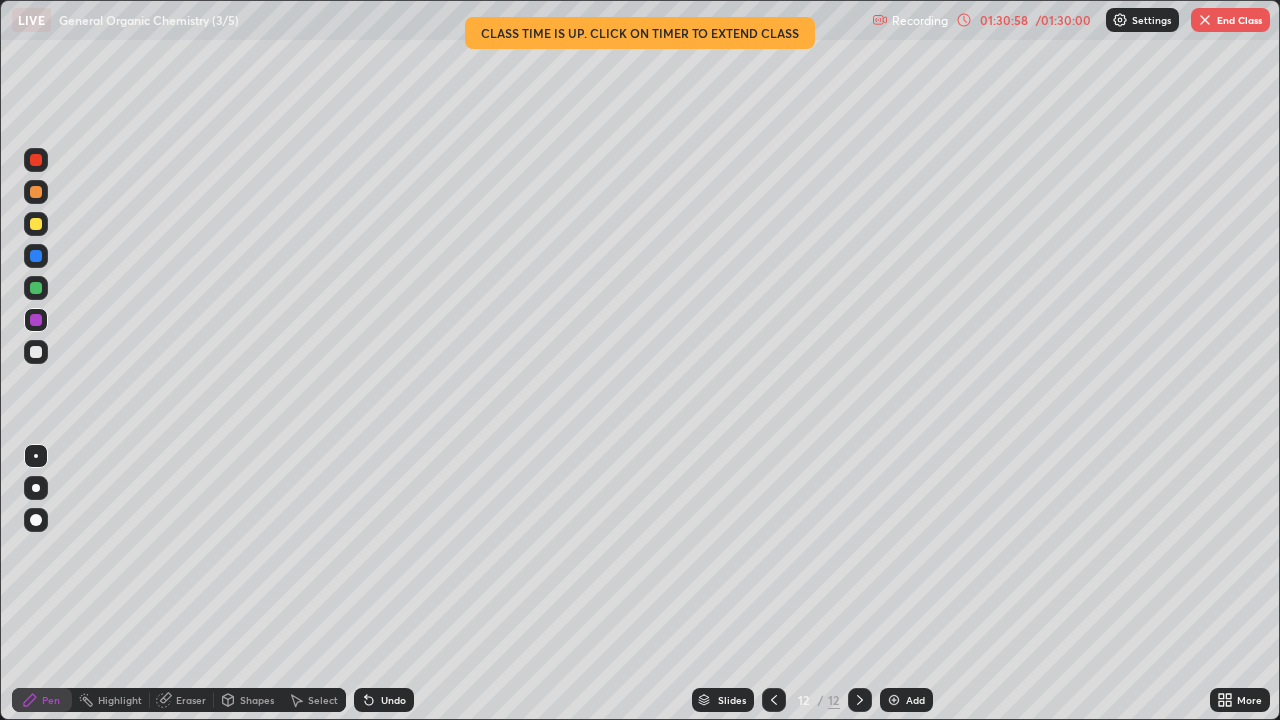 click at bounding box center [36, 192] 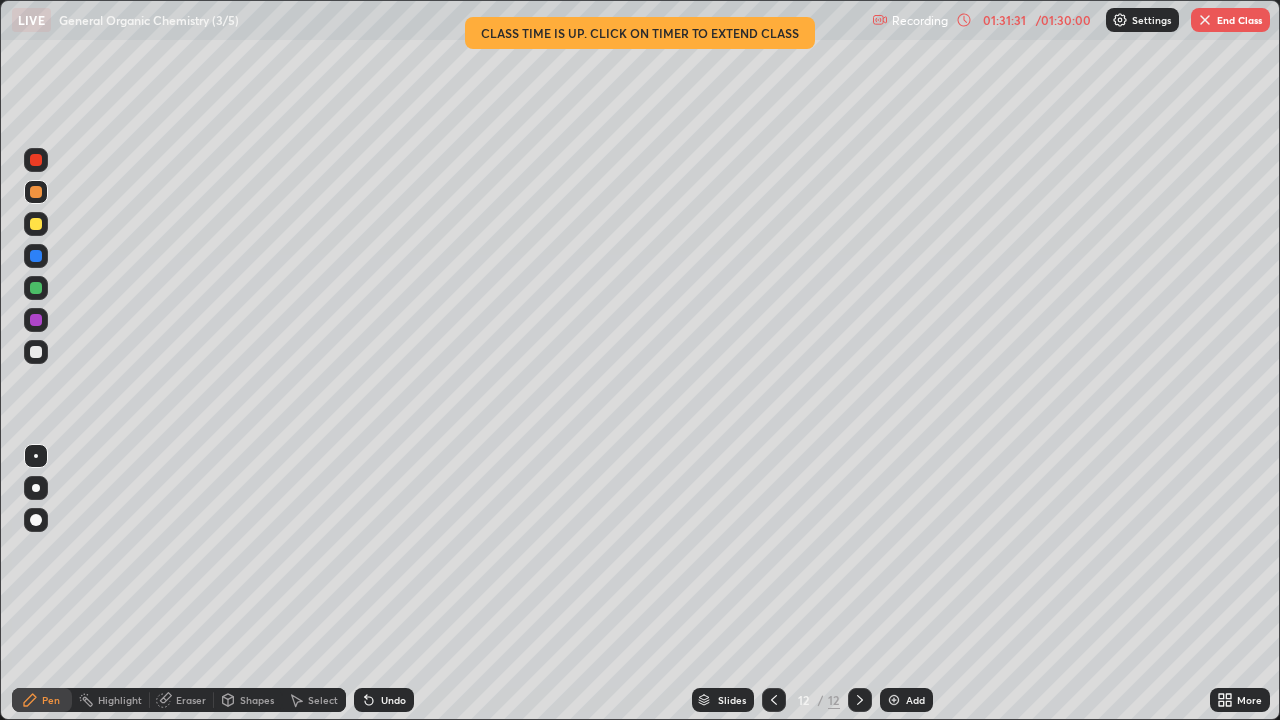 click 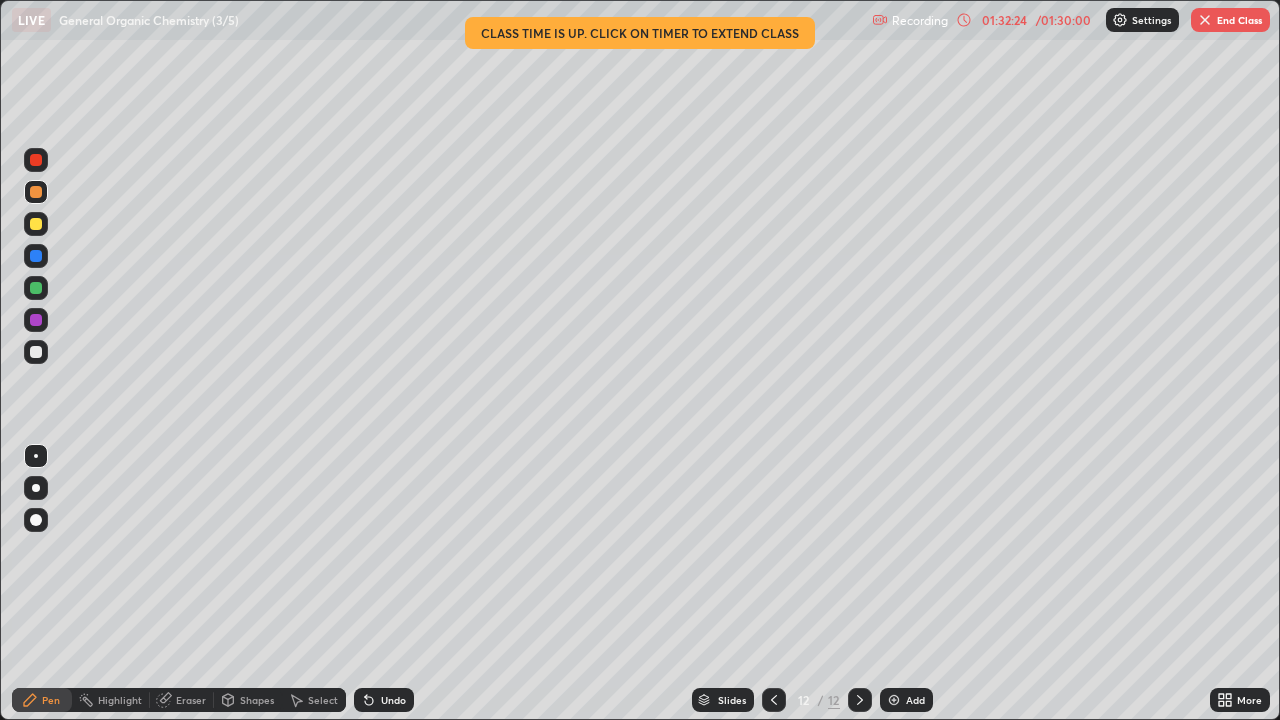 click at bounding box center [36, 224] 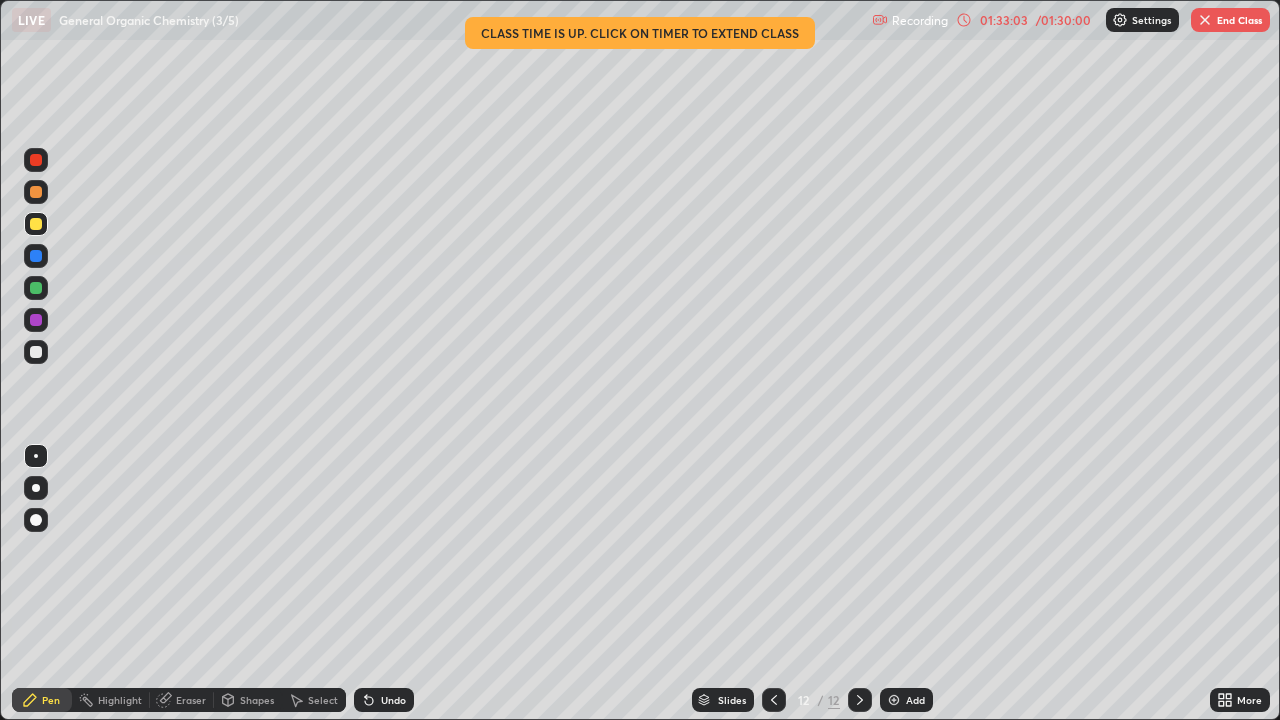 click at bounding box center [36, 288] 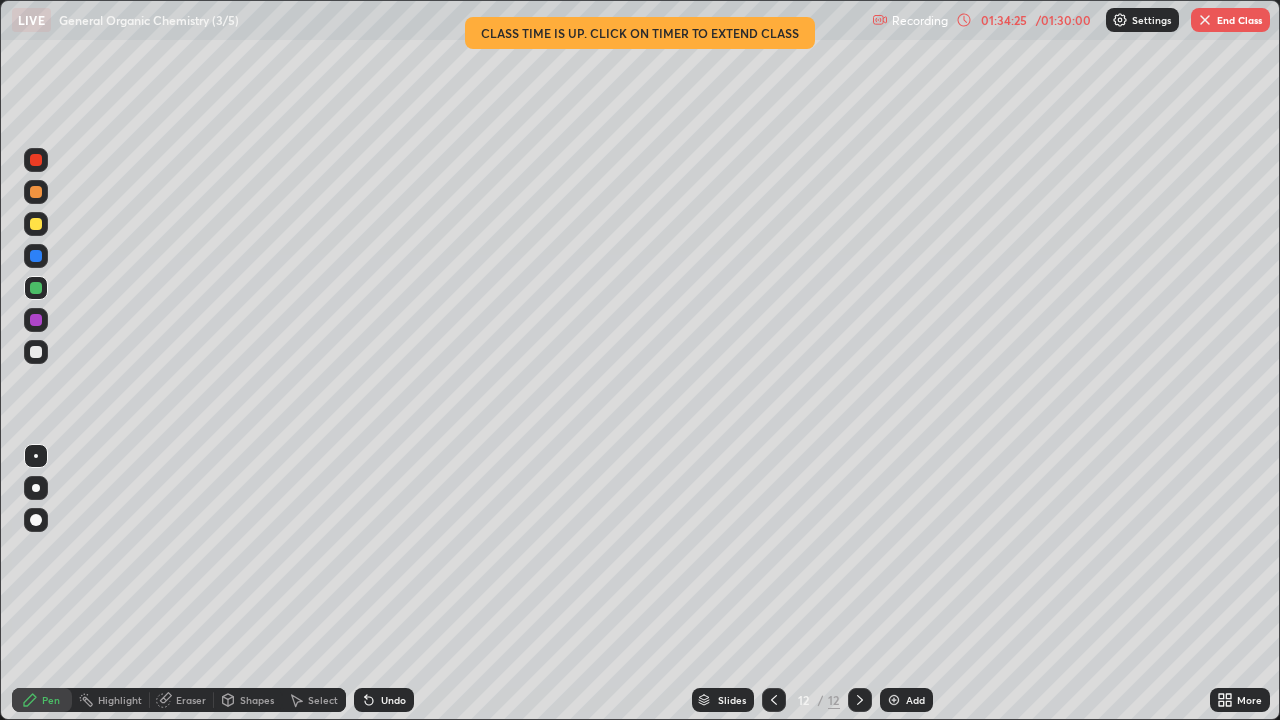 click on "Undo" at bounding box center (384, 700) 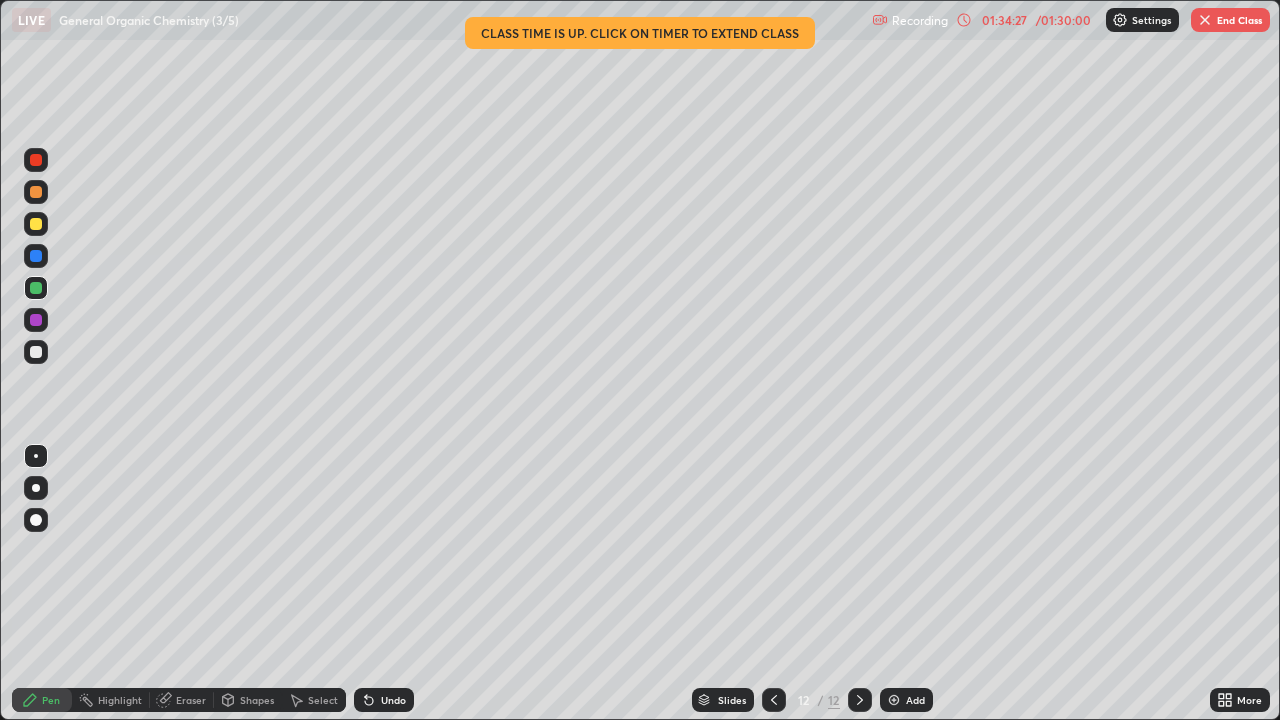 click 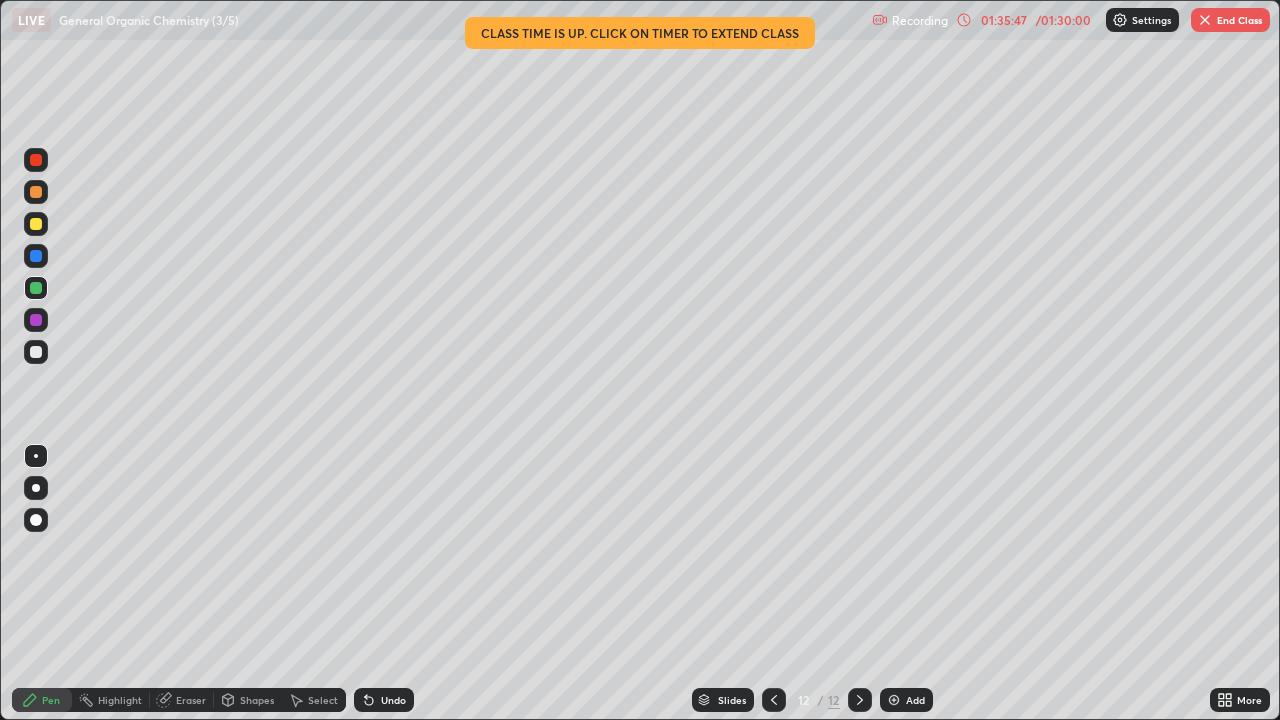 click on "End Class" at bounding box center (1230, 20) 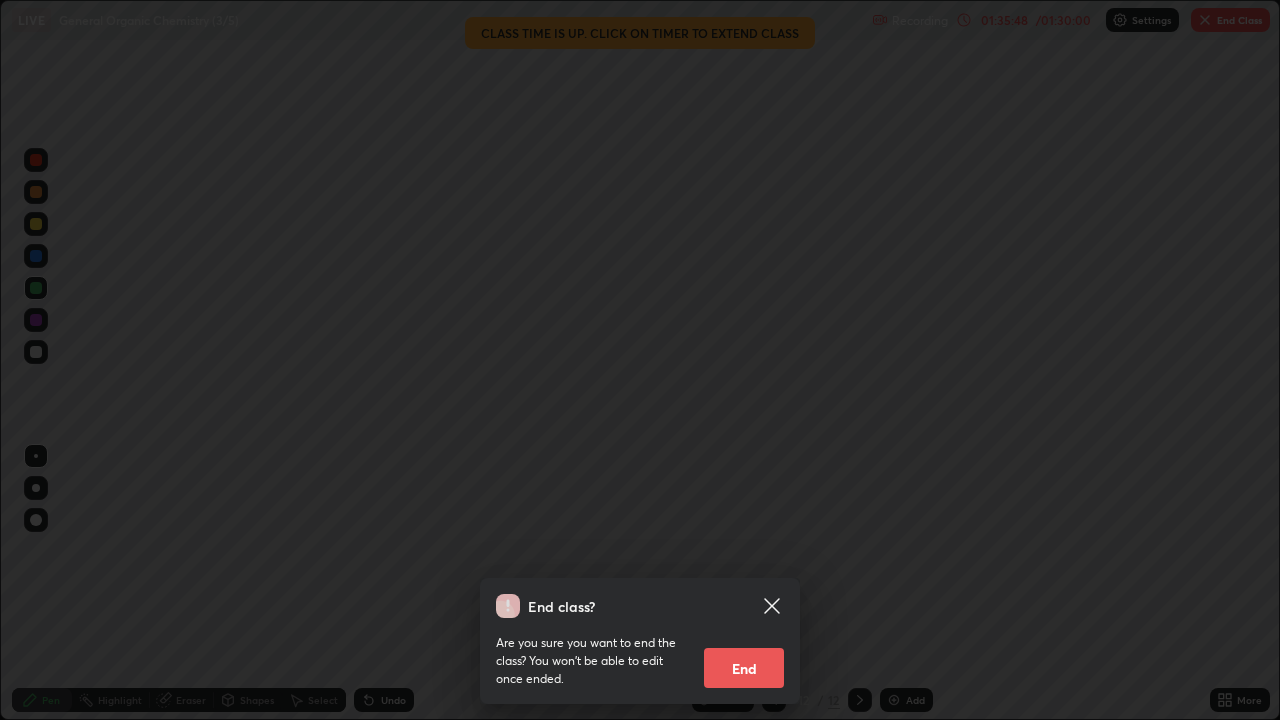 click on "End" at bounding box center (744, 668) 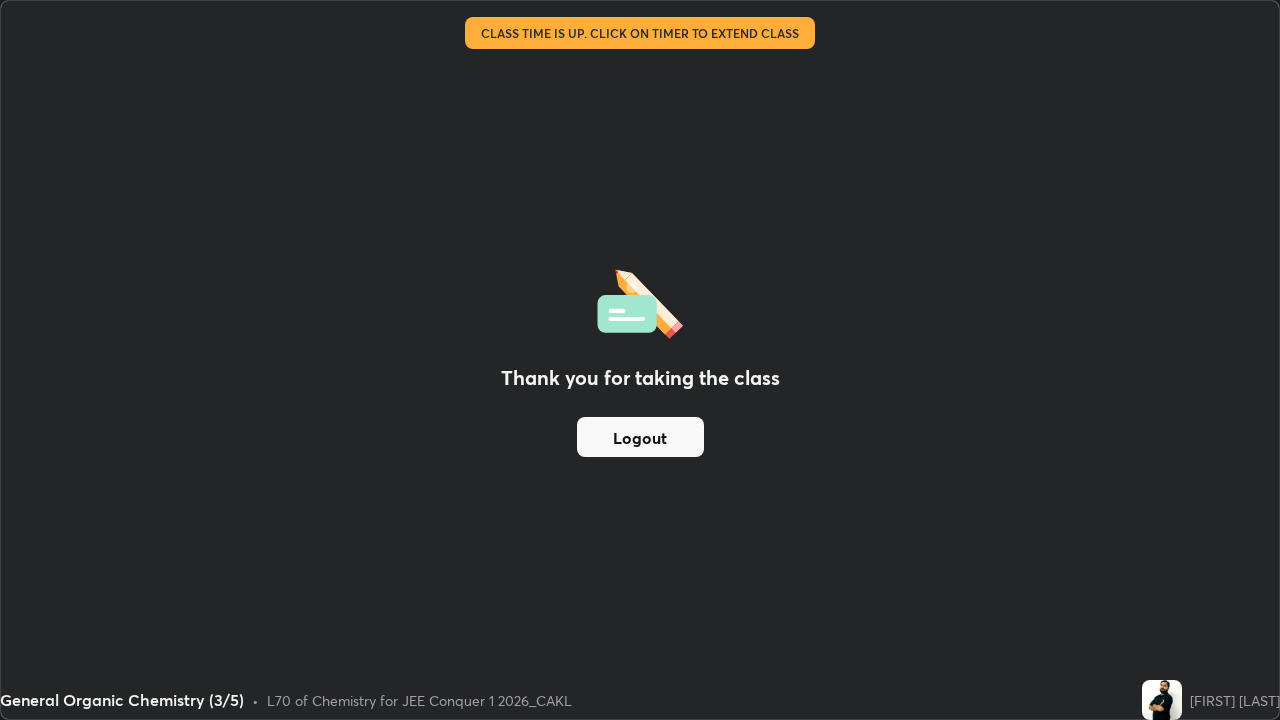 click on "Logout" at bounding box center [640, 437] 